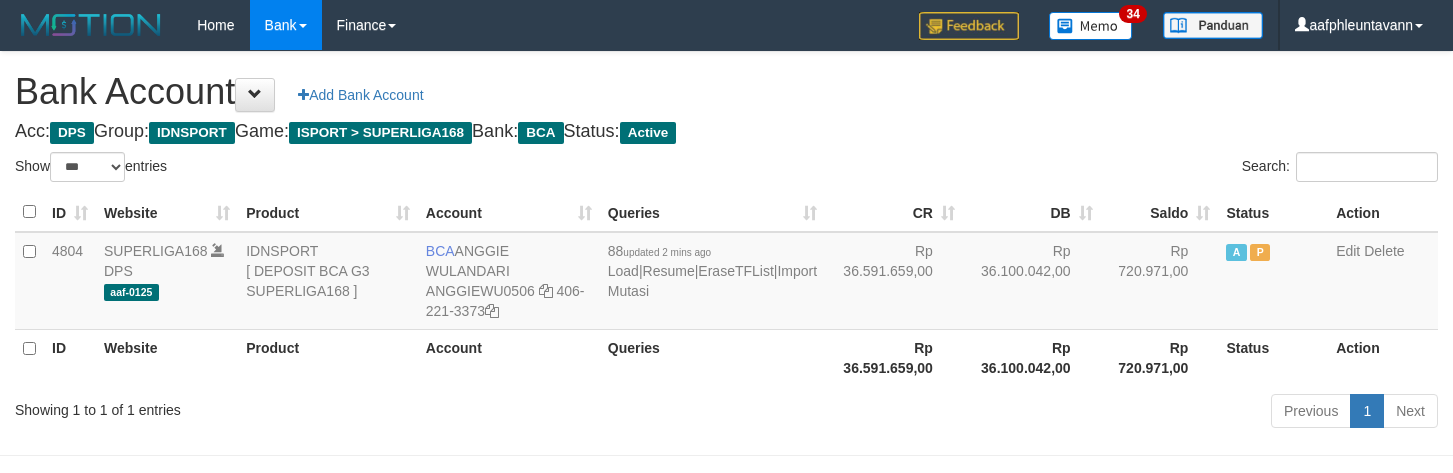 select on "***" 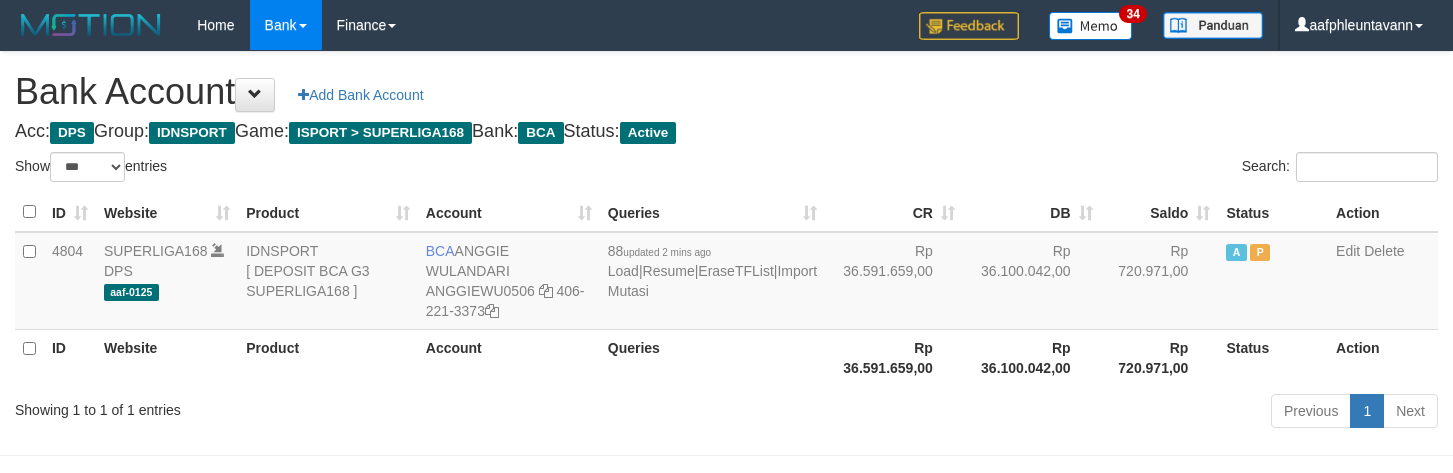 scroll, scrollTop: 0, scrollLeft: 0, axis: both 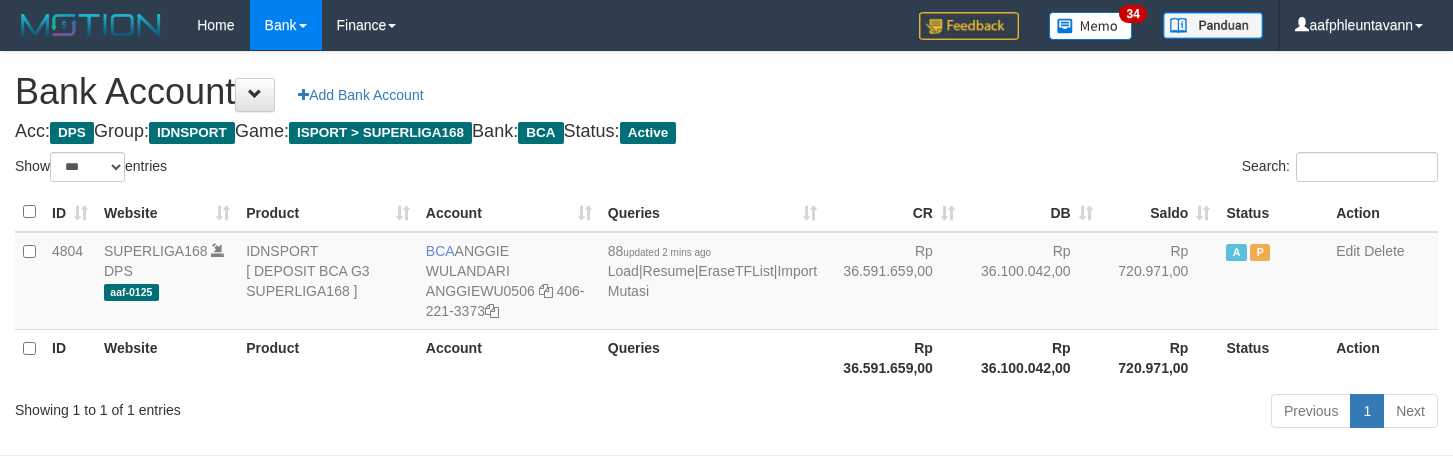 select on "***" 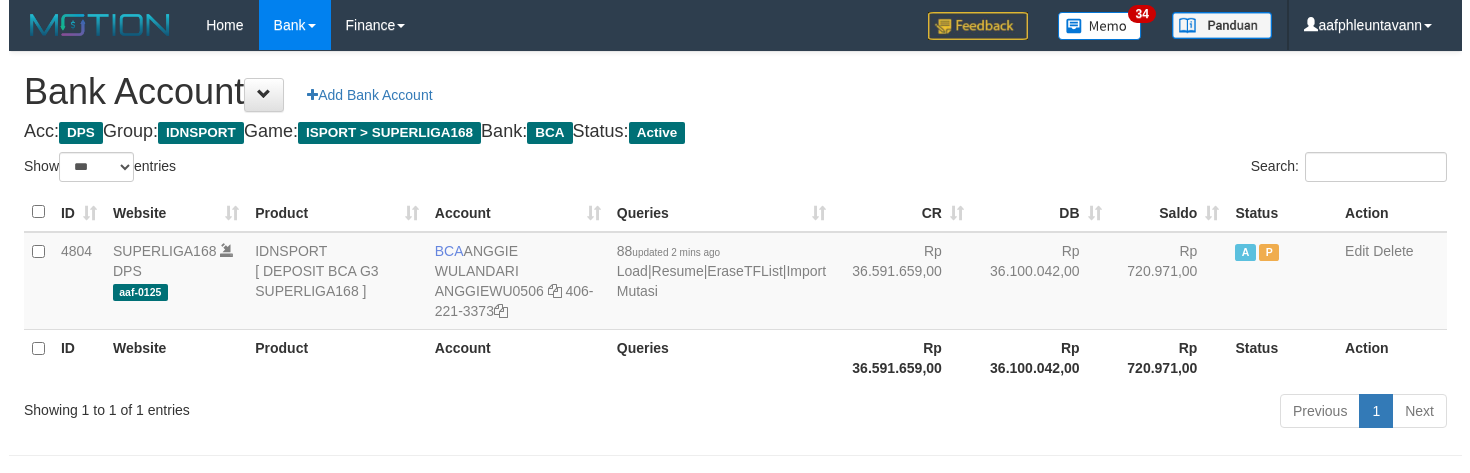 scroll, scrollTop: 0, scrollLeft: 0, axis: both 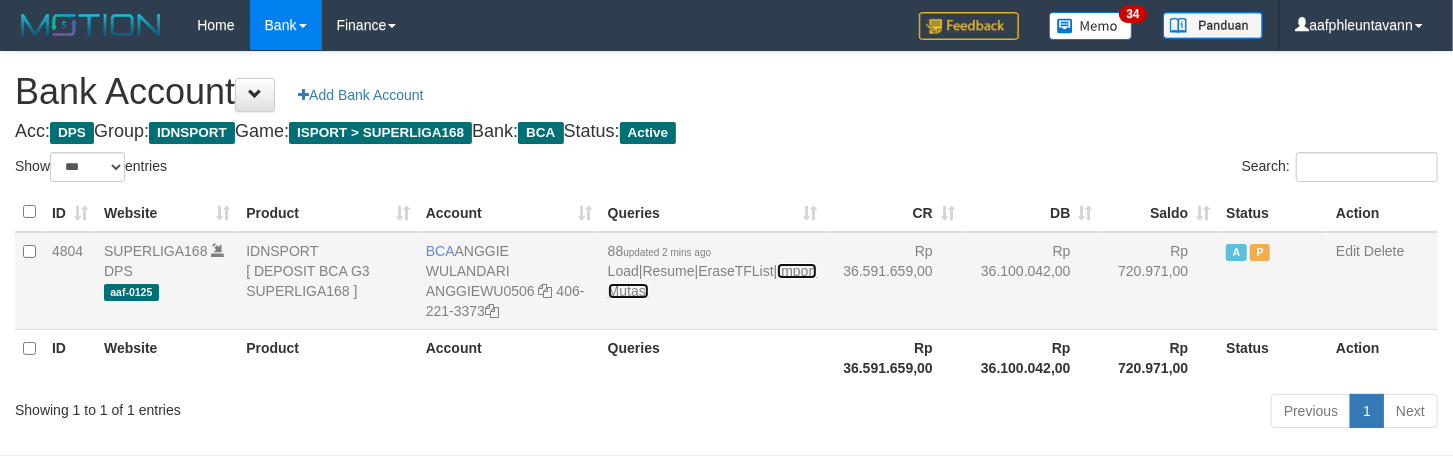 click on "Import Mutasi" at bounding box center (712, 281) 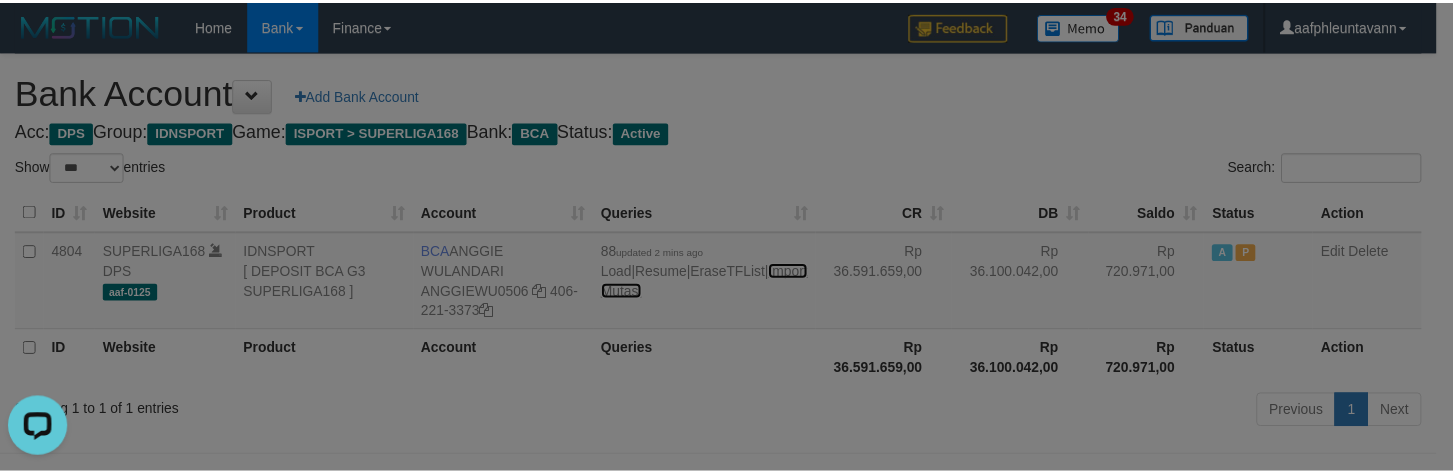 scroll, scrollTop: 0, scrollLeft: 0, axis: both 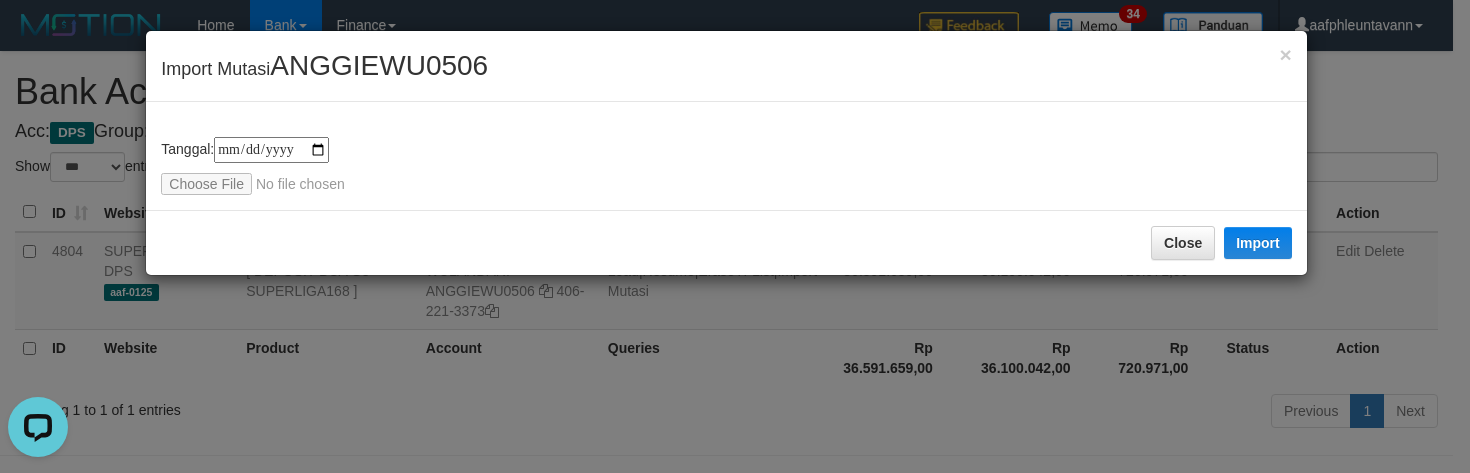 type on "**********" 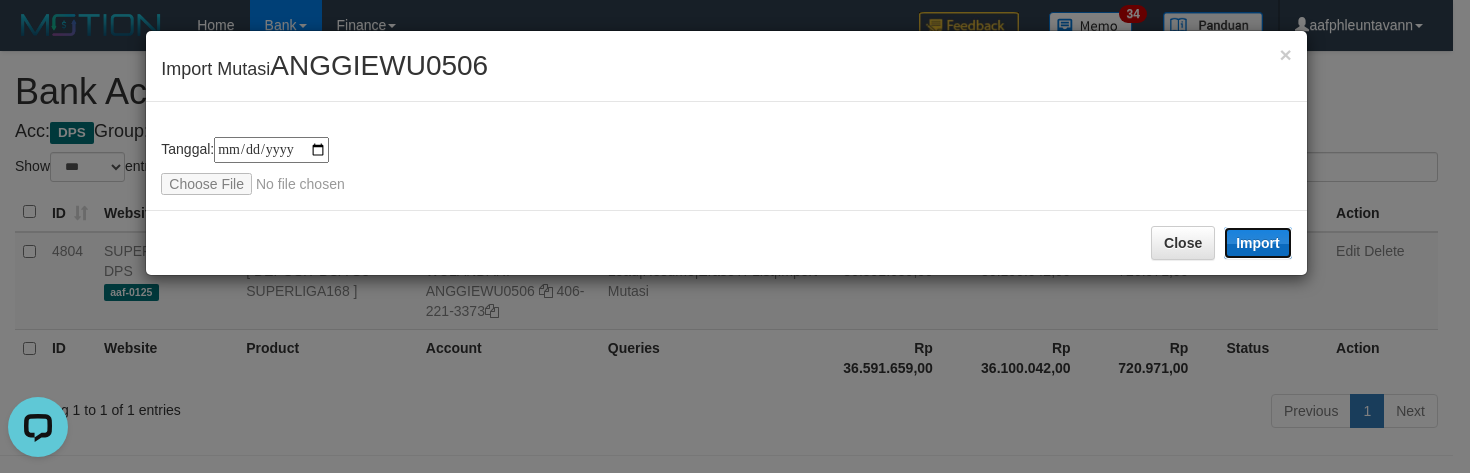 click on "Import" at bounding box center (1258, 243) 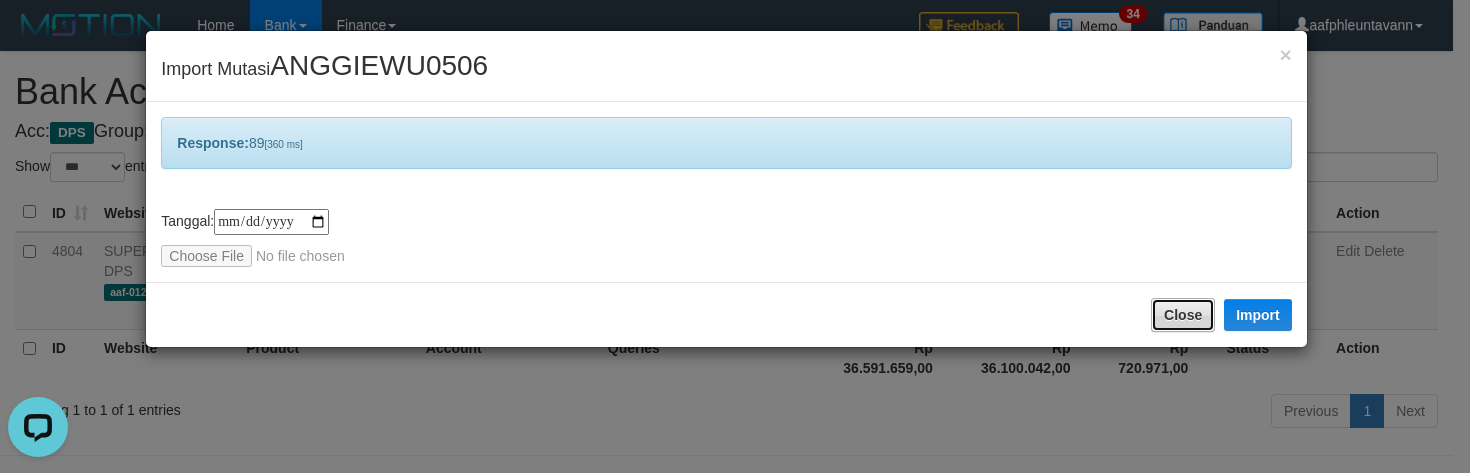 click on "Close" at bounding box center [1183, 315] 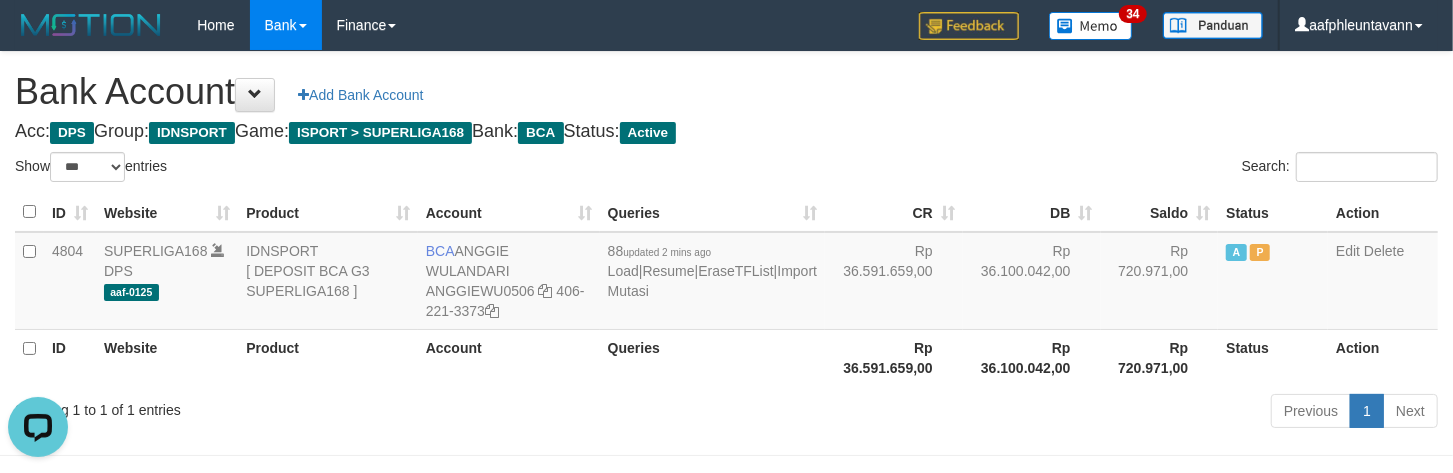 click on "Acc: 										 DPS
Group:   IDNSPORT    		Game:   ISPORT > SUPERLIGA168    		Bank:   BCA    		Status:  Active" at bounding box center (726, 132) 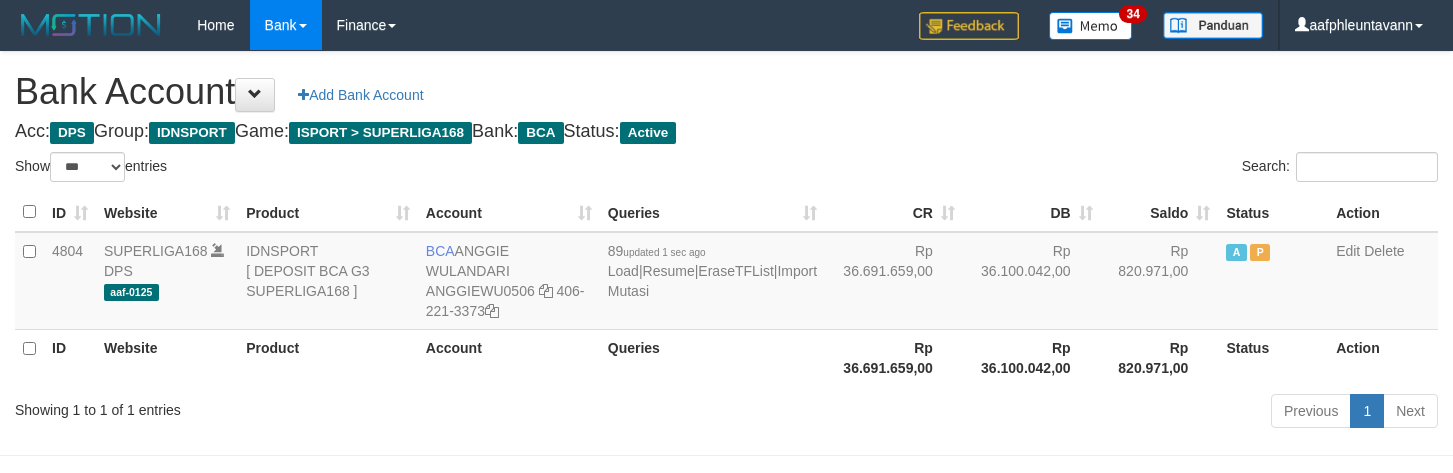 select on "***" 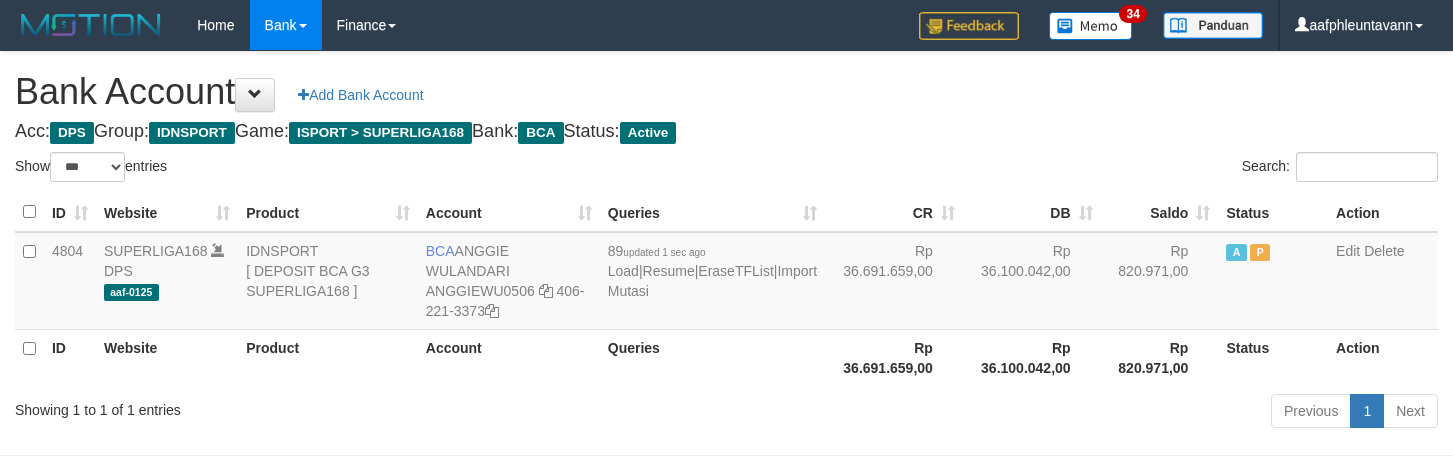 scroll, scrollTop: 0, scrollLeft: 0, axis: both 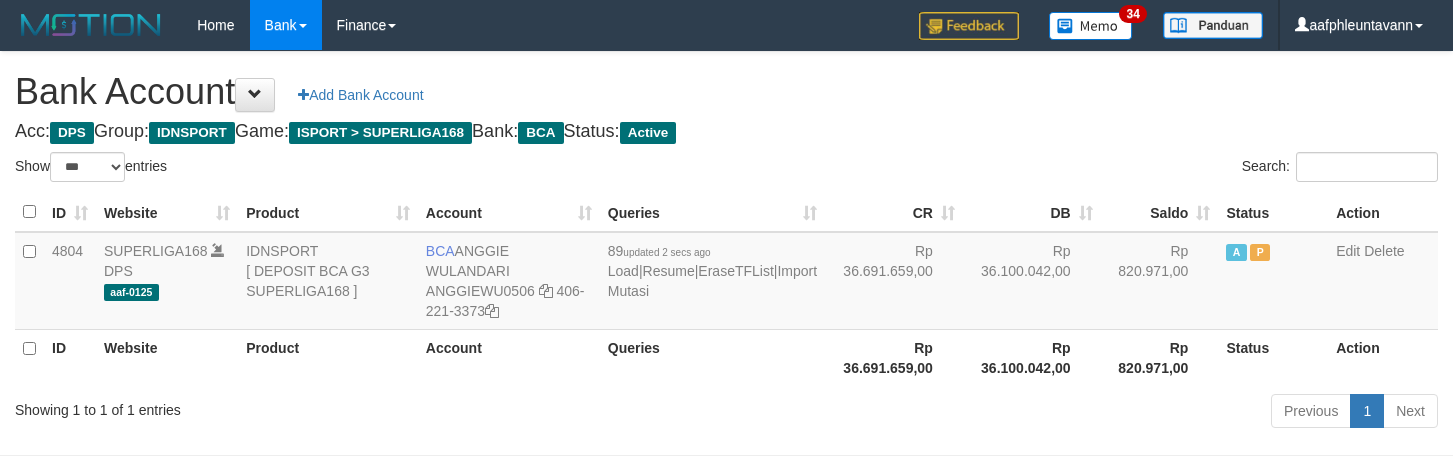 select on "***" 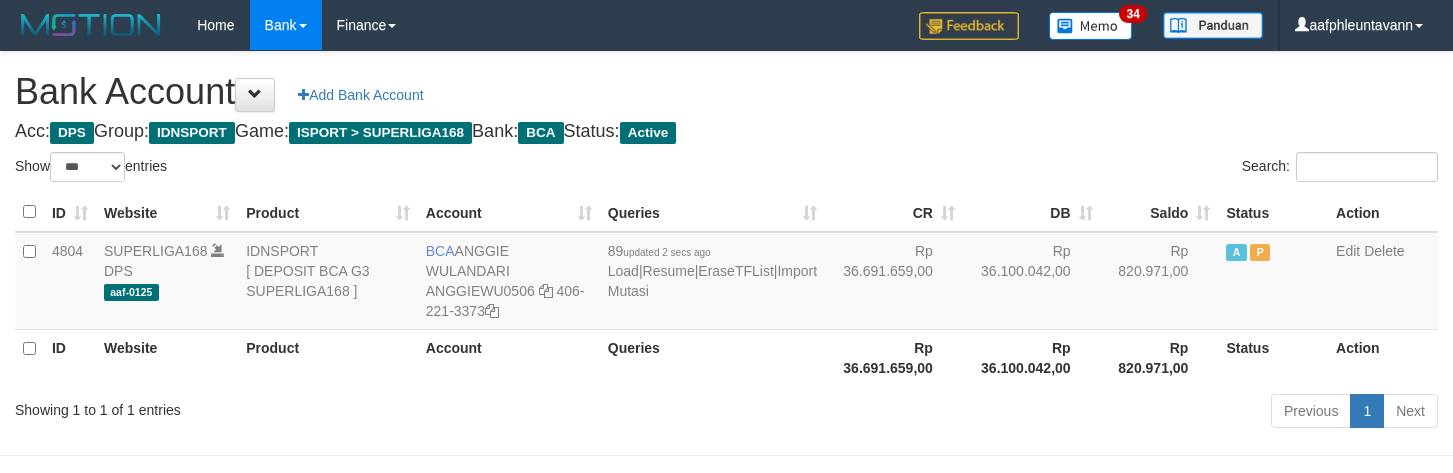scroll, scrollTop: 0, scrollLeft: 0, axis: both 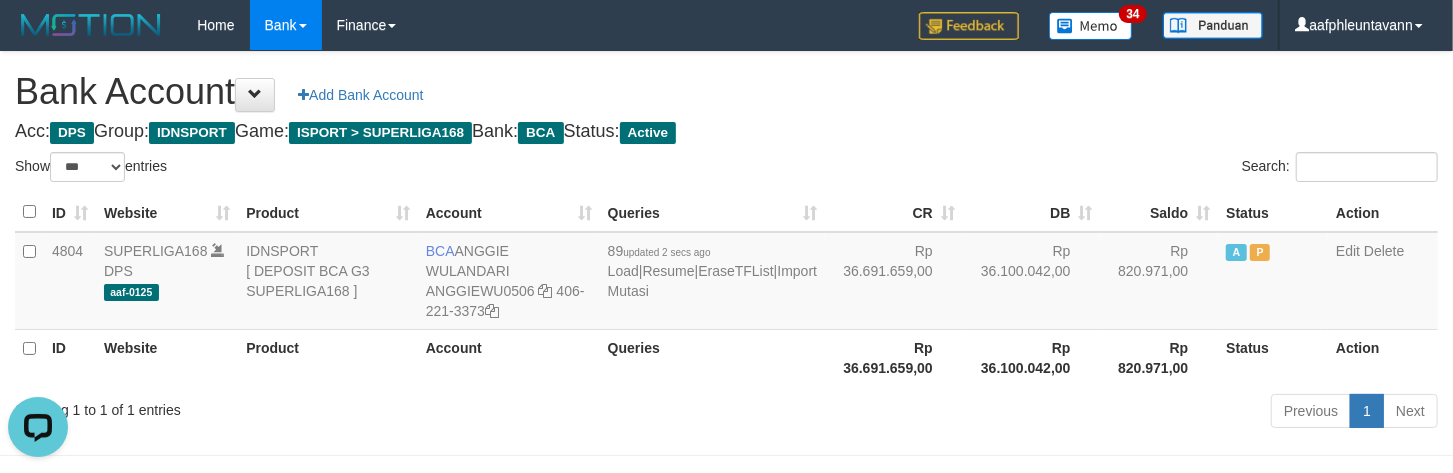 click on "Bank Account
Add Bank Account
Acc: 										 DPS
Group:   IDNSPORT    		Game:   ISPORT > SUPERLIGA168    		Bank:   BCA    		Status:  Active
Filter Account Type
*******
***
**
***
DPS
SELECT ALL  SELECT TYPE  - ALL -
DPS
WD
TMP
Filter Product
*******
******
********
********
*******
********
IDNSPORT
SELECT ALL  SELECT GROUP  - ALL -
BETHUB
IDNPOKER
IDNSPORT
IDNTOTO
LOADONLY
Filter Website
*******" at bounding box center [726, 243] 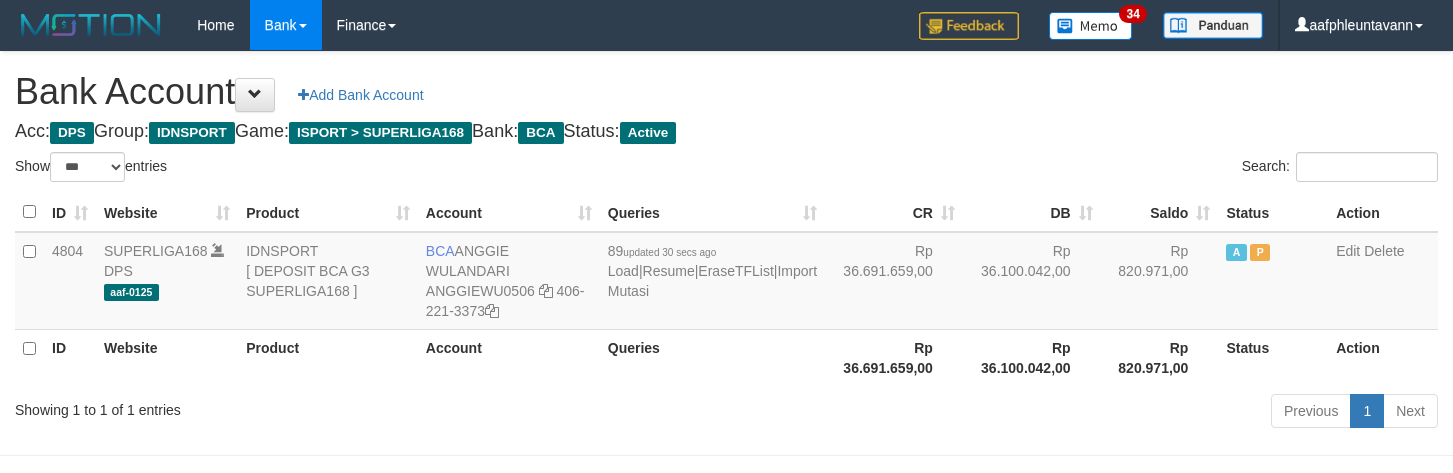 select on "***" 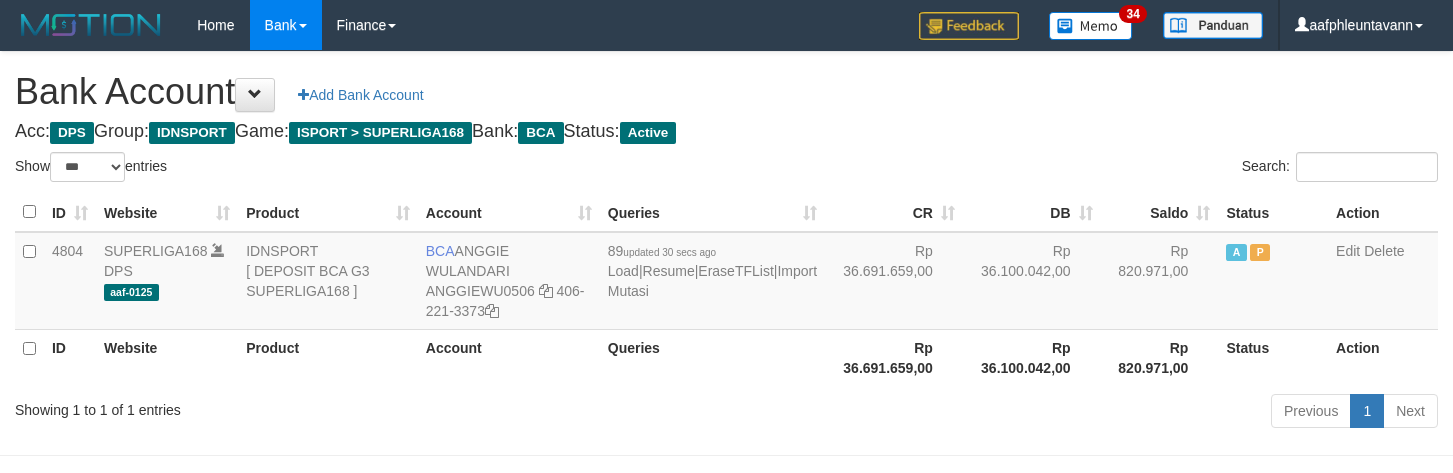 scroll, scrollTop: 0, scrollLeft: 0, axis: both 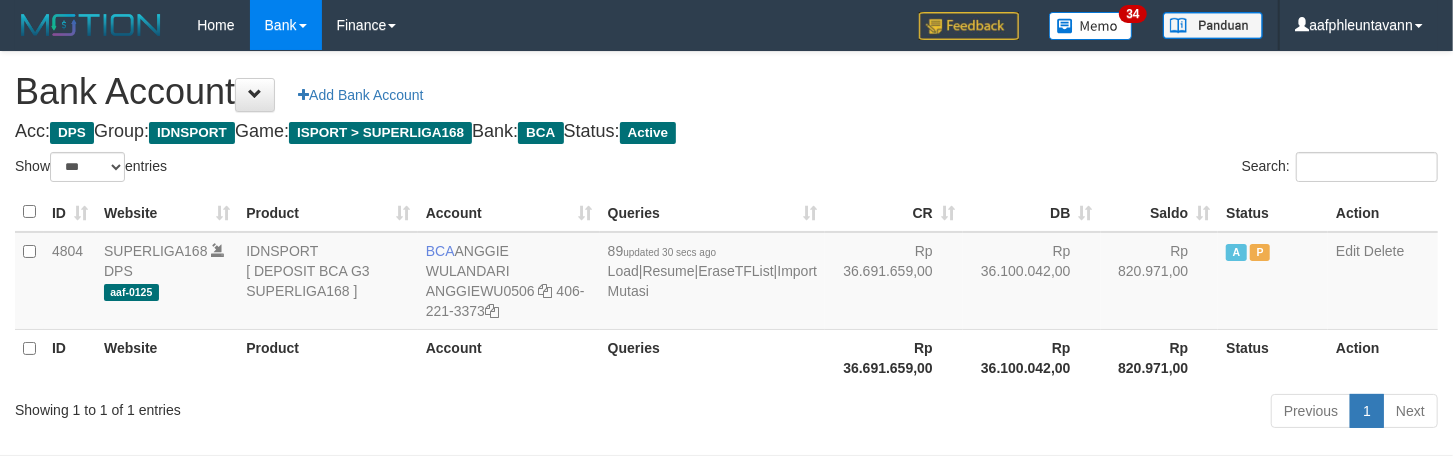 click on "Bank Account
Add Bank Account
Acc: 										 DPS
Group:   IDNSPORT    		Game:   ISPORT > SUPERLIGA168    		Bank:   BCA    		Status:  Active
Filter Account Type
*******
***
**
***
DPS
SELECT ALL  SELECT TYPE  - ALL -
DPS
WD
TMP
Filter Product
*******
******
********
********
*******
********
IDNSPORT
SELECT ALL  SELECT GROUP  - ALL -
BETHUB
IDNPOKER
IDNSPORT
IDNTOTO
LOADONLY
Filter Website
*******" at bounding box center [726, 243] 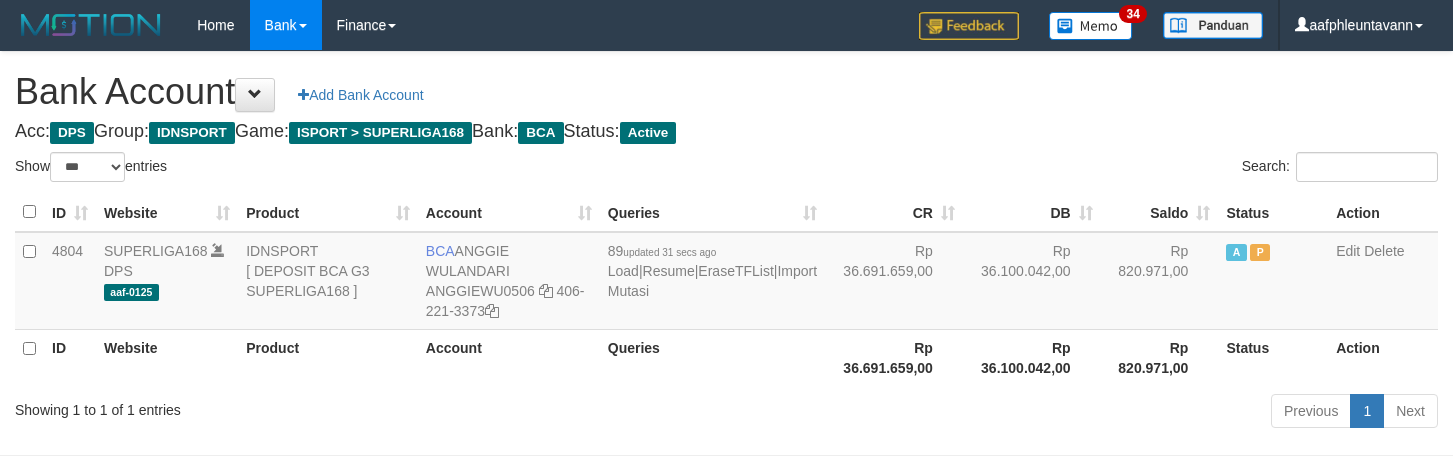 select on "***" 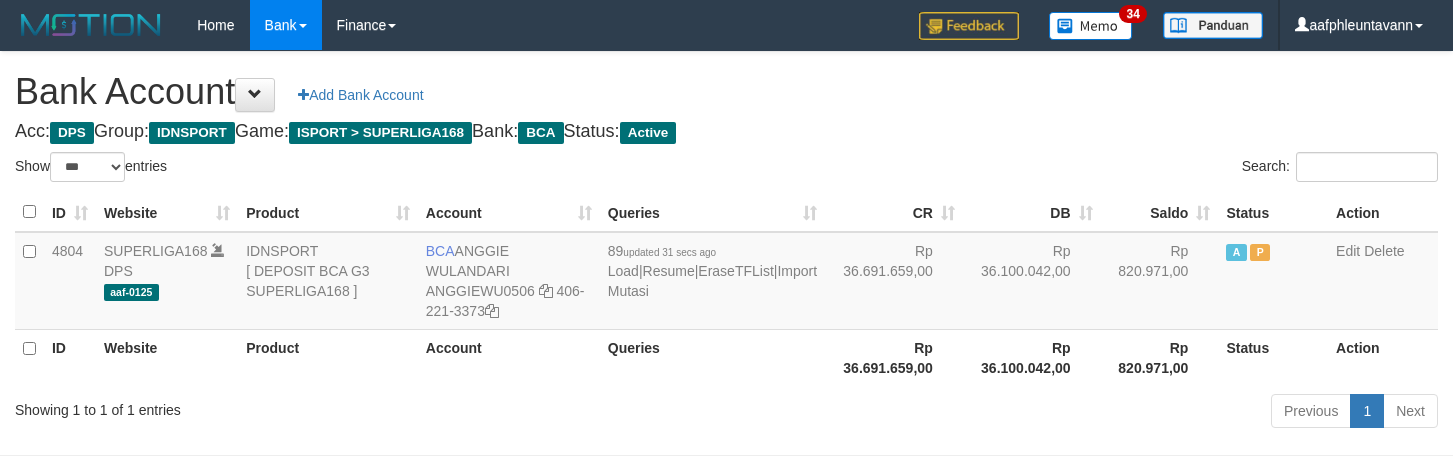 scroll, scrollTop: 0, scrollLeft: 0, axis: both 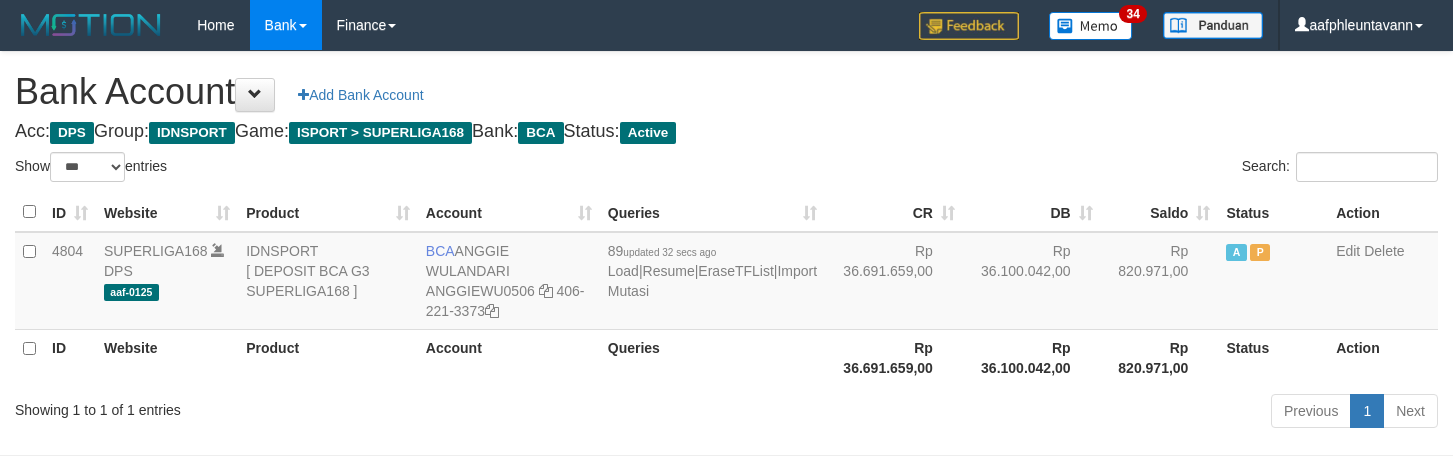 select on "***" 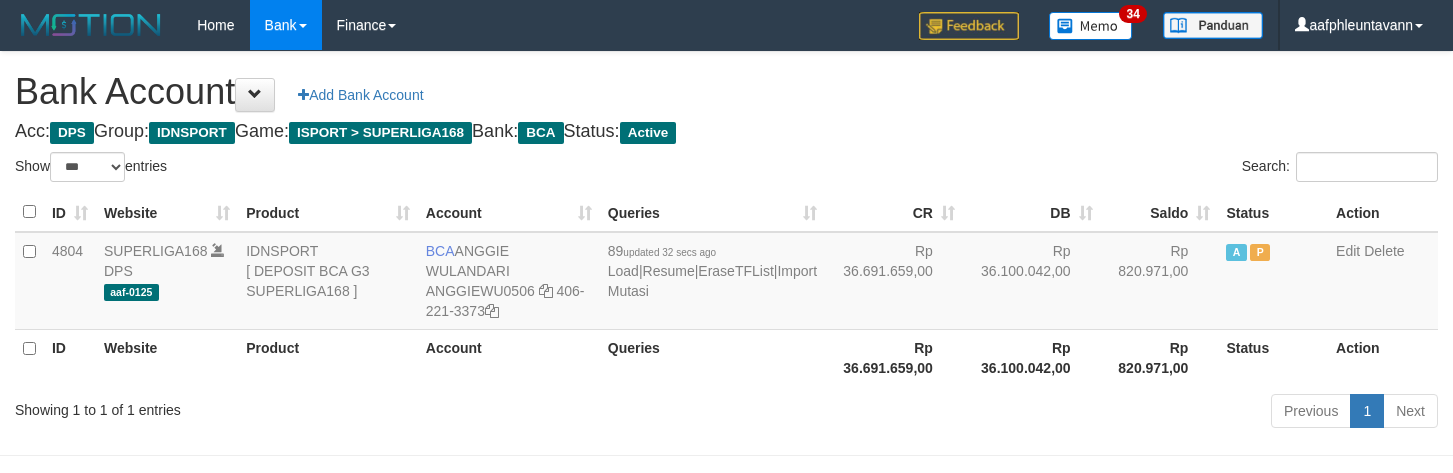 scroll, scrollTop: 0, scrollLeft: 0, axis: both 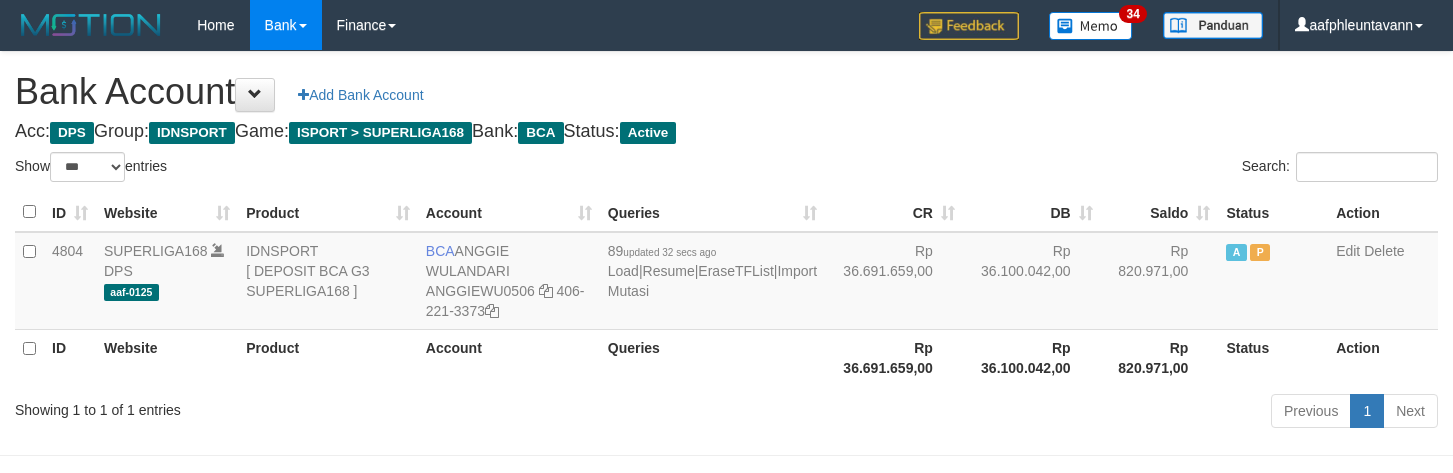 select on "***" 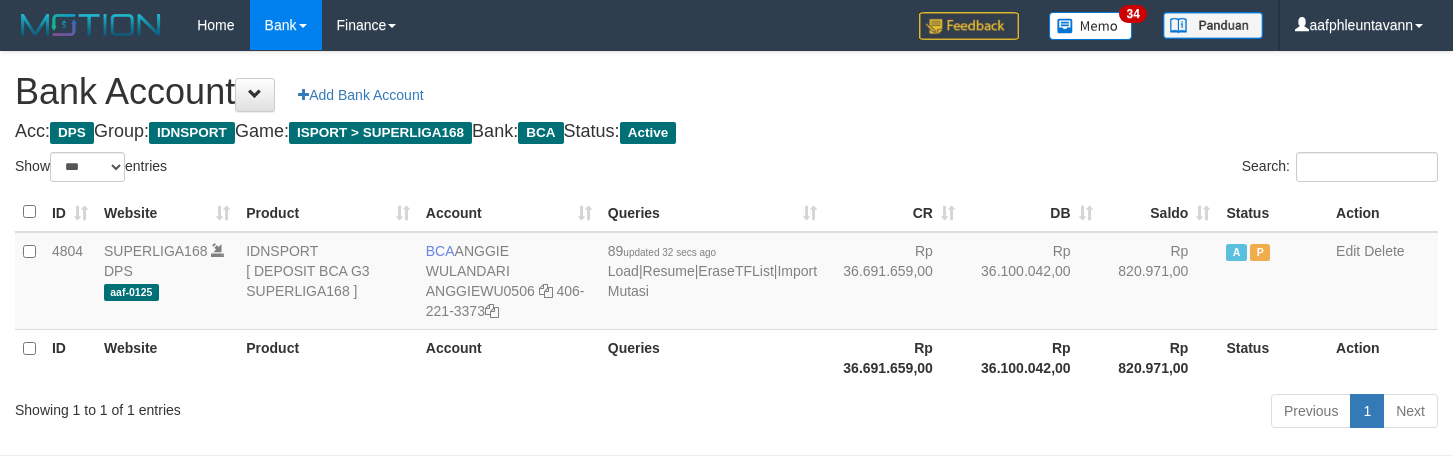 scroll, scrollTop: 0, scrollLeft: 0, axis: both 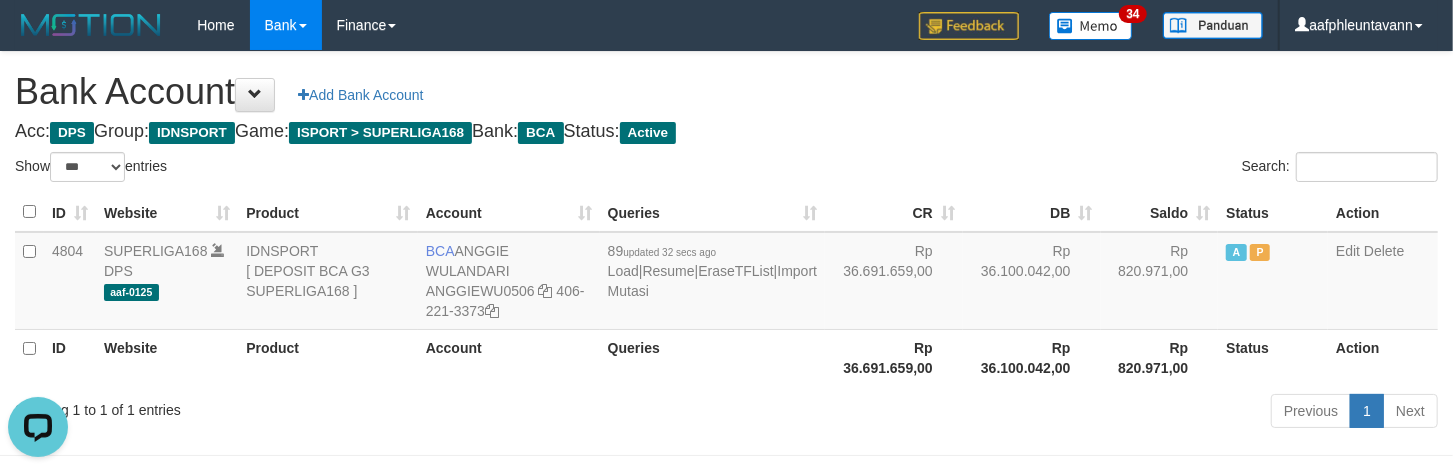 click on "Bank Account
Add Bank Account
Acc: 										 DPS
Group:   IDNSPORT    		Game:   ISPORT > SUPERLIGA168    		Bank:   BCA    		Status:  Active
Filter Account Type
*******
***
**
***
DPS
SELECT ALL  SELECT TYPE  - ALL -
DPS
WD
TMP
Filter Product
*******
******
********
********
*******
********
IDNSPORT
SELECT ALL  SELECT GROUP  - ALL -
BETHUB
IDNPOKER
IDNSPORT
IDNTOTO
LOADONLY
Filter Website
*******" at bounding box center [726, 243] 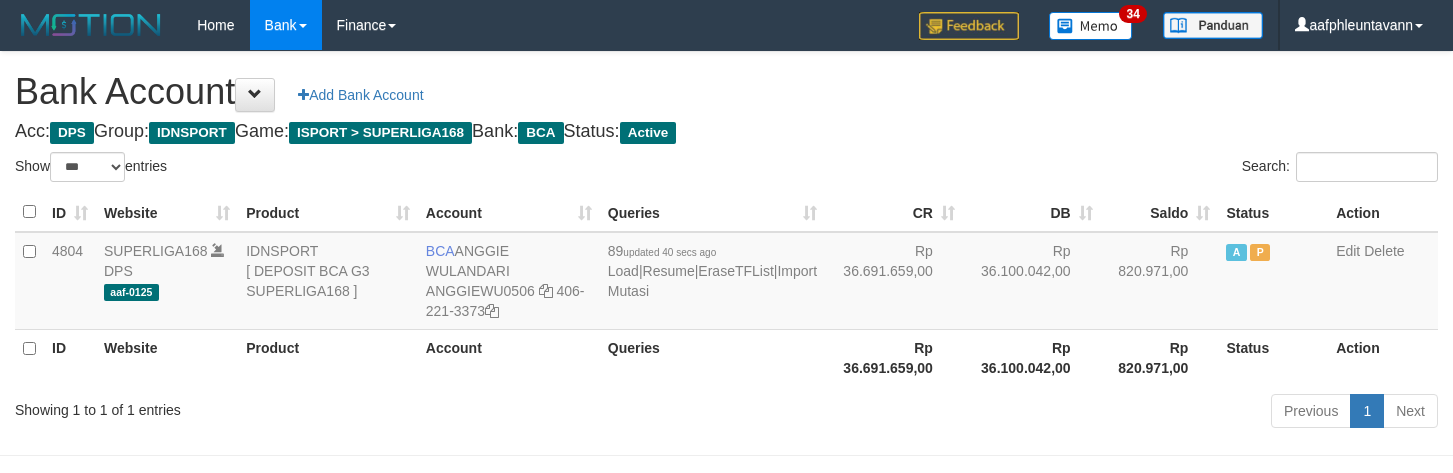 select on "***" 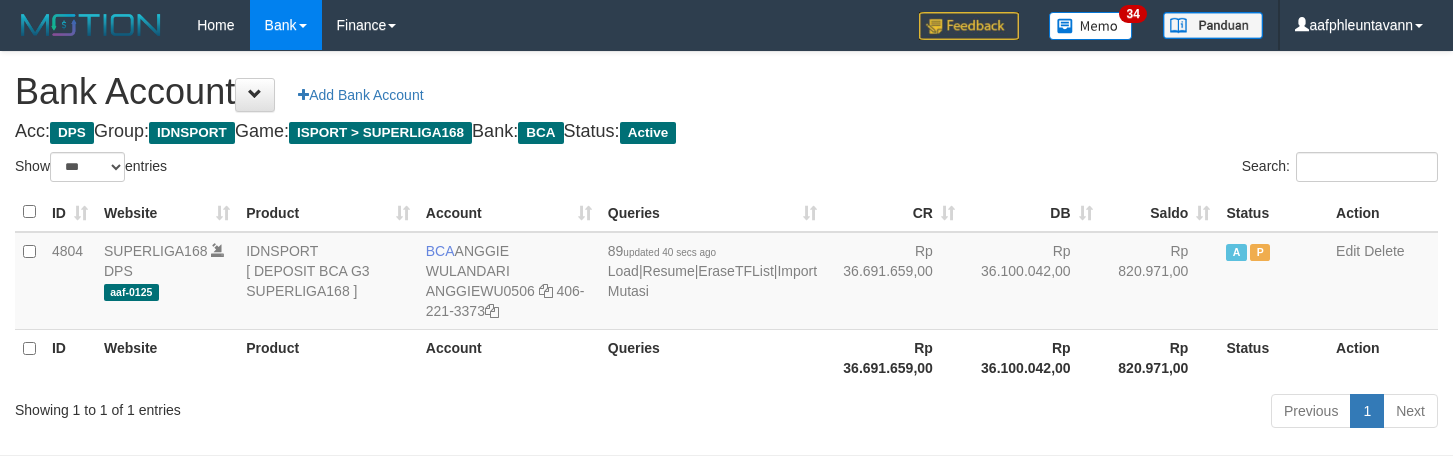 scroll, scrollTop: 0, scrollLeft: 0, axis: both 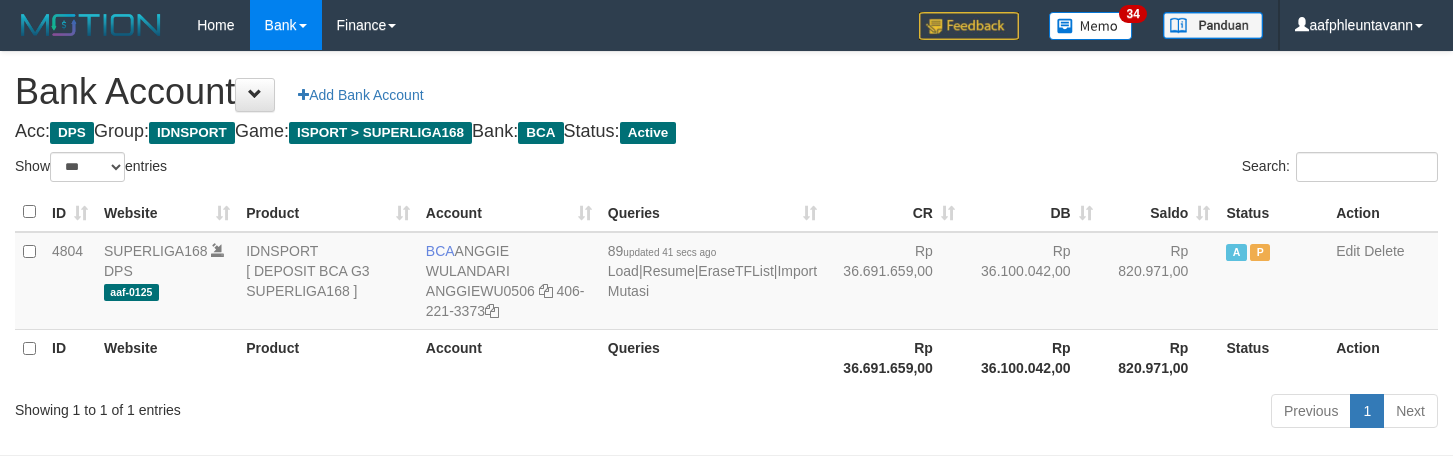select on "***" 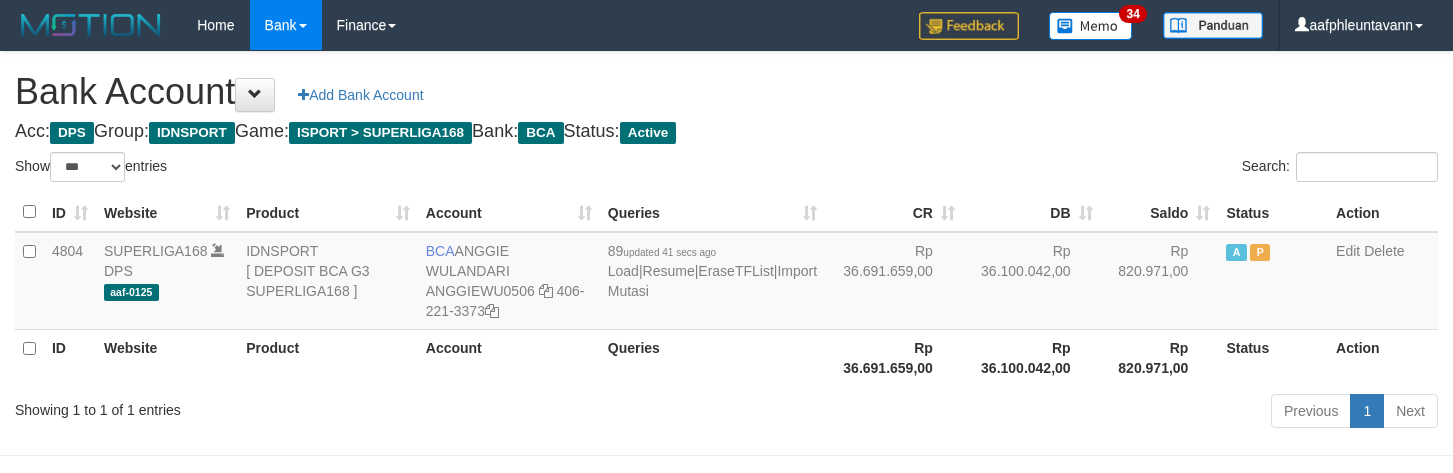 scroll, scrollTop: 0, scrollLeft: 0, axis: both 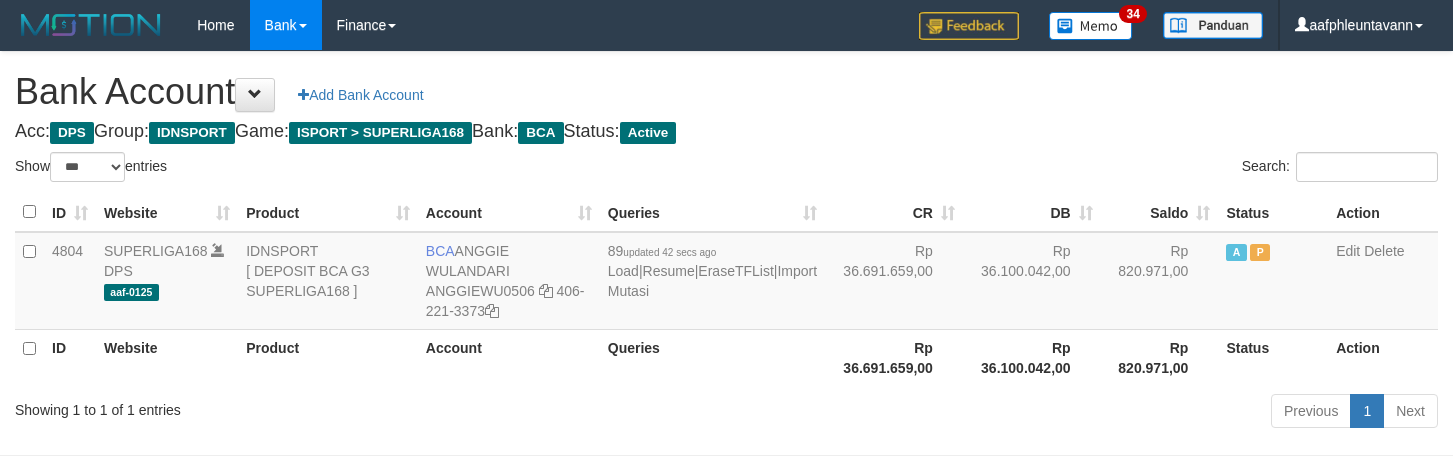 select on "***" 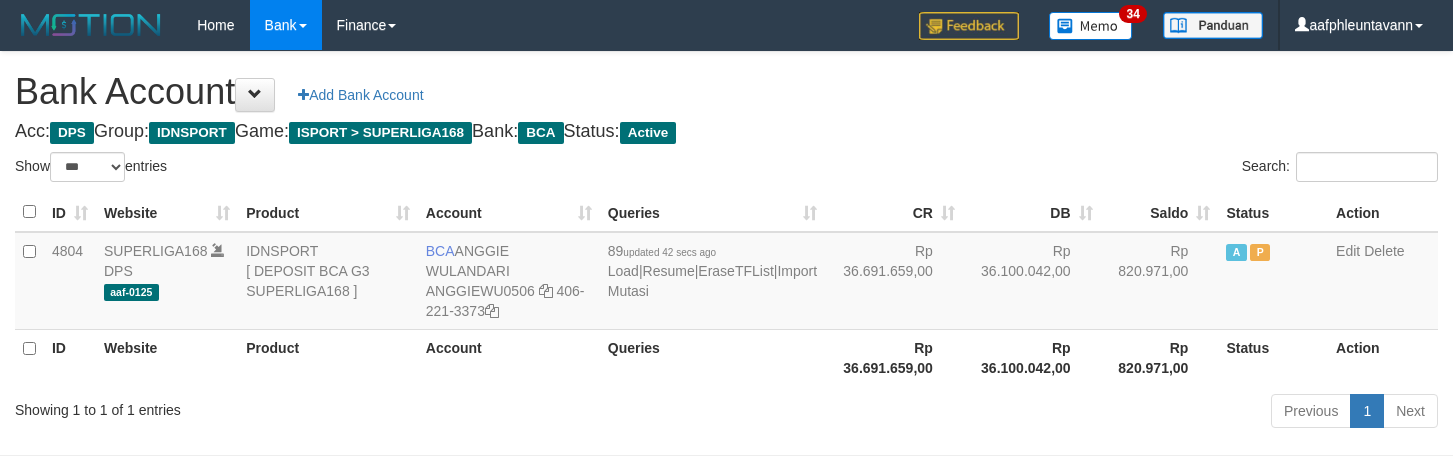 scroll, scrollTop: 0, scrollLeft: 0, axis: both 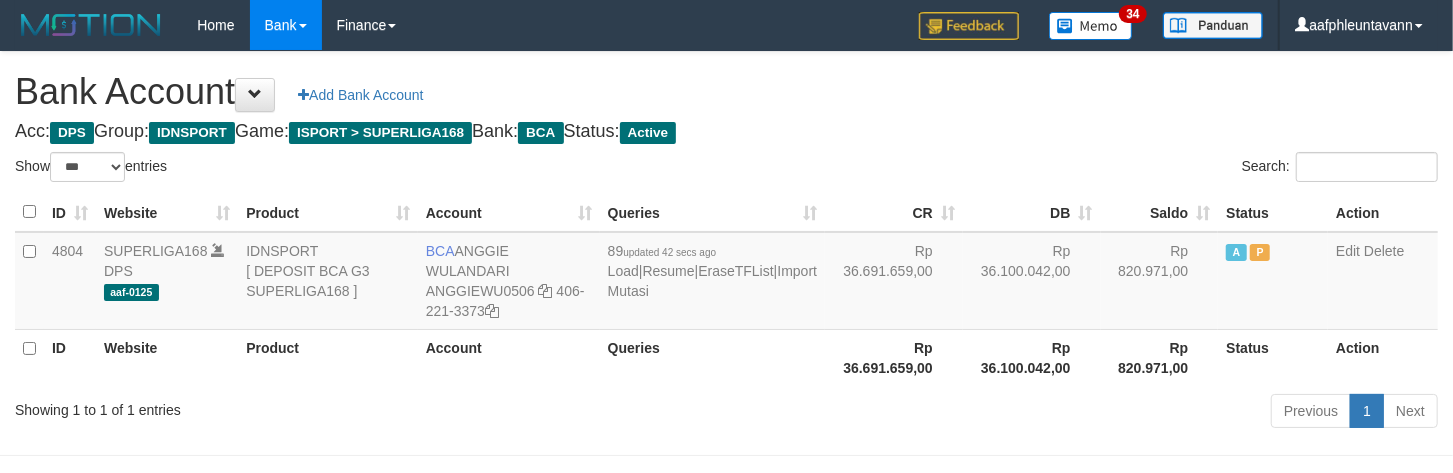 click on "Acc: 										 DPS
Group:   IDNSPORT    		Game:   ISPORT > SUPERLIGA168    		Bank:   BCA    		Status:  Active" at bounding box center [726, 132] 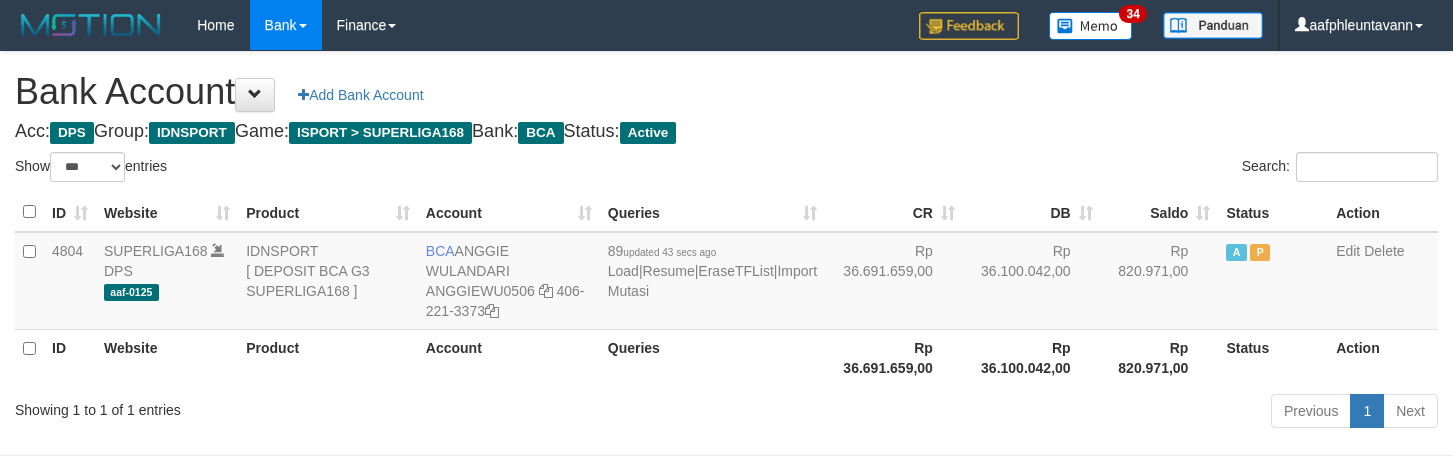 select on "***" 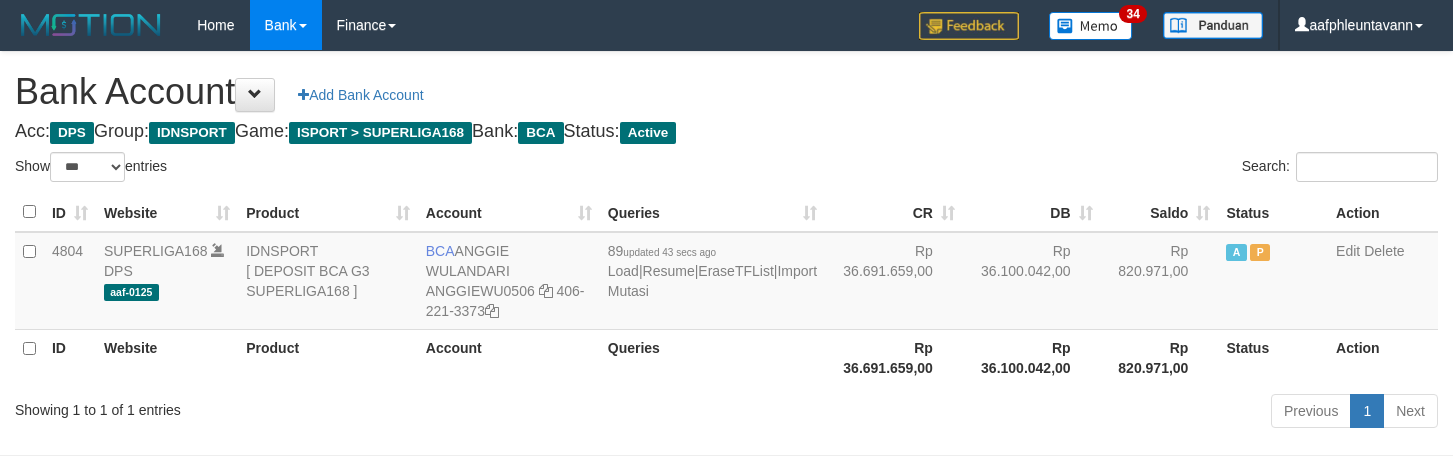 scroll, scrollTop: 0, scrollLeft: 0, axis: both 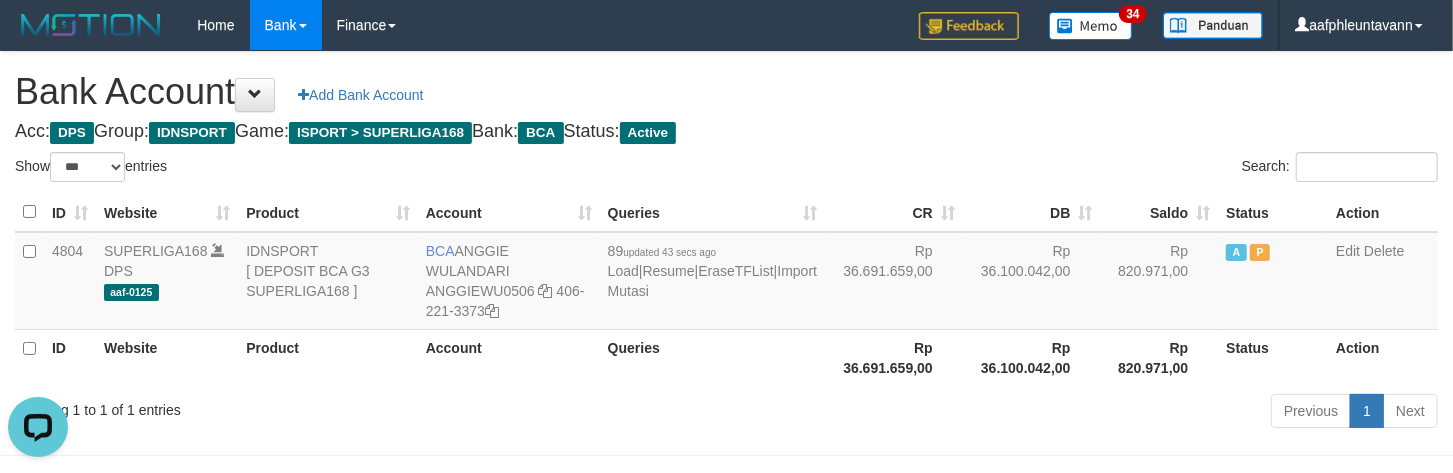 drag, startPoint x: 982, startPoint y: 120, endPoint x: 1022, endPoint y: 121, distance: 40.012497 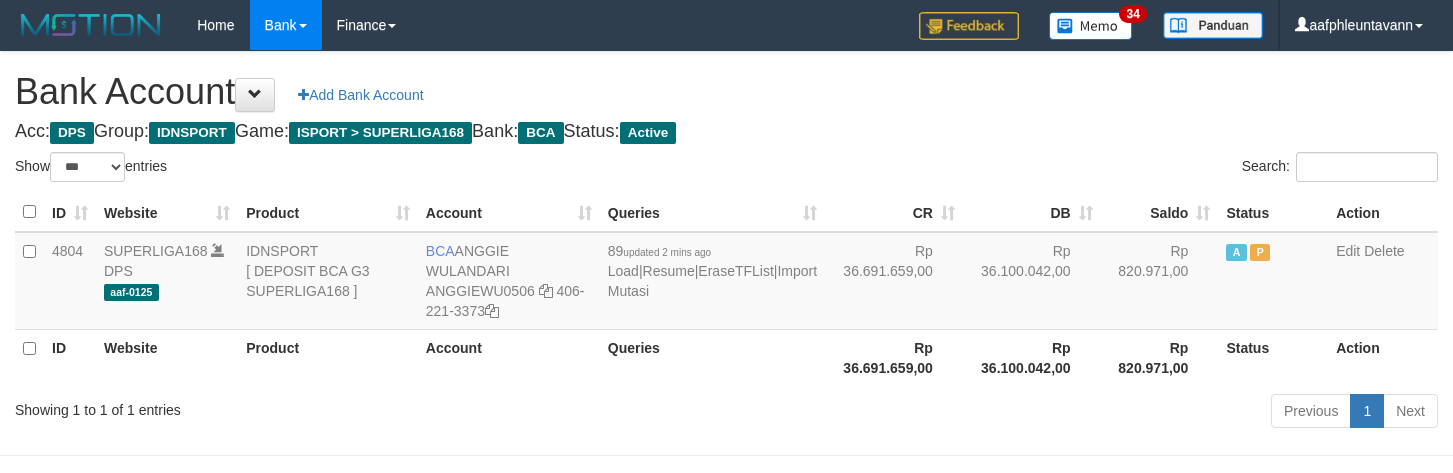 select on "***" 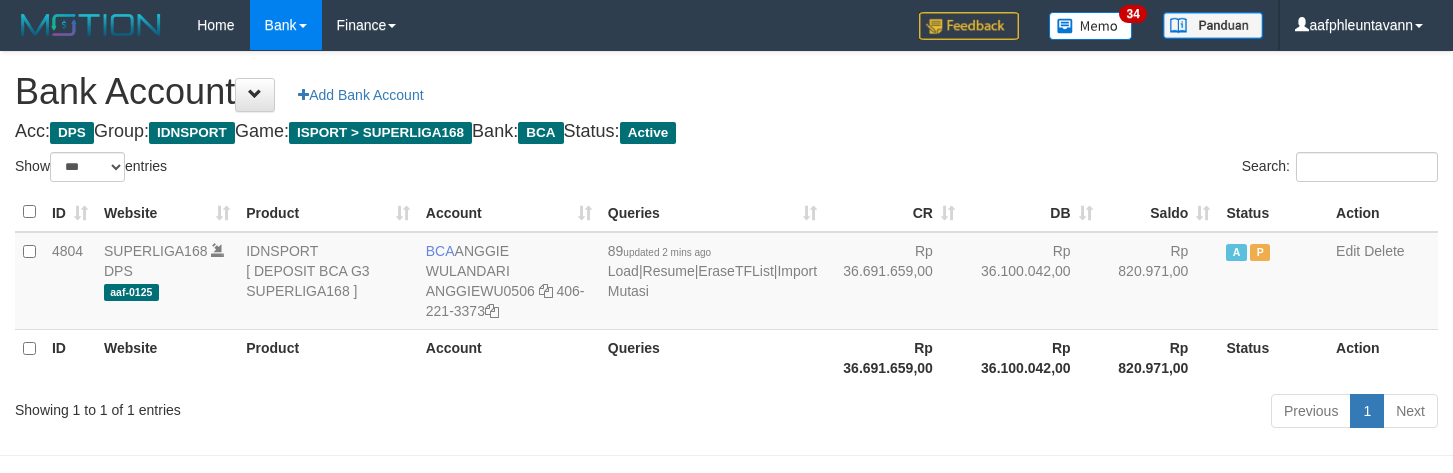 scroll, scrollTop: 0, scrollLeft: 0, axis: both 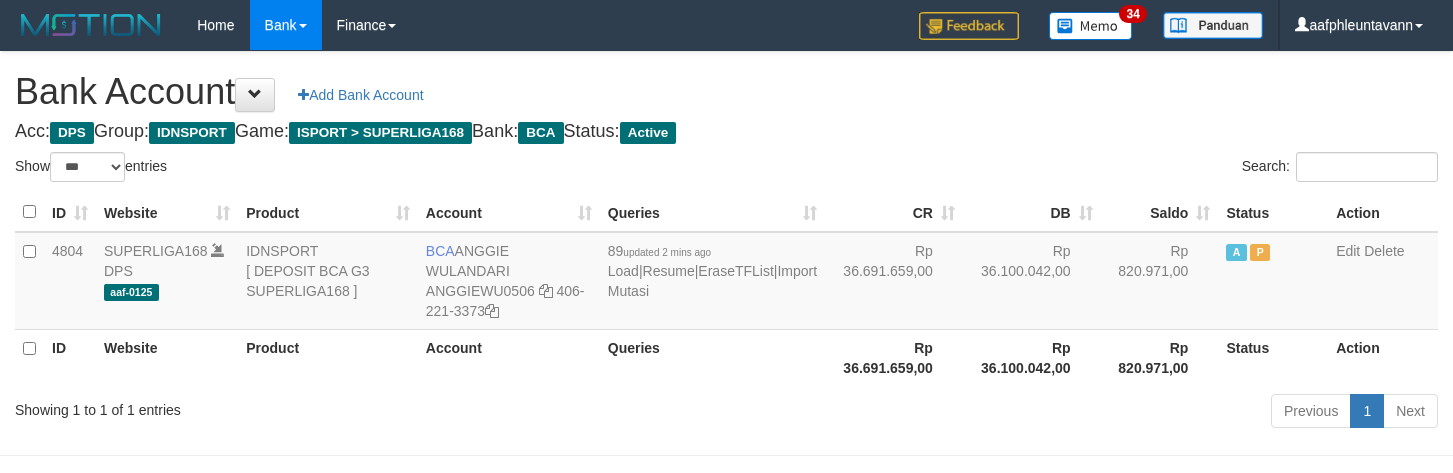 select on "***" 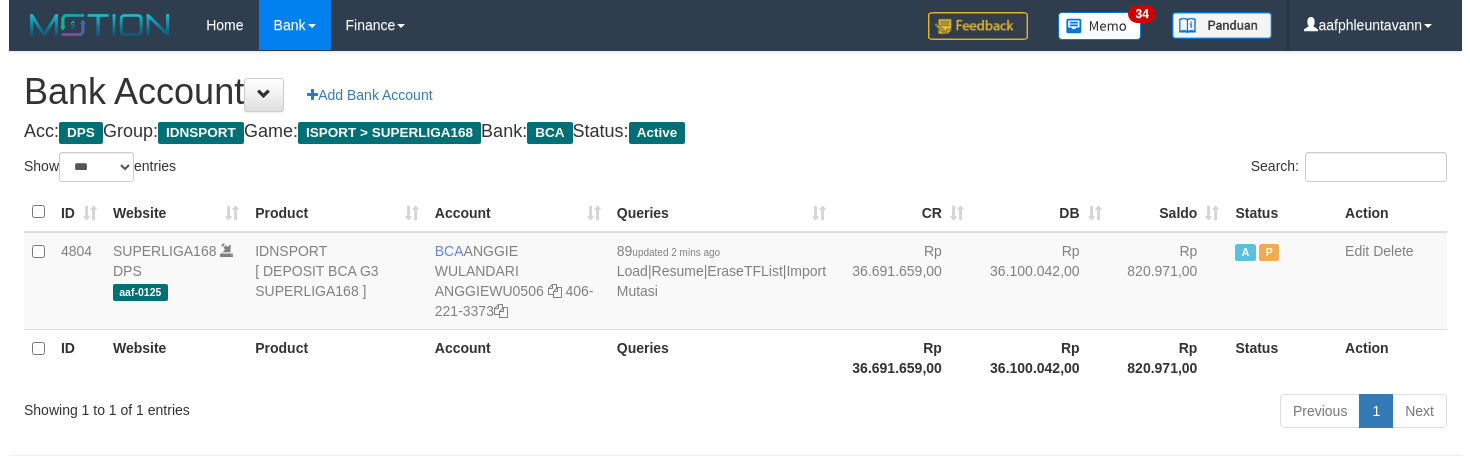 scroll, scrollTop: 0, scrollLeft: 0, axis: both 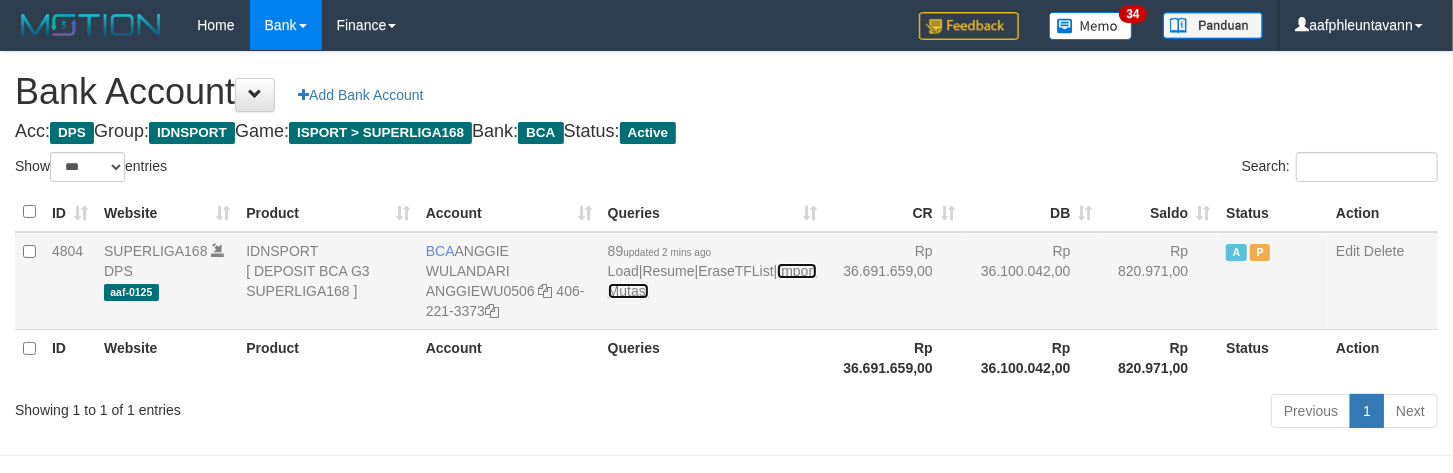 click on "Import Mutasi" at bounding box center (712, 281) 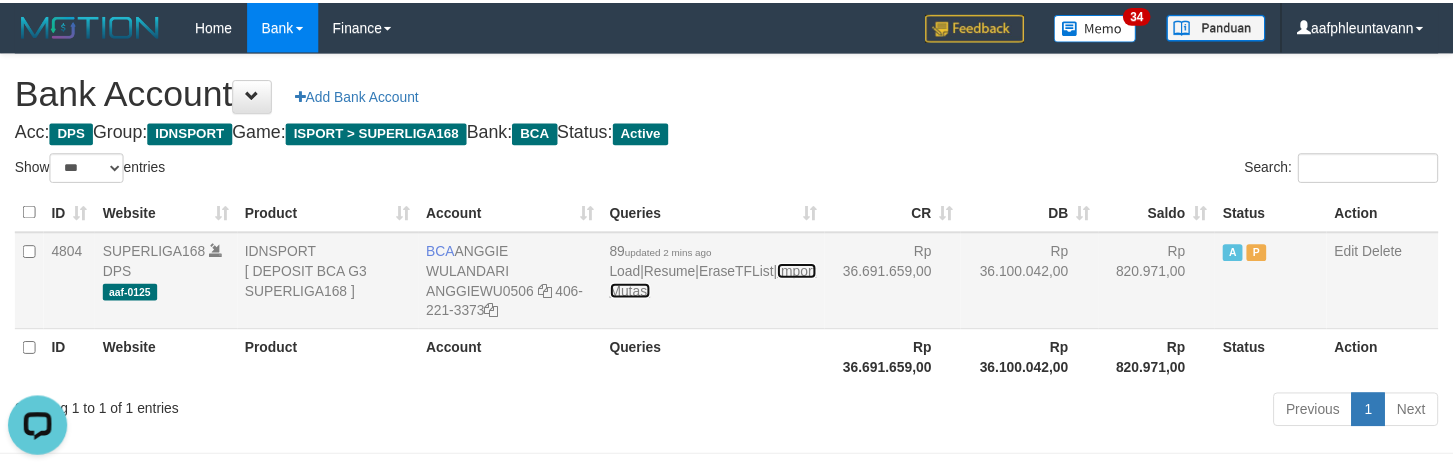 scroll, scrollTop: 0, scrollLeft: 0, axis: both 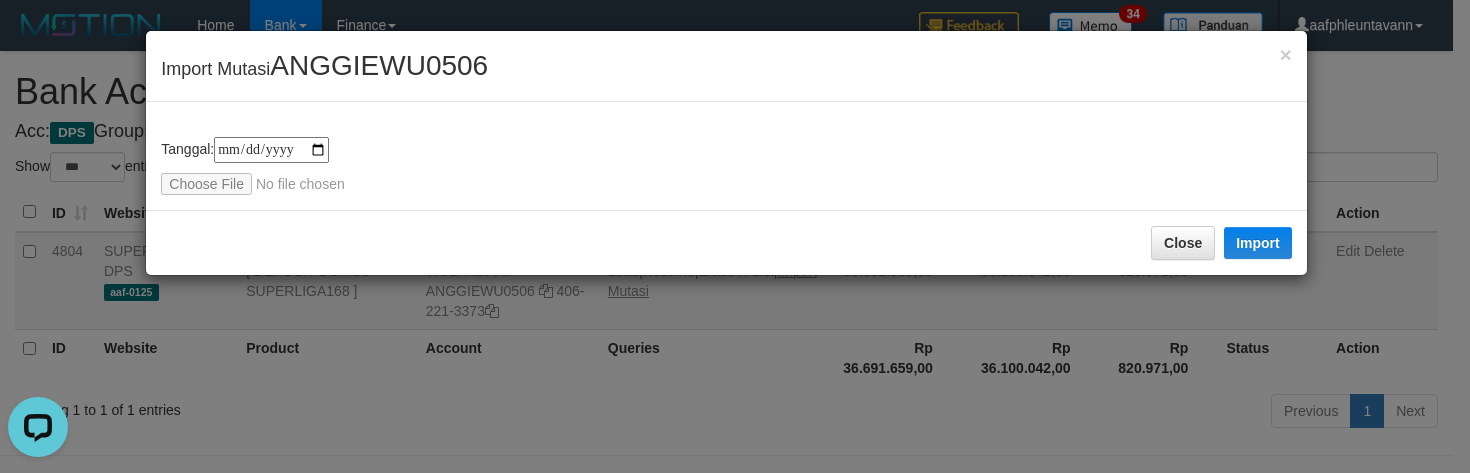 type on "**********" 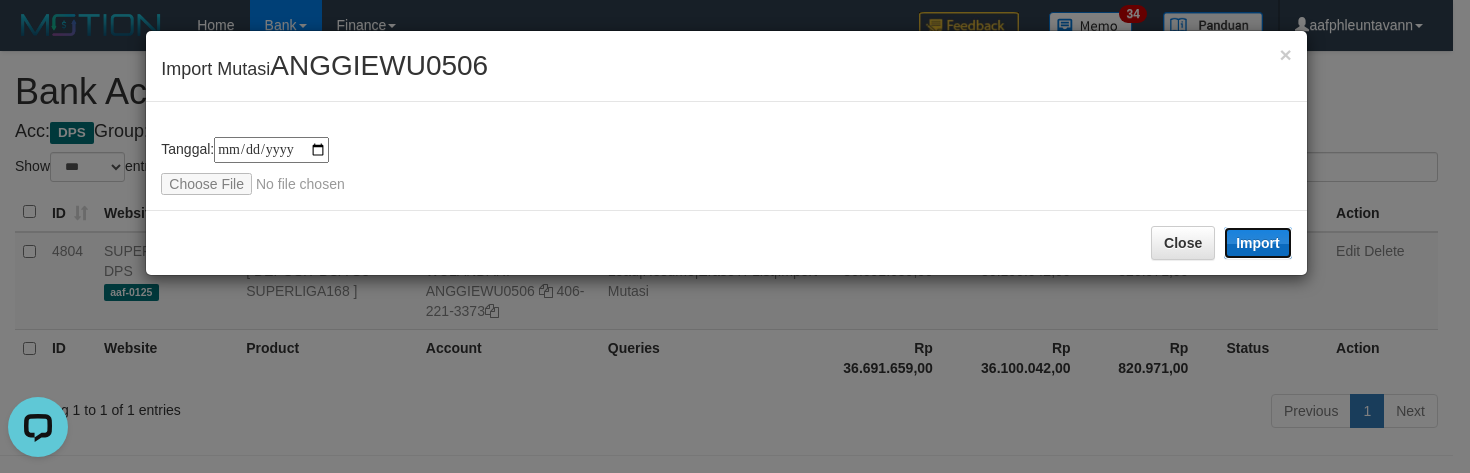 click on "Import" at bounding box center [1258, 243] 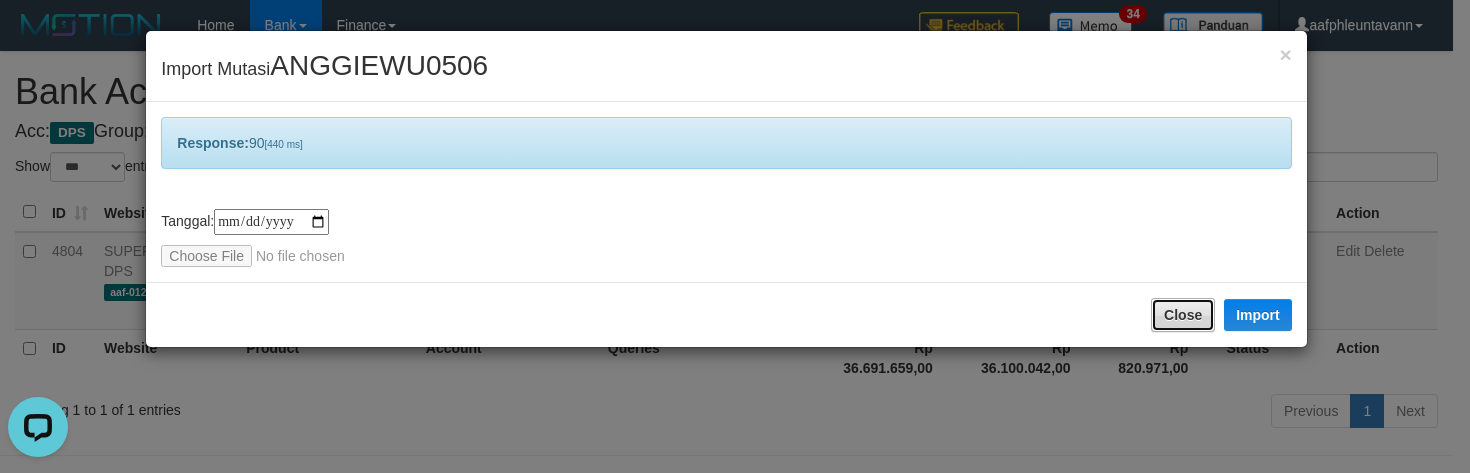 click on "Close" at bounding box center (1183, 315) 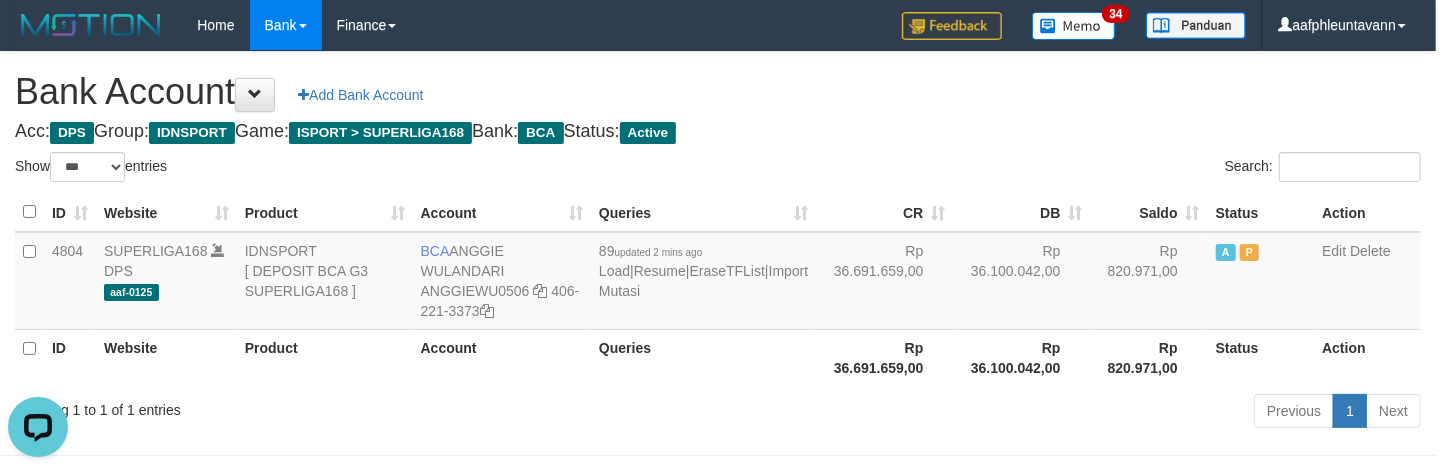 click on "Acc: 										 DPS
Group:   IDNSPORT    		Game:   ISPORT > SUPERLIGA168    		Bank:   BCA    		Status:  Active" at bounding box center [718, 132] 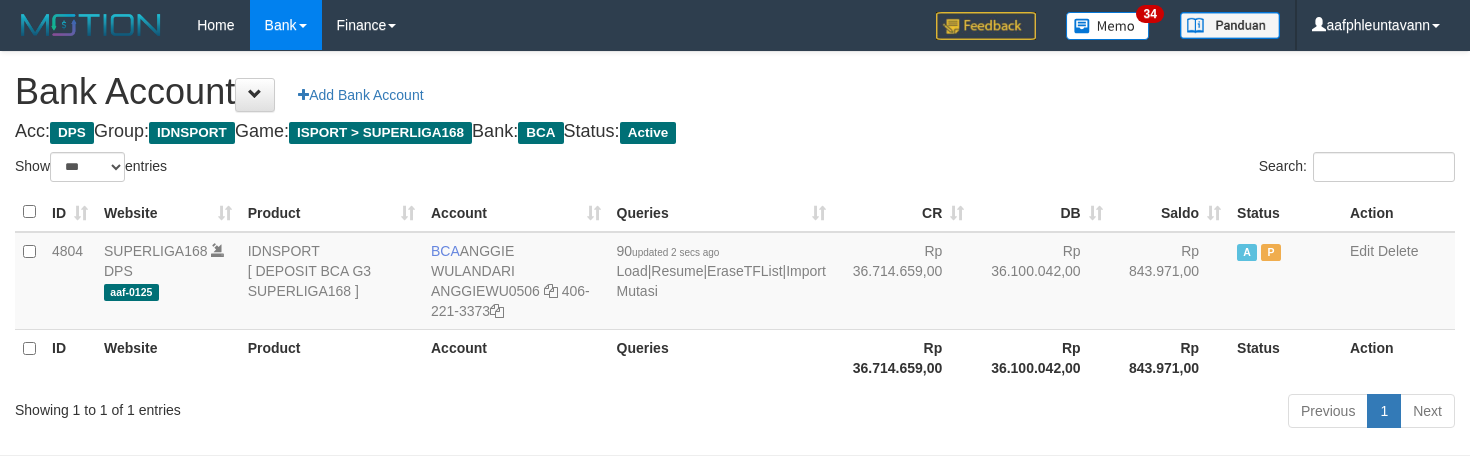 select on "***" 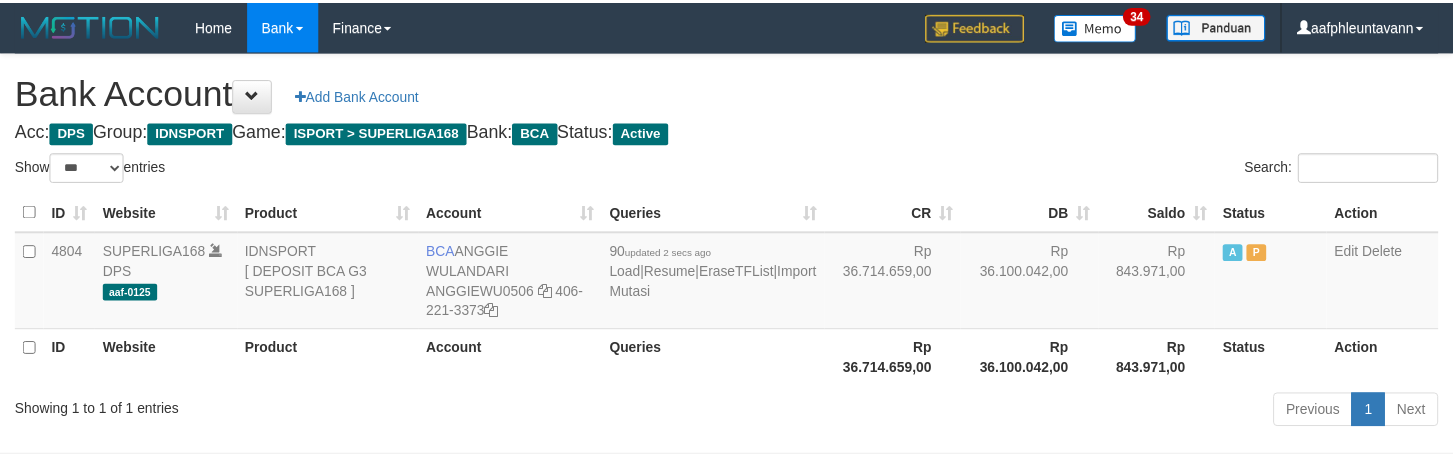 scroll, scrollTop: 0, scrollLeft: 0, axis: both 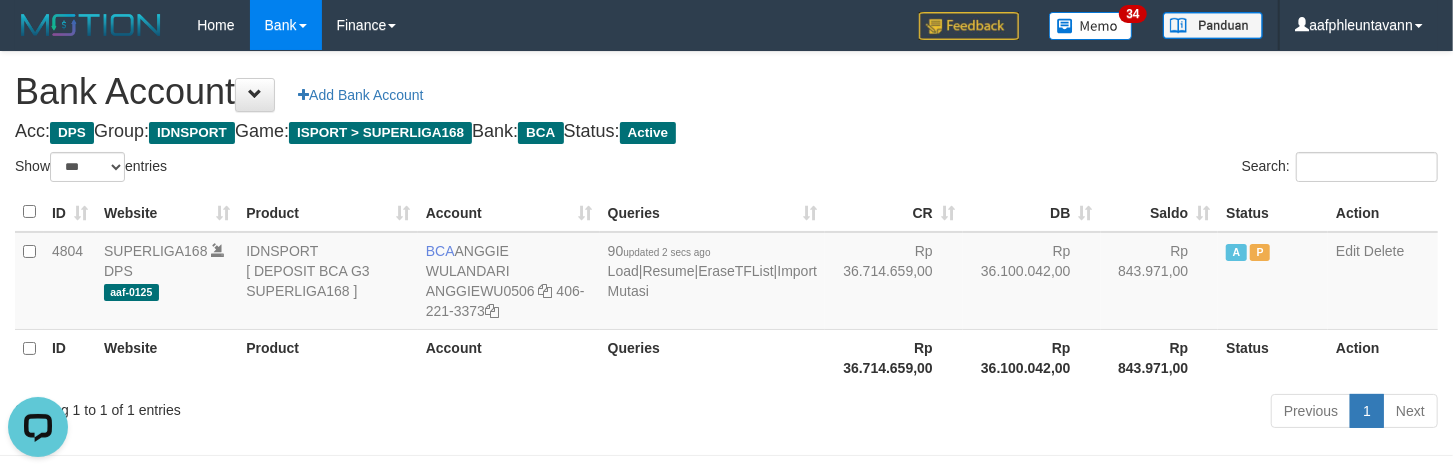 click on "Bank Account
Add Bank Account
Acc: 										 DPS
Group:   IDNSPORT    		Game:   ISPORT > SUPERLIGA168    		Bank:   BCA    		Status:  Active
Filter Account Type
*******
***
**
***
DPS
SELECT ALL  SELECT TYPE  - ALL -
DPS
WD
TMP
Filter Product
*******
******
********
********
*******
********
IDNSPORT
SELECT ALL  SELECT GROUP  - ALL -
BETHUB
IDNPOKER
IDNSPORT
IDNTOTO
LOADONLY
Filter Website
*******" at bounding box center [726, 243] 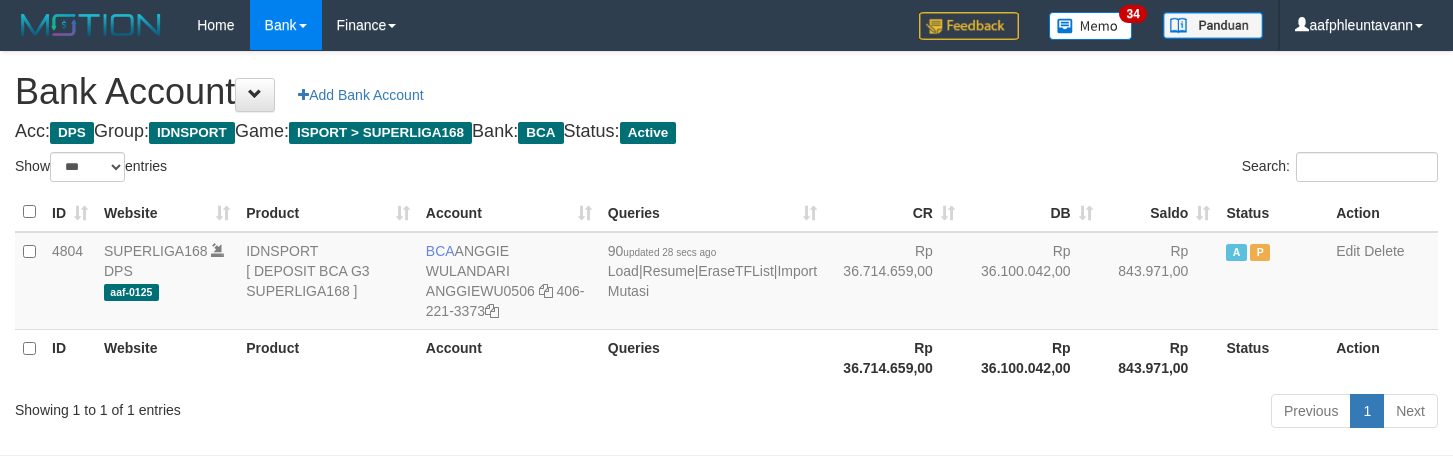 select on "***" 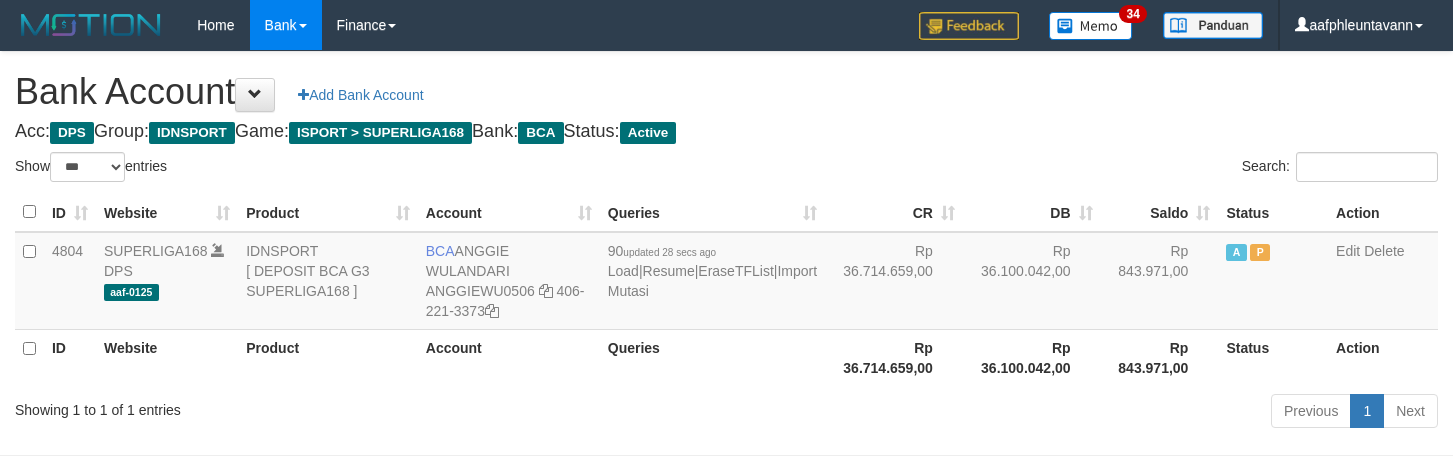 scroll, scrollTop: 0, scrollLeft: 0, axis: both 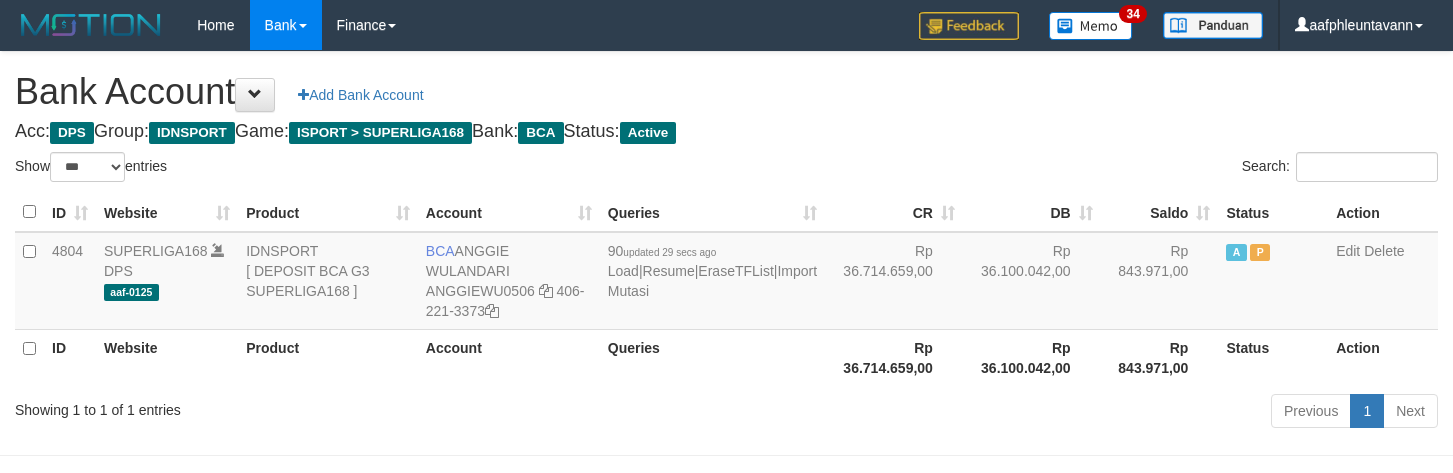 select on "***" 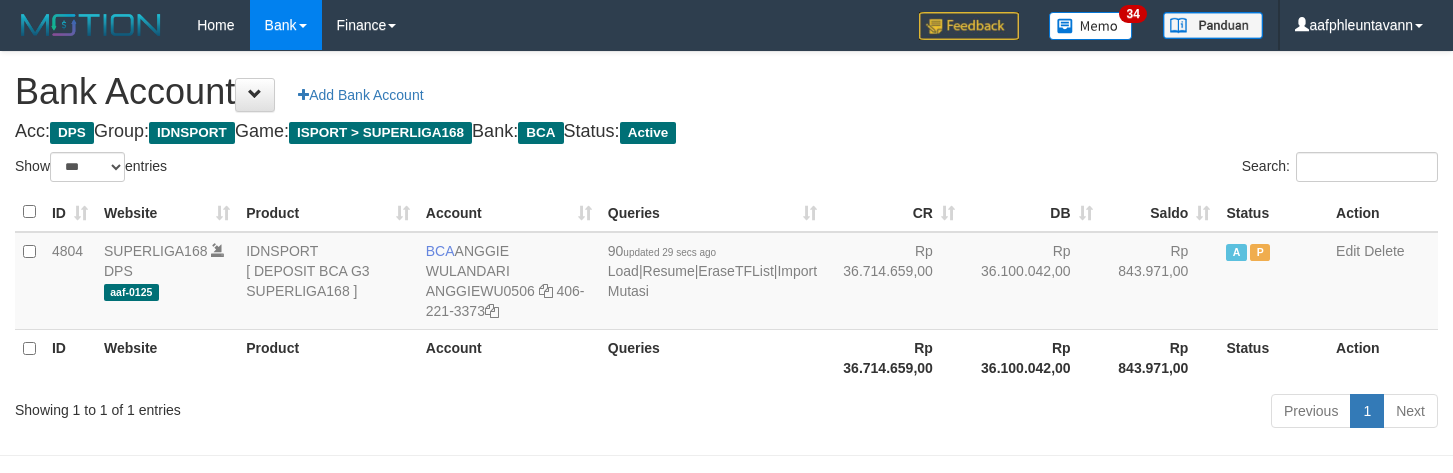 scroll, scrollTop: 0, scrollLeft: 0, axis: both 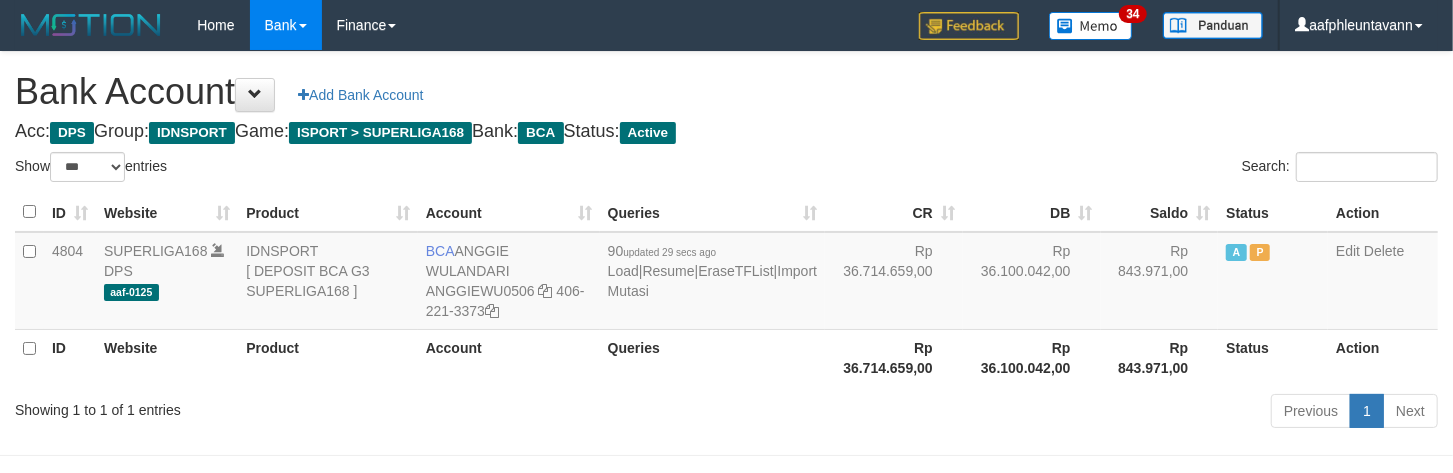 click on "Bank Account
Add Bank Account
Acc: 										 DPS
Group:   IDNSPORT    		Game:   ISPORT > SUPERLIGA168    		Bank:   BCA    		Status:  Active
Filter Account Type
*******
***
**
***
DPS
SELECT ALL  SELECT TYPE  - ALL -
DPS
WD
TMP
Filter Product
*******
******
********
********
*******
********
IDNSPORT
SELECT ALL  SELECT GROUP  - ALL -
BETHUB
IDNPOKER
IDNSPORT
IDNTOTO
LOADONLY
Filter Website
*******" at bounding box center (726, 243) 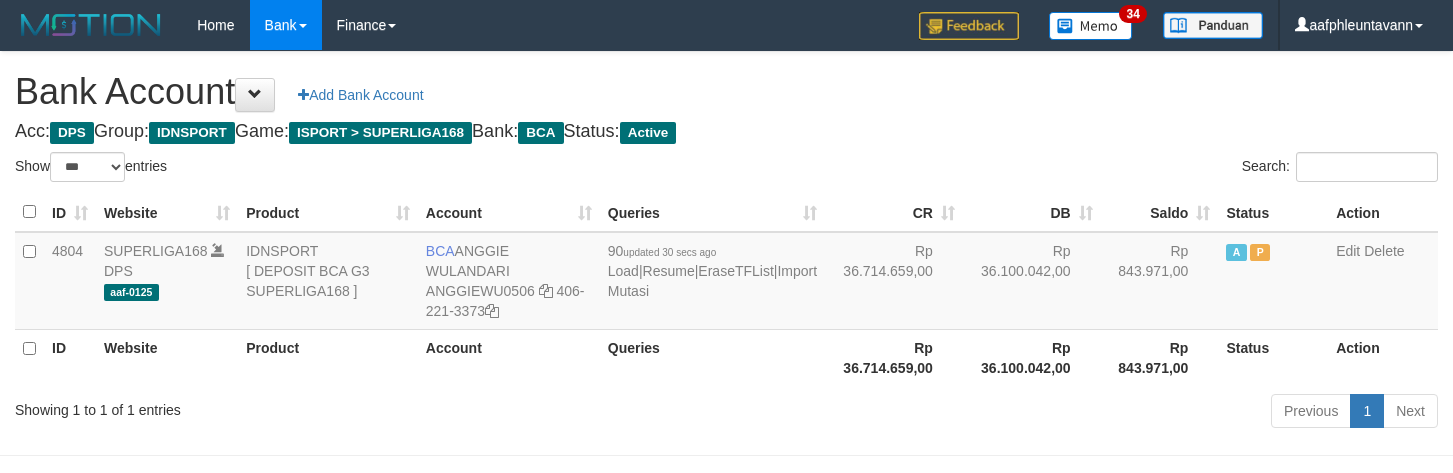 select on "***" 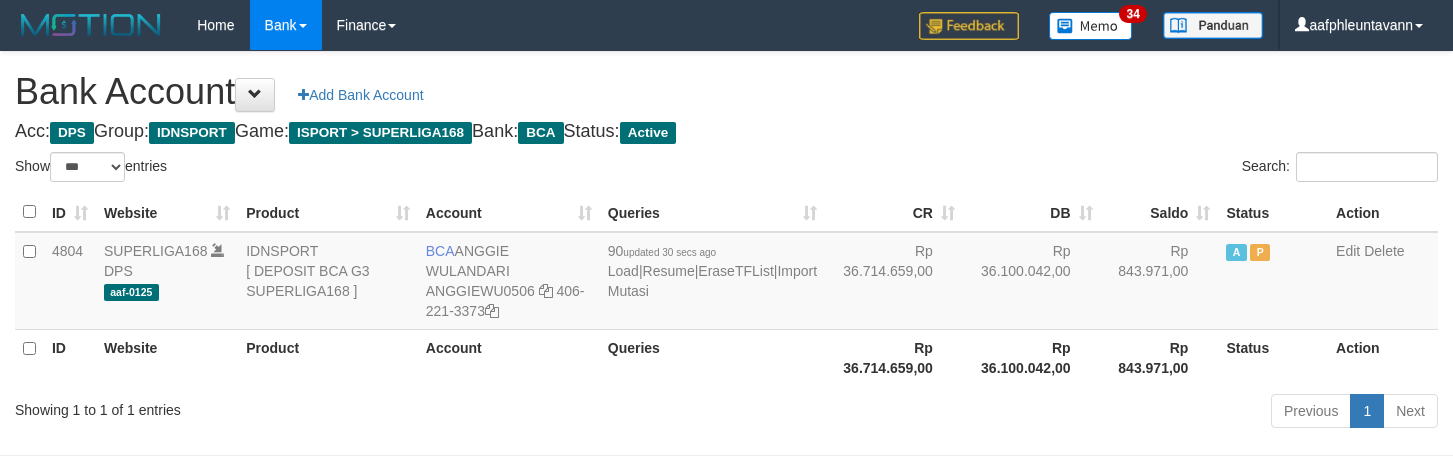 scroll, scrollTop: 0, scrollLeft: 0, axis: both 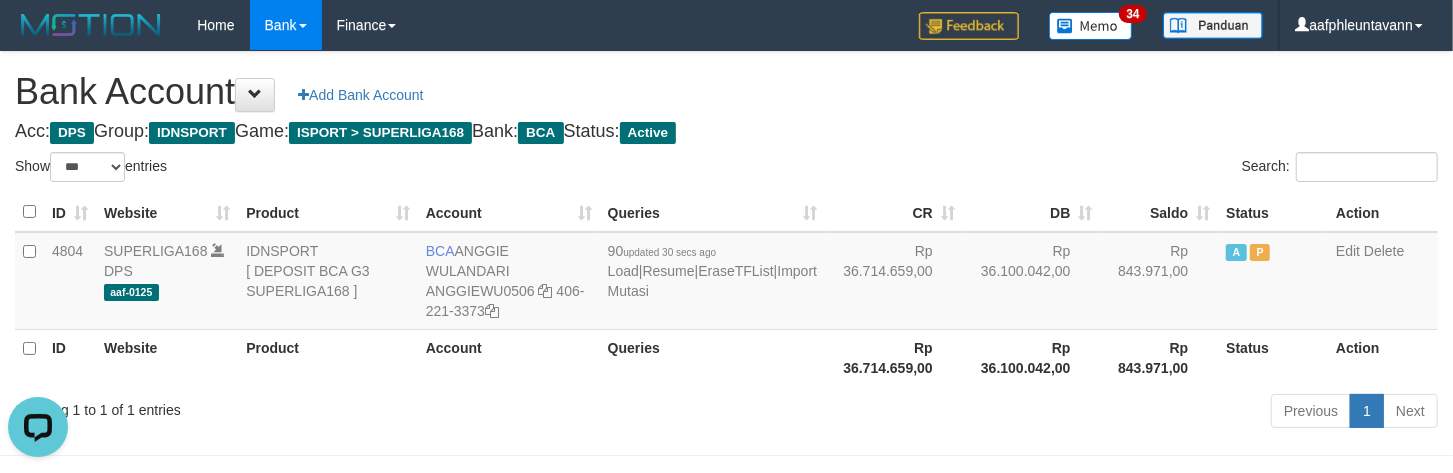 click on "Bank Account
Add Bank Account" at bounding box center [726, 92] 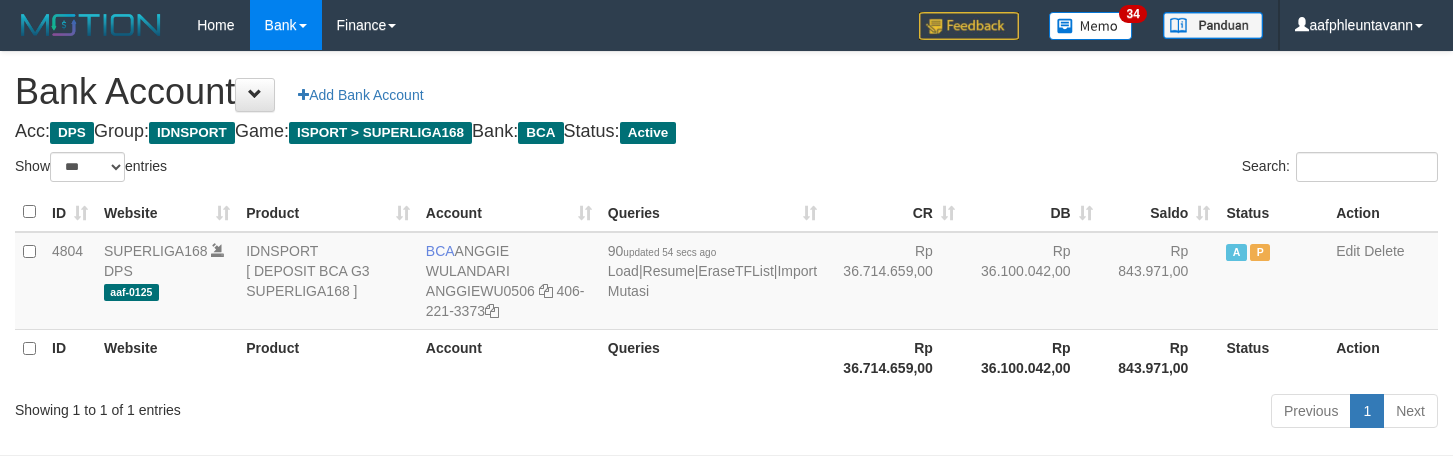 select on "***" 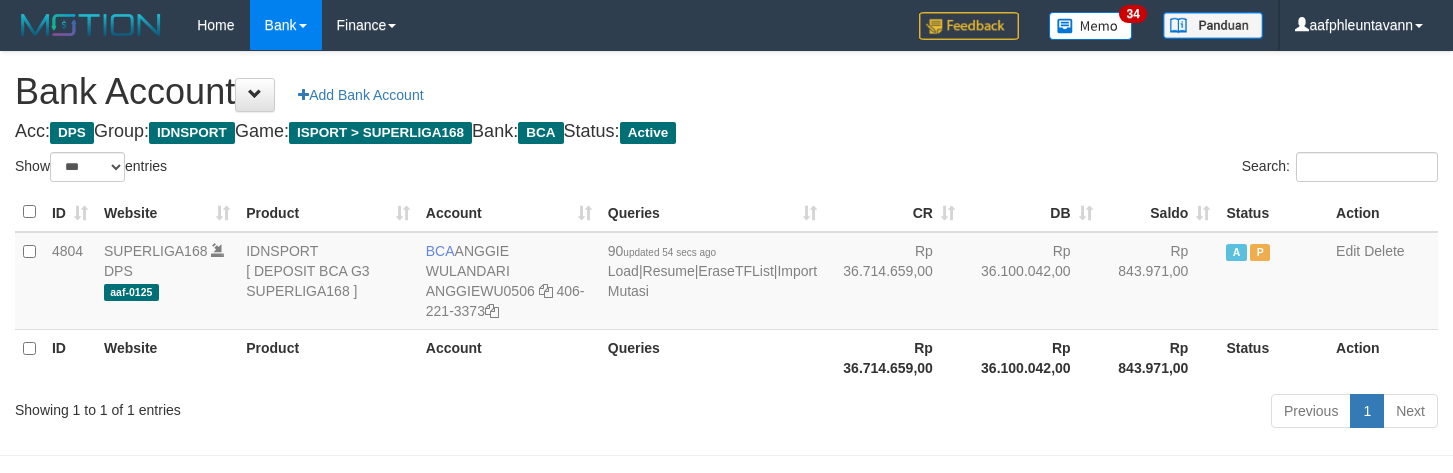 scroll, scrollTop: 0, scrollLeft: 0, axis: both 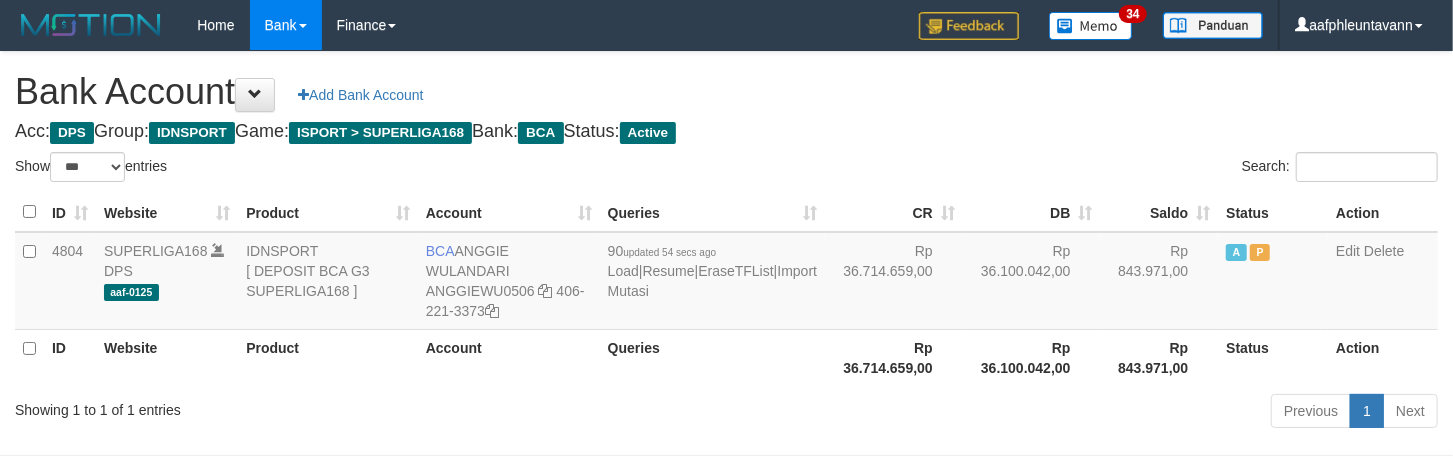 click on "Acc: 										 DPS
Group:   IDNSPORT    		Game:   ISPORT > SUPERLIGA168    		Bank:   BCA    		Status:  Active" at bounding box center [726, 132] 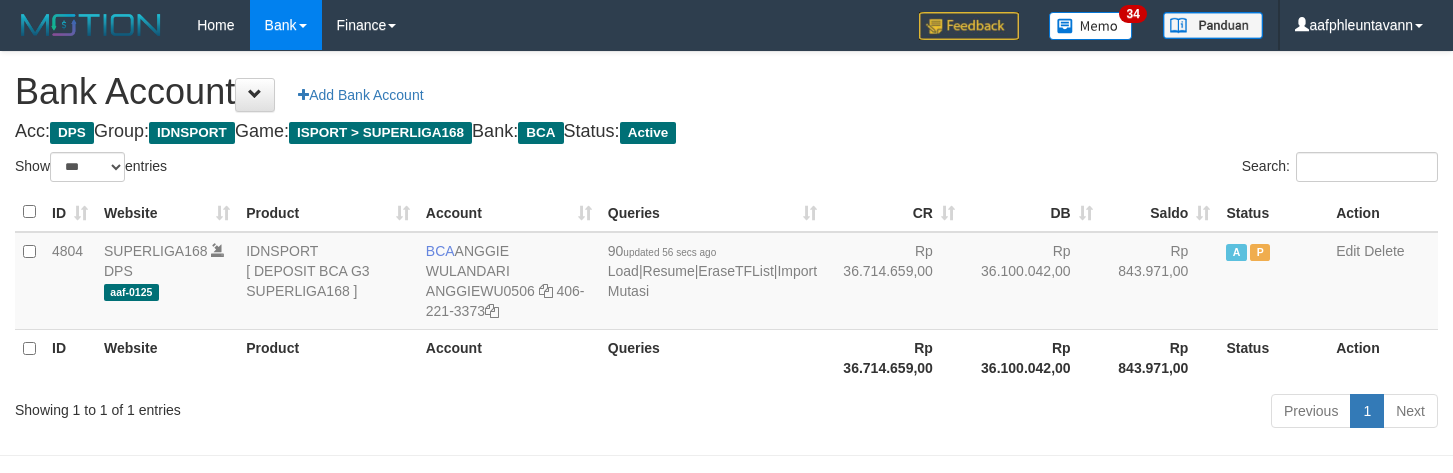 select on "***" 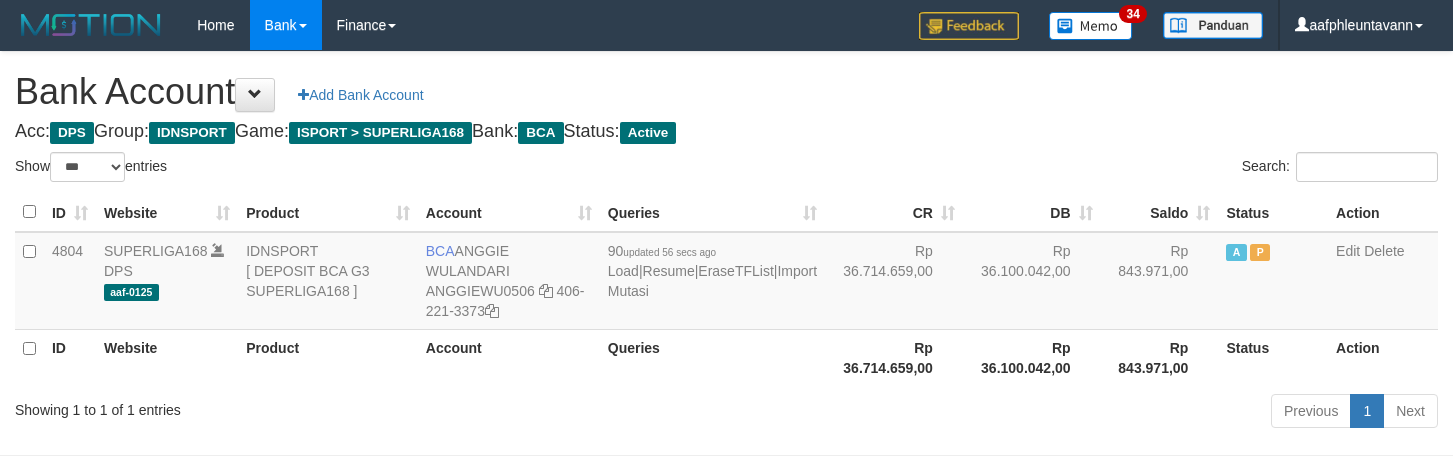 scroll, scrollTop: 0, scrollLeft: 0, axis: both 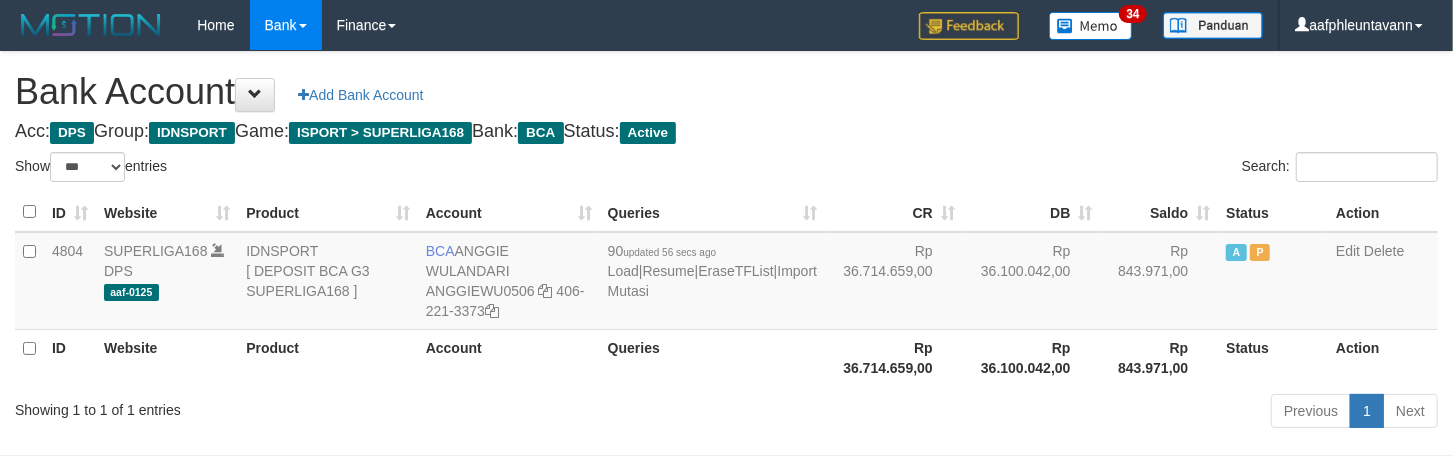click on "Bank Account
Add Bank Account
Acc: 										 DPS
Group:   IDNSPORT    		Game:   ISPORT > SUPERLIGA168    		Bank:   BCA    		Status:  Active
Filter Account Type
*******
***
**
***
DPS
SELECT ALL  SELECT TYPE  - ALL -
DPS
WD
TMP
Filter Product
*******
******
********
********
*******
********
IDNSPORT
SELECT ALL  SELECT GROUP  - ALL -
BETHUB
IDNPOKER
IDNSPORT
IDNTOTO
LOADONLY
Filter Website
*******" at bounding box center (726, 243) 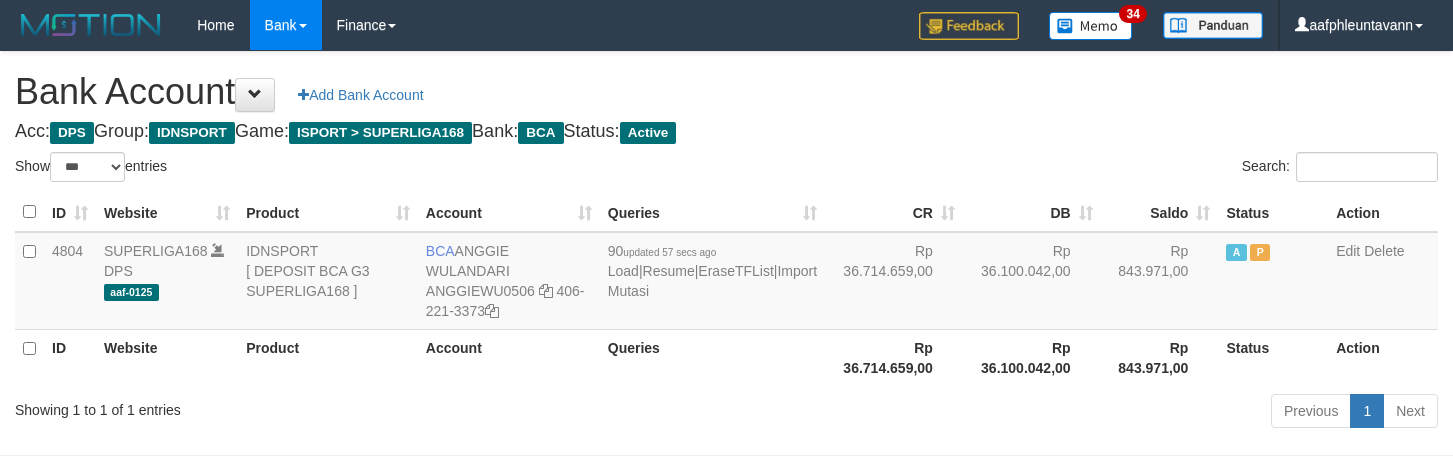 select on "***" 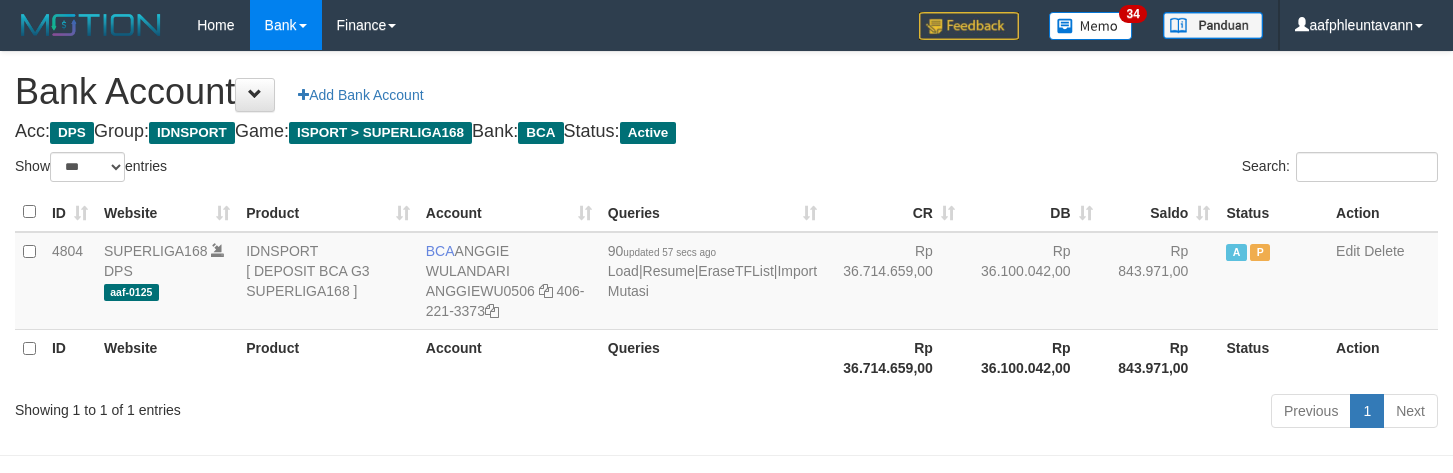 scroll, scrollTop: 0, scrollLeft: 0, axis: both 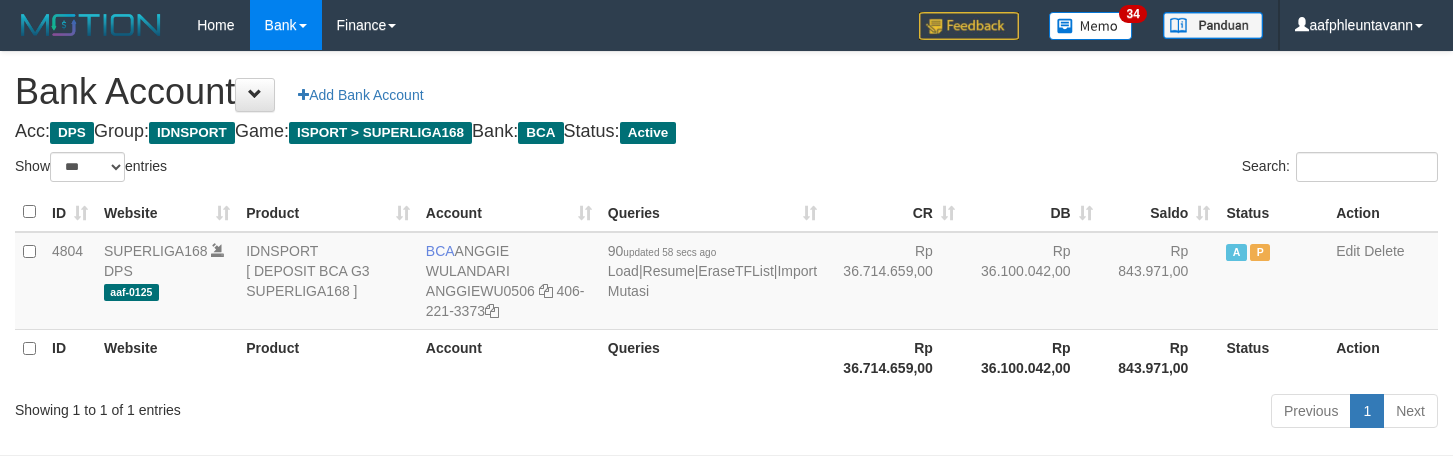 select on "***" 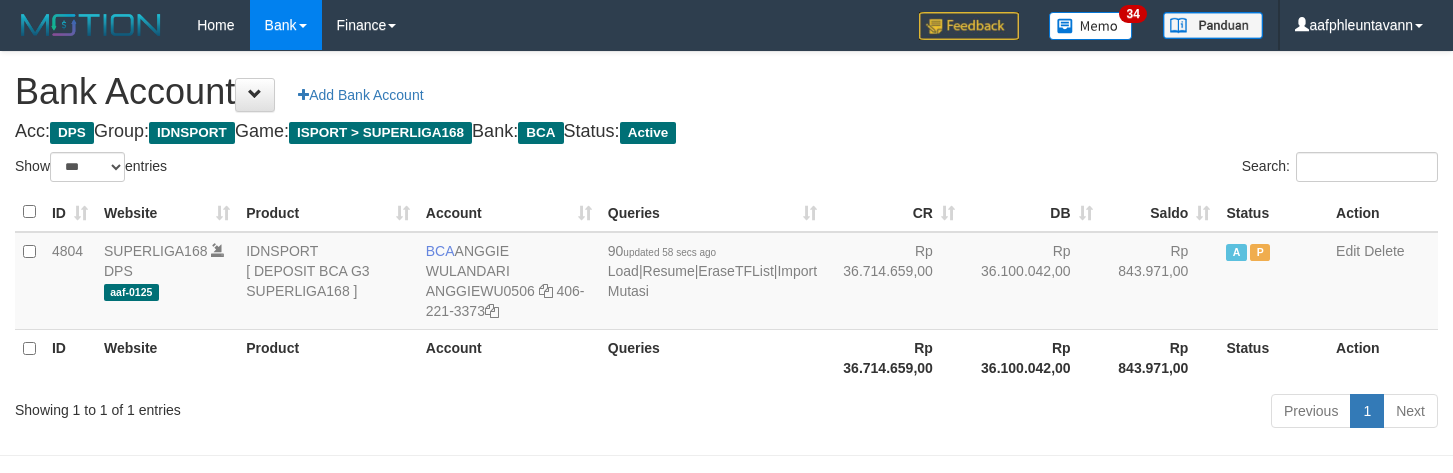 scroll, scrollTop: 0, scrollLeft: 0, axis: both 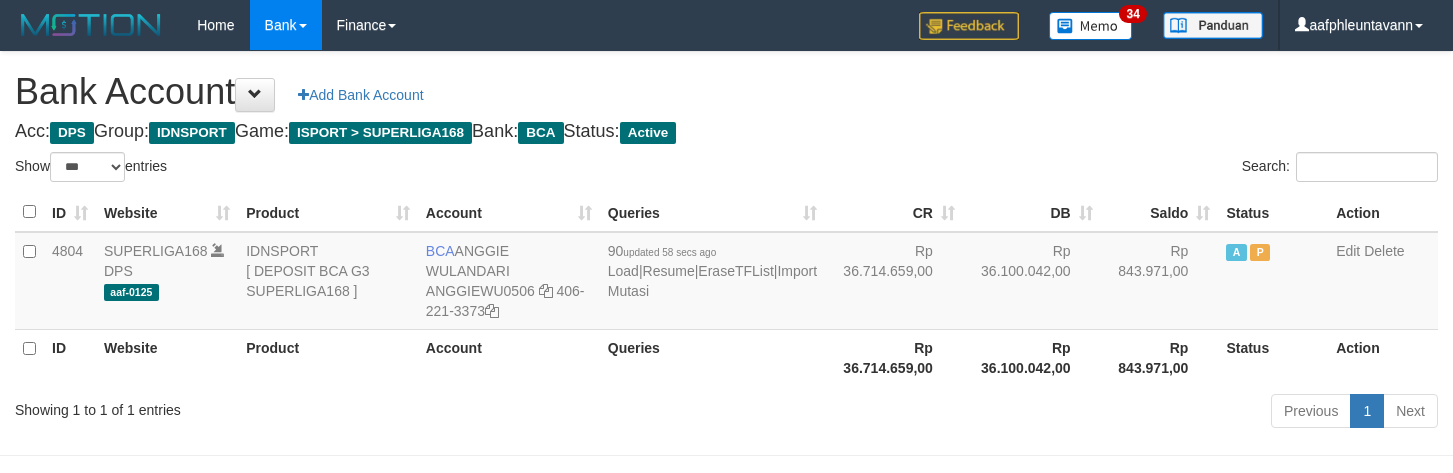 select on "***" 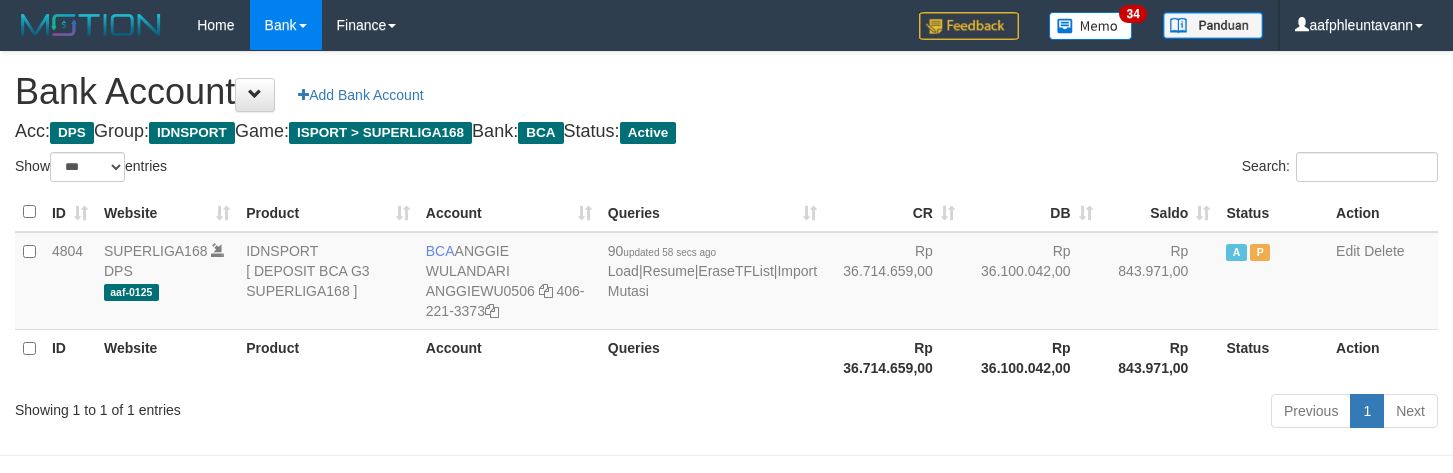 scroll, scrollTop: 0, scrollLeft: 0, axis: both 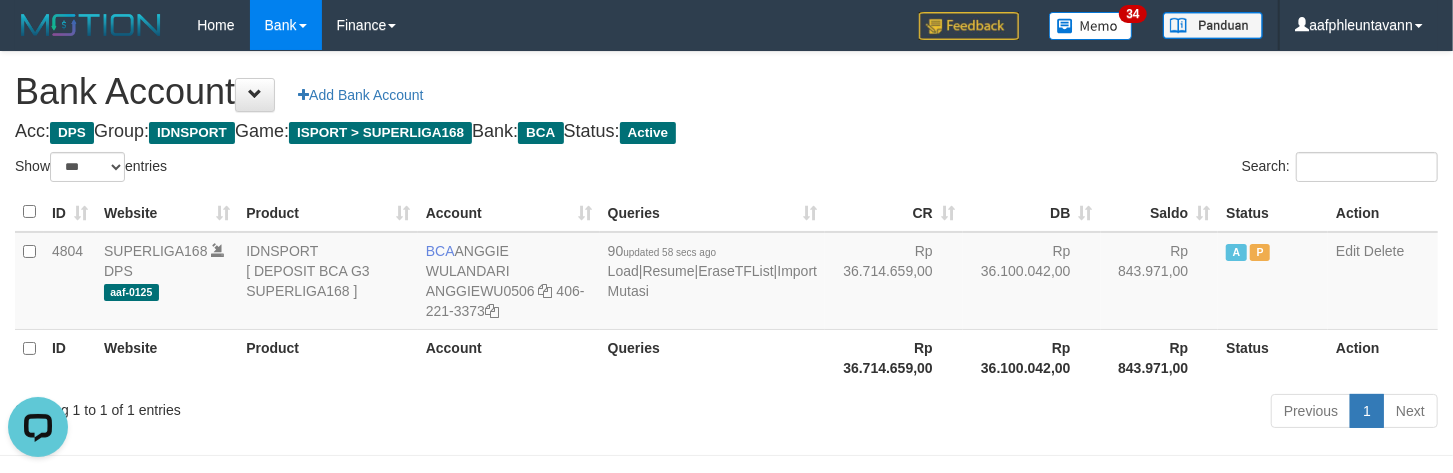drag, startPoint x: 1003, startPoint y: 133, endPoint x: 983, endPoint y: 148, distance: 25 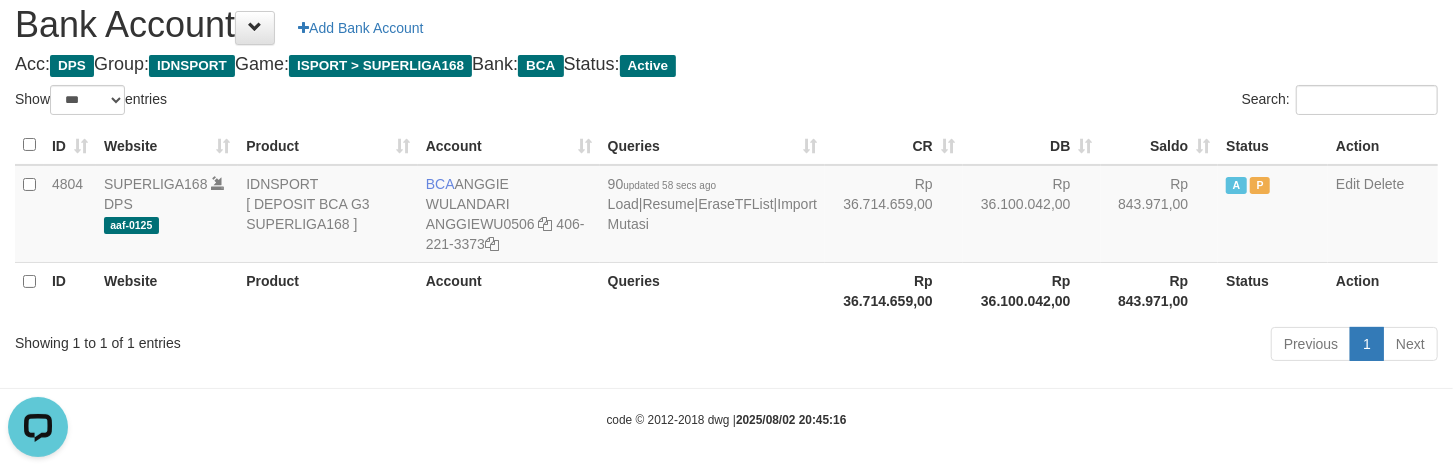scroll, scrollTop: 75, scrollLeft: 0, axis: vertical 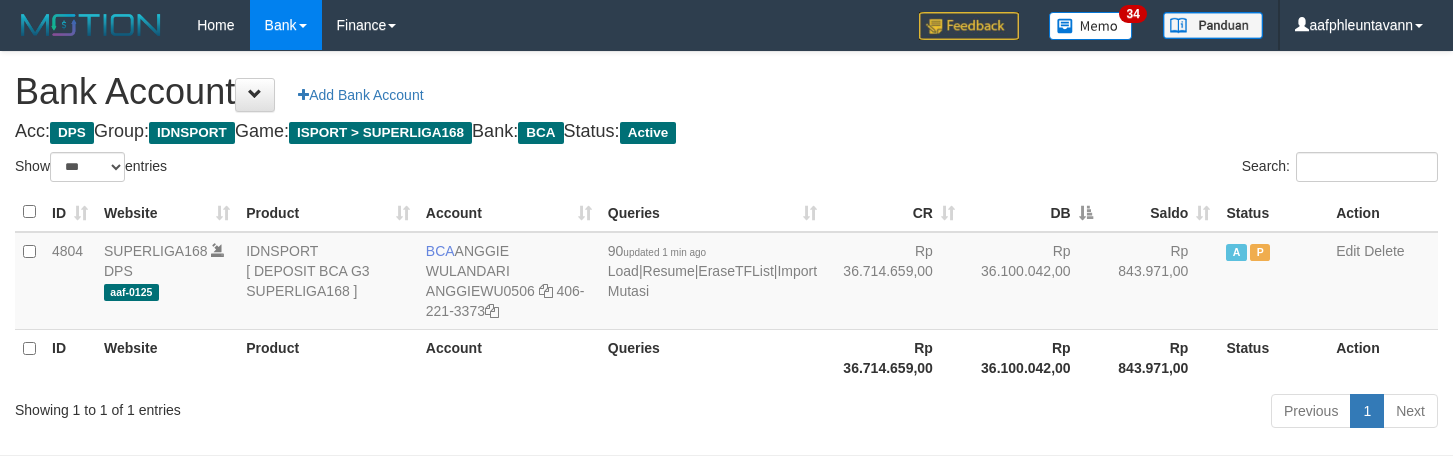 select on "***" 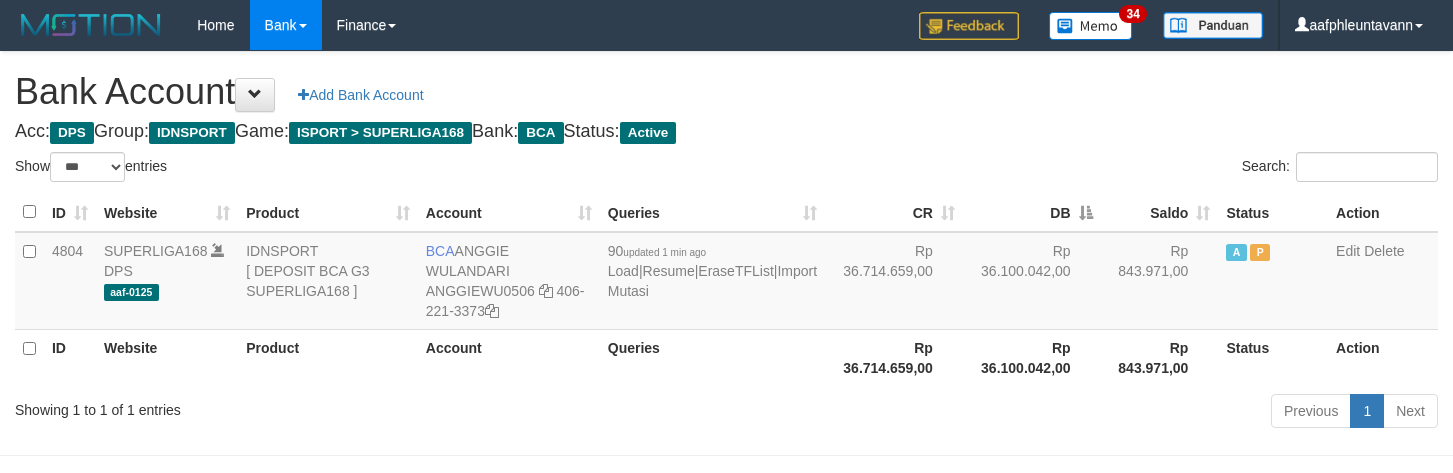 scroll, scrollTop: 75, scrollLeft: 0, axis: vertical 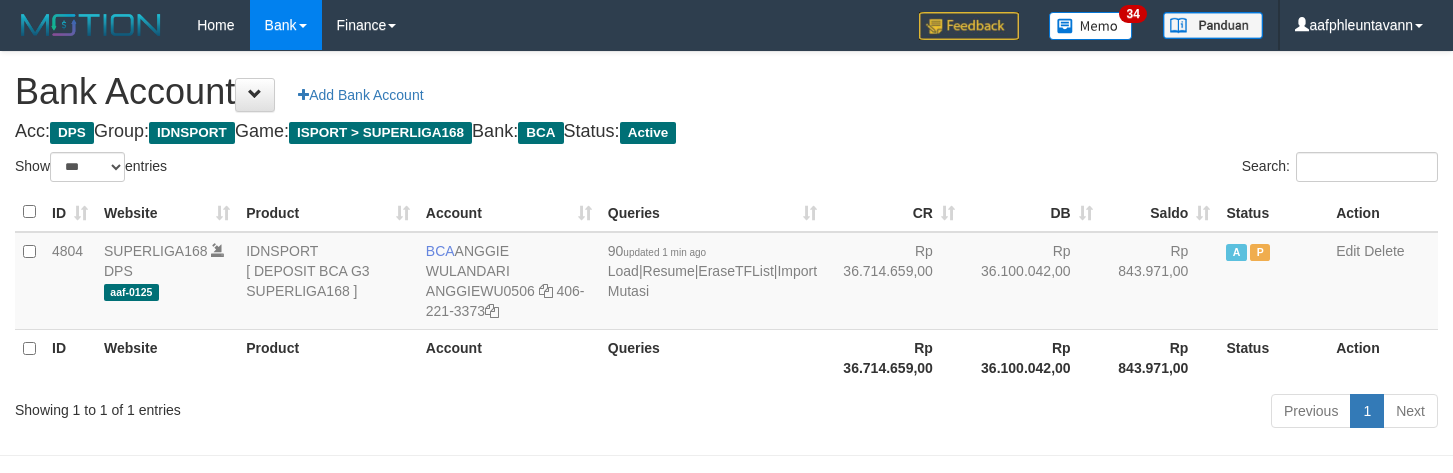 select on "***" 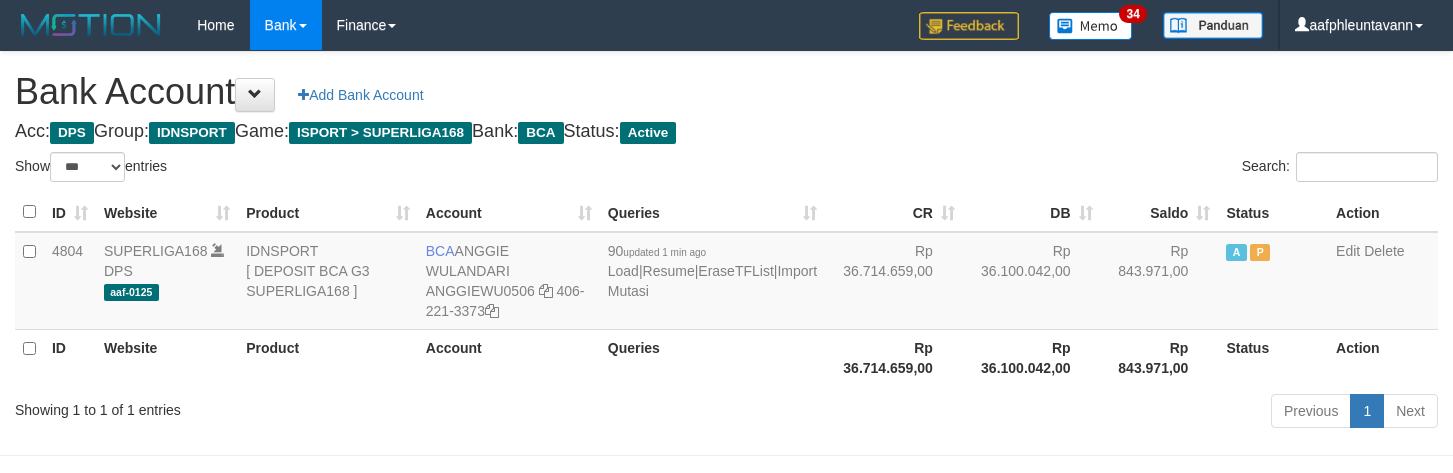 scroll, scrollTop: 75, scrollLeft: 0, axis: vertical 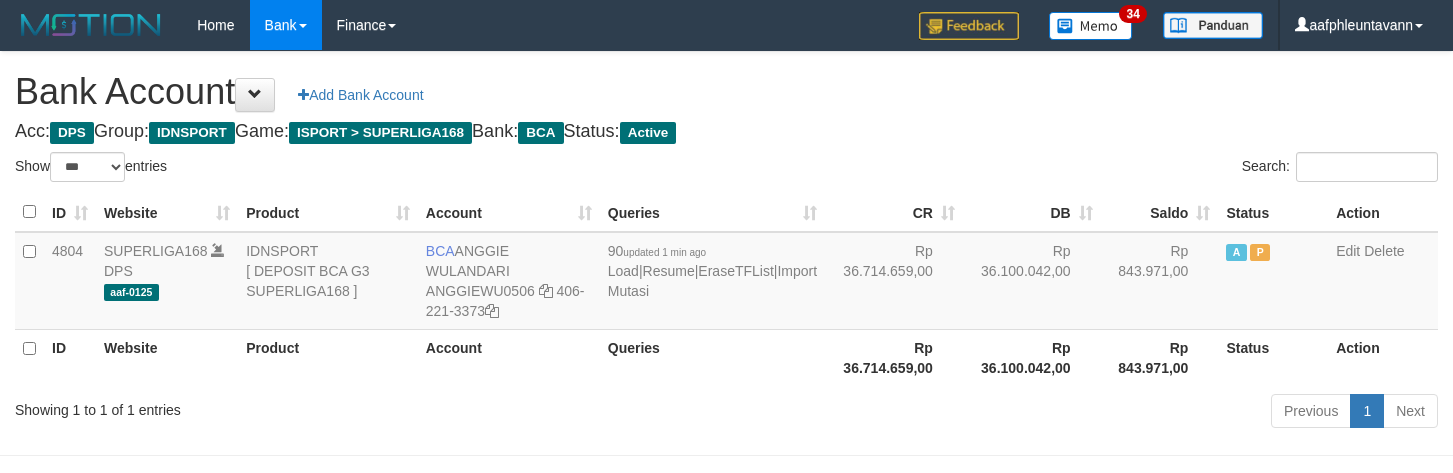 select on "***" 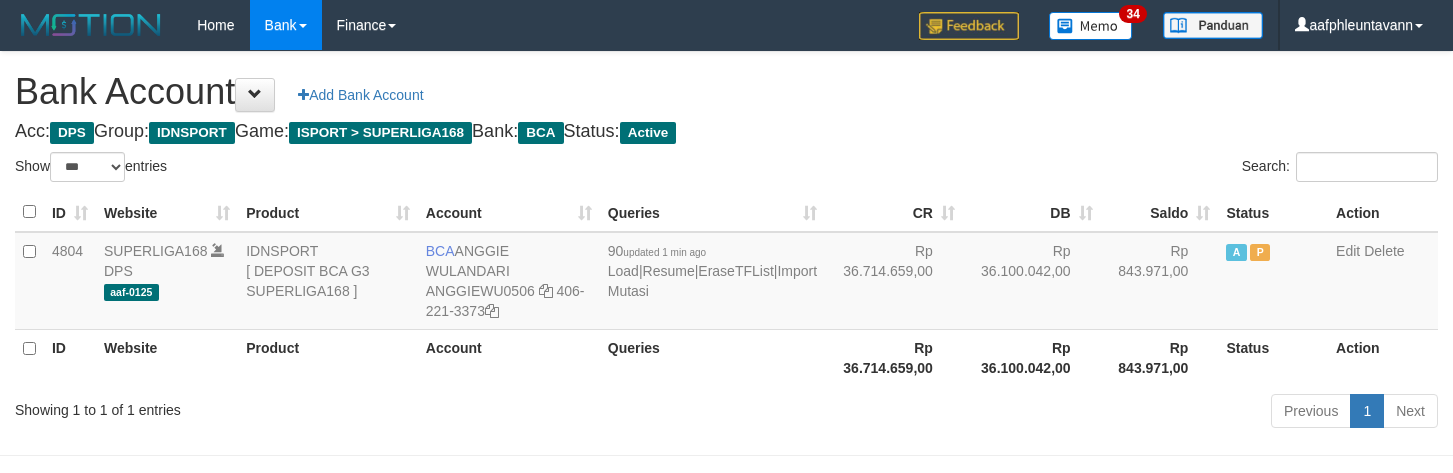 scroll, scrollTop: 75, scrollLeft: 0, axis: vertical 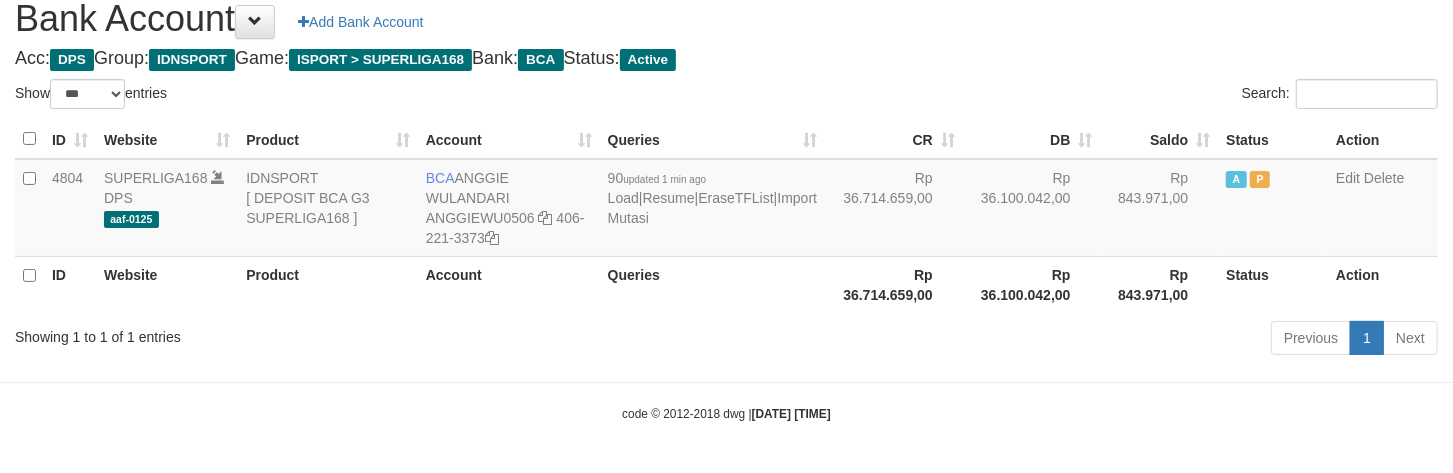 click on "DB" at bounding box center [1032, 139] 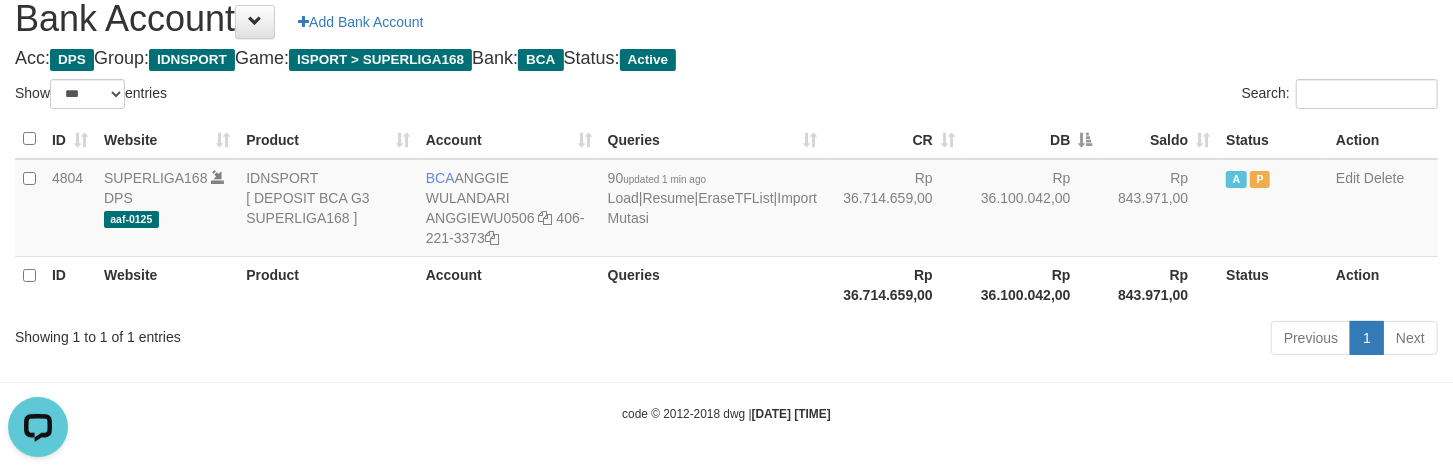 scroll, scrollTop: 0, scrollLeft: 0, axis: both 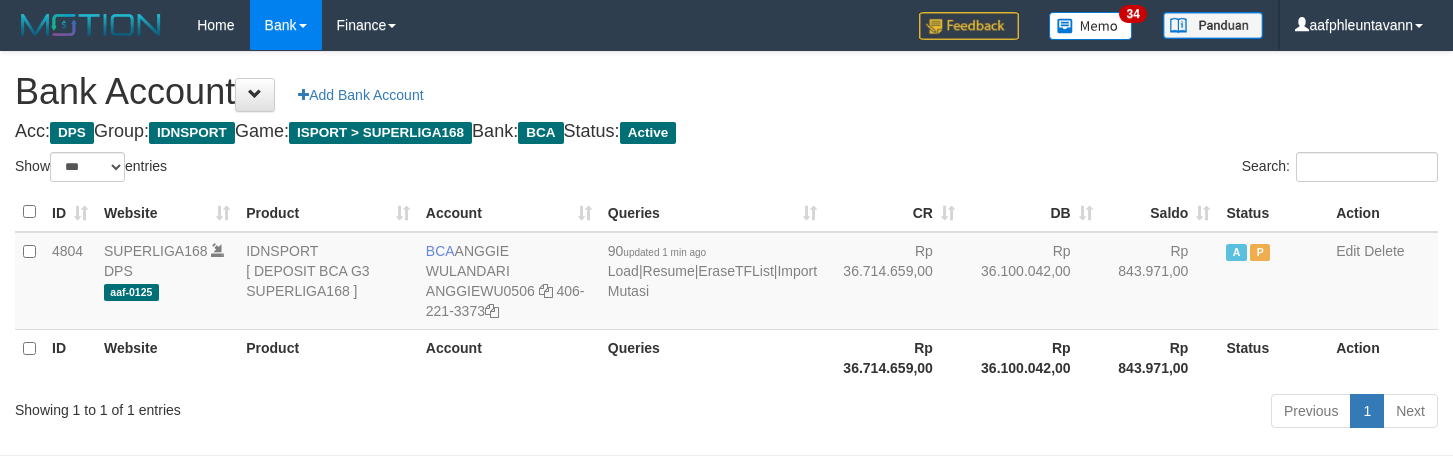select on "***" 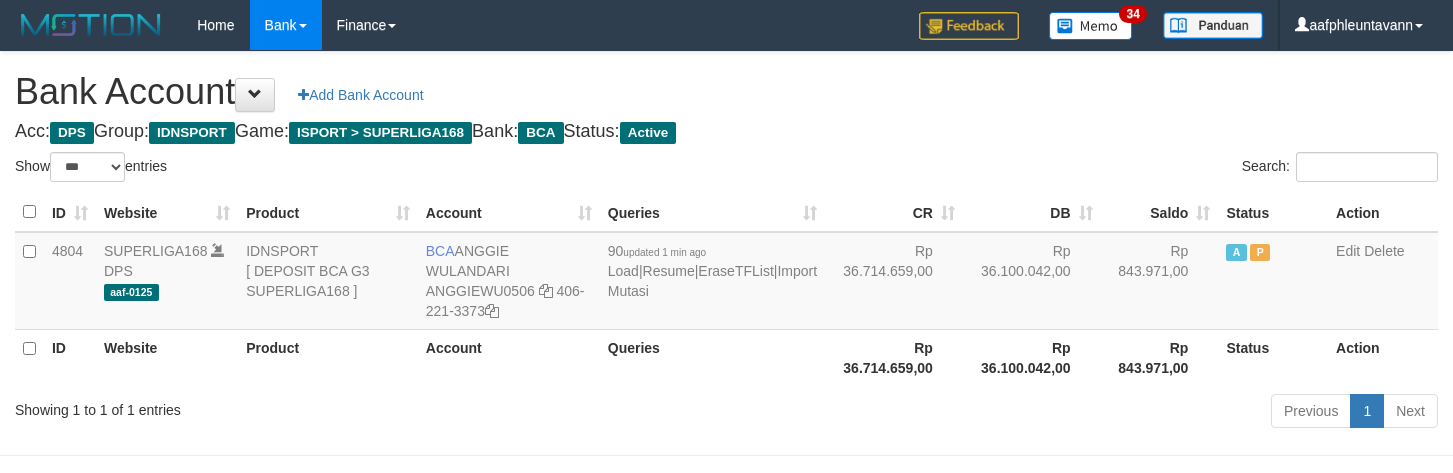 scroll, scrollTop: 75, scrollLeft: 0, axis: vertical 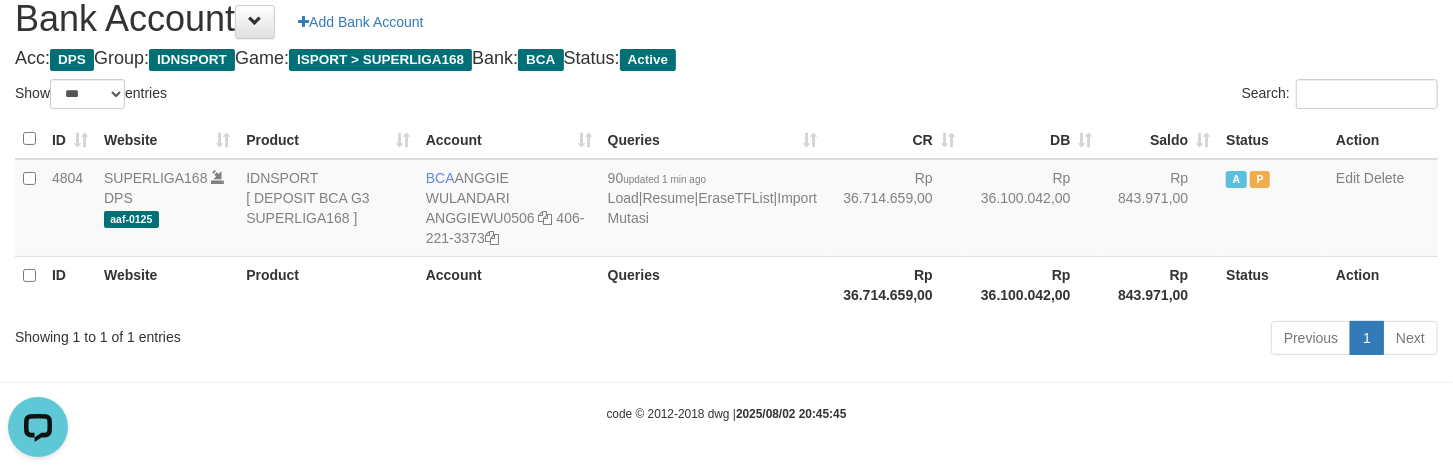 click on "Search:" at bounding box center (1090, 96) 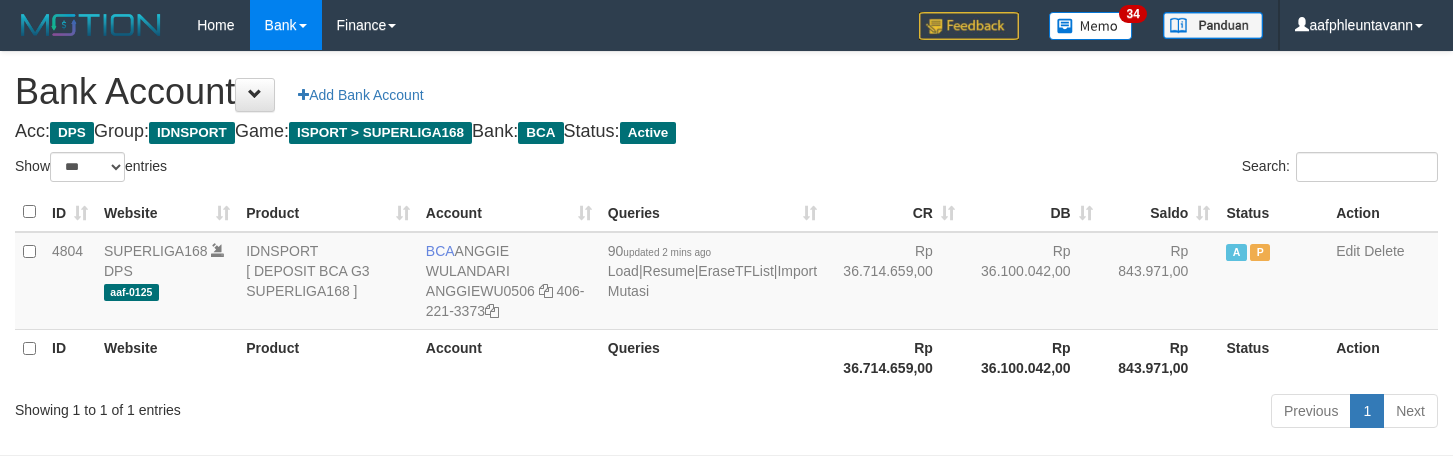 select on "***" 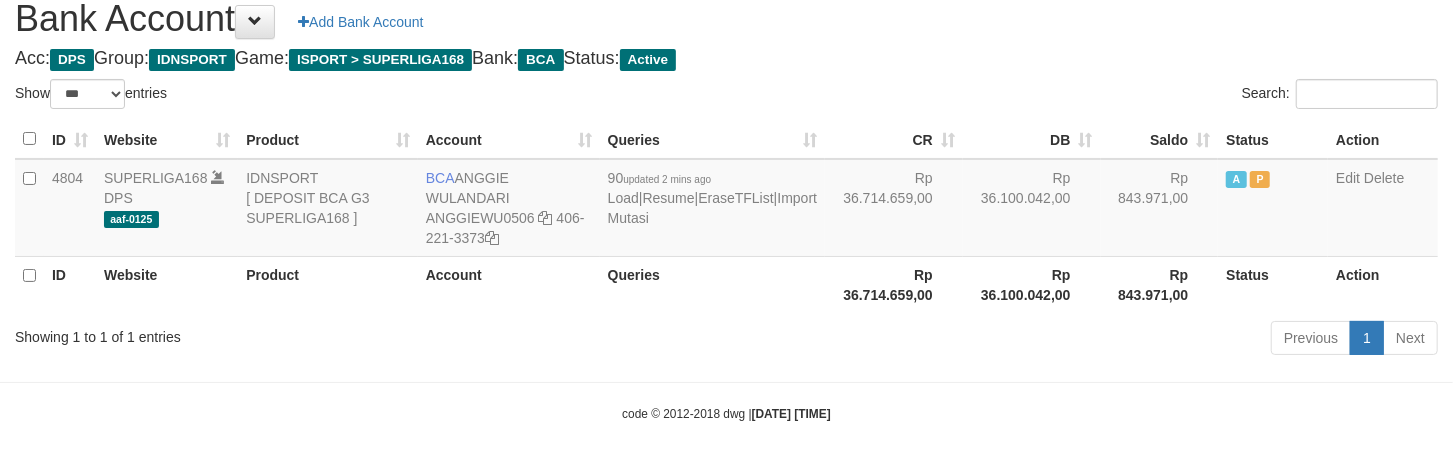 click on "Search:" at bounding box center (1090, 96) 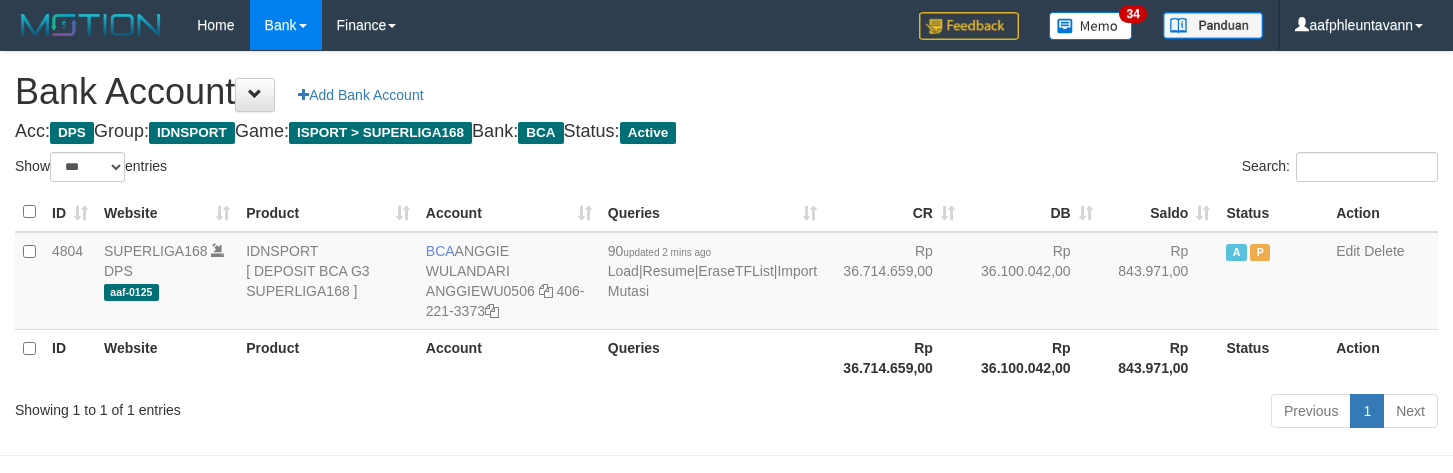 select on "***" 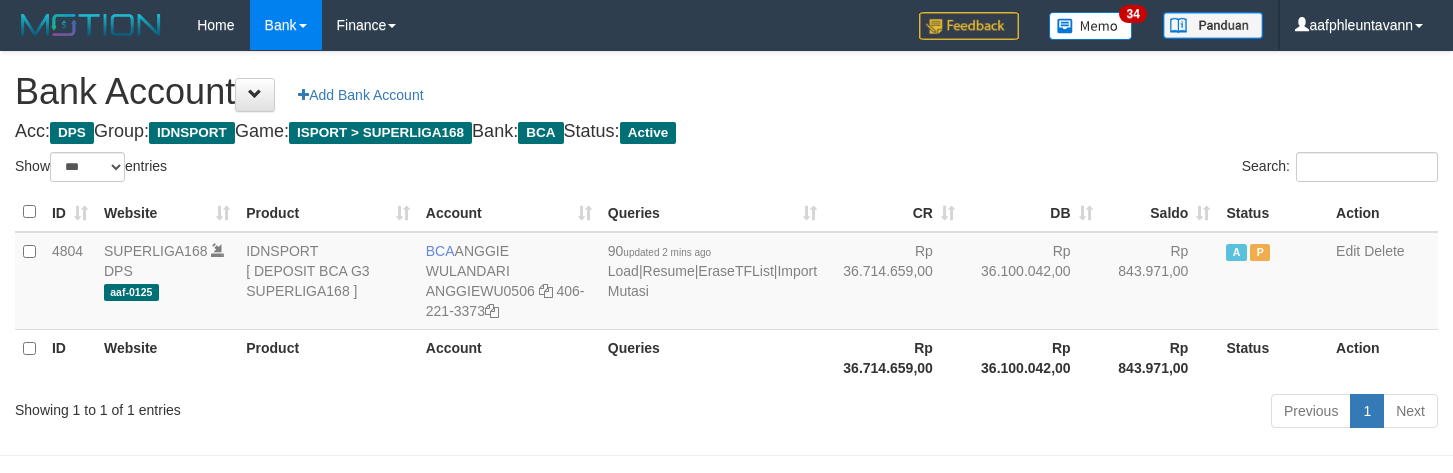scroll, scrollTop: 75, scrollLeft: 0, axis: vertical 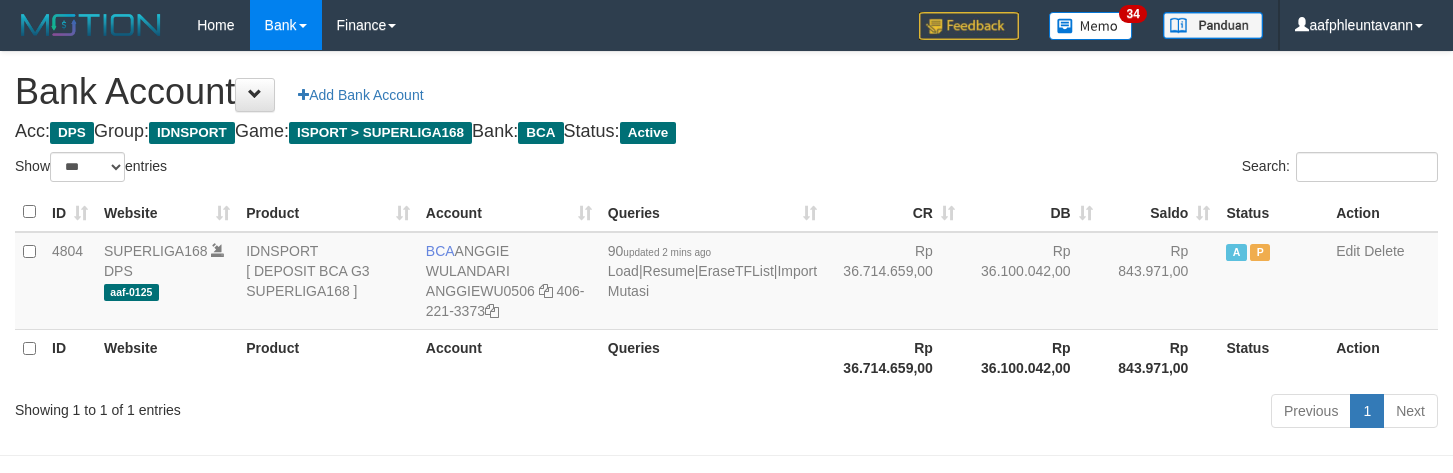 select on "***" 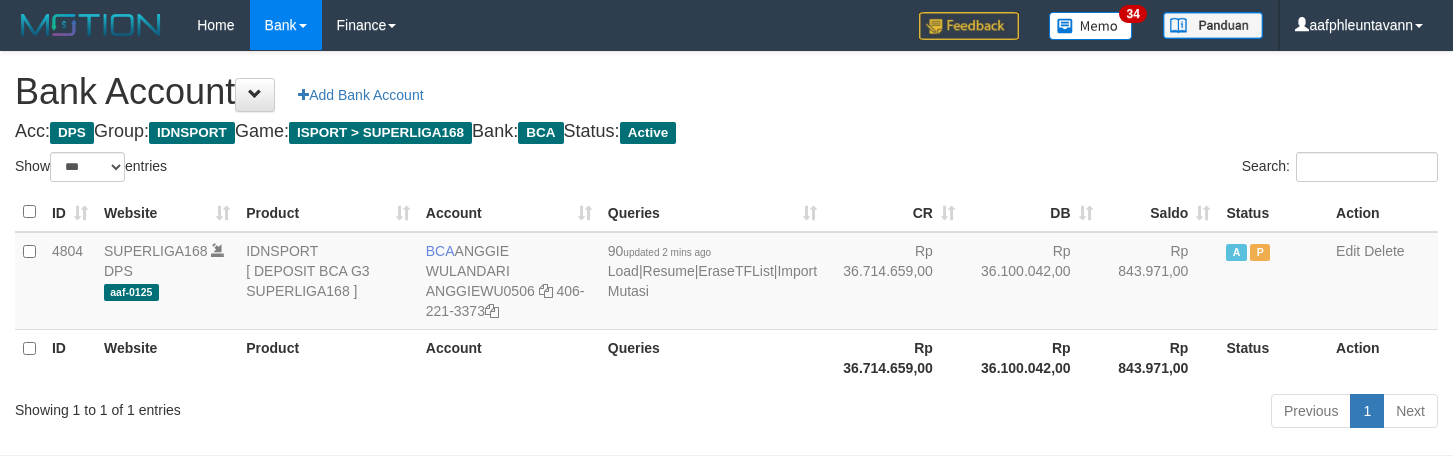 scroll, scrollTop: 75, scrollLeft: 0, axis: vertical 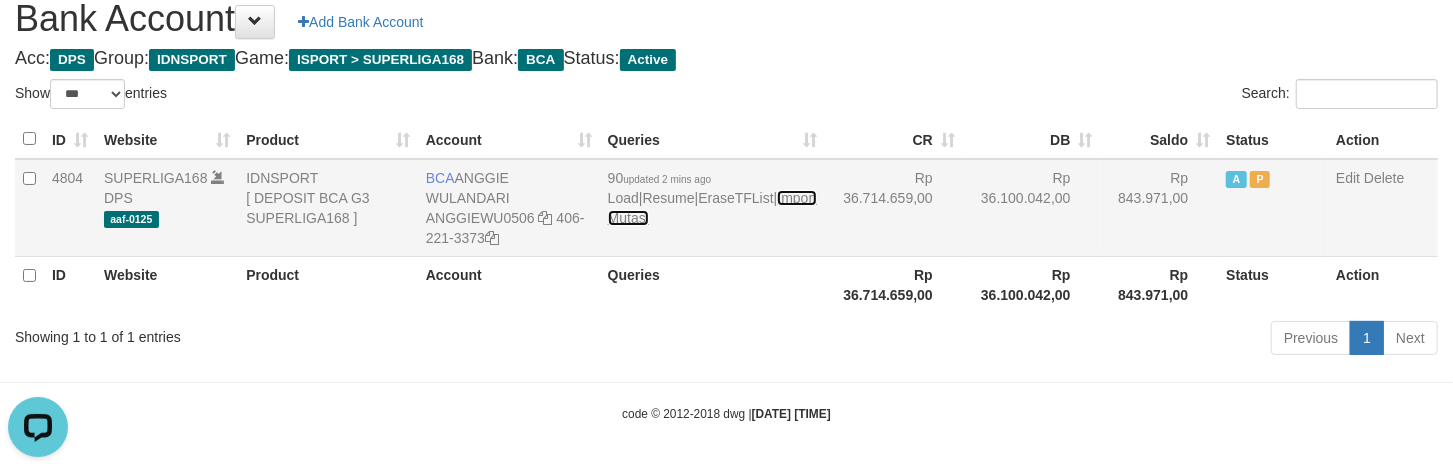 click on "Import Mutasi" at bounding box center [712, 208] 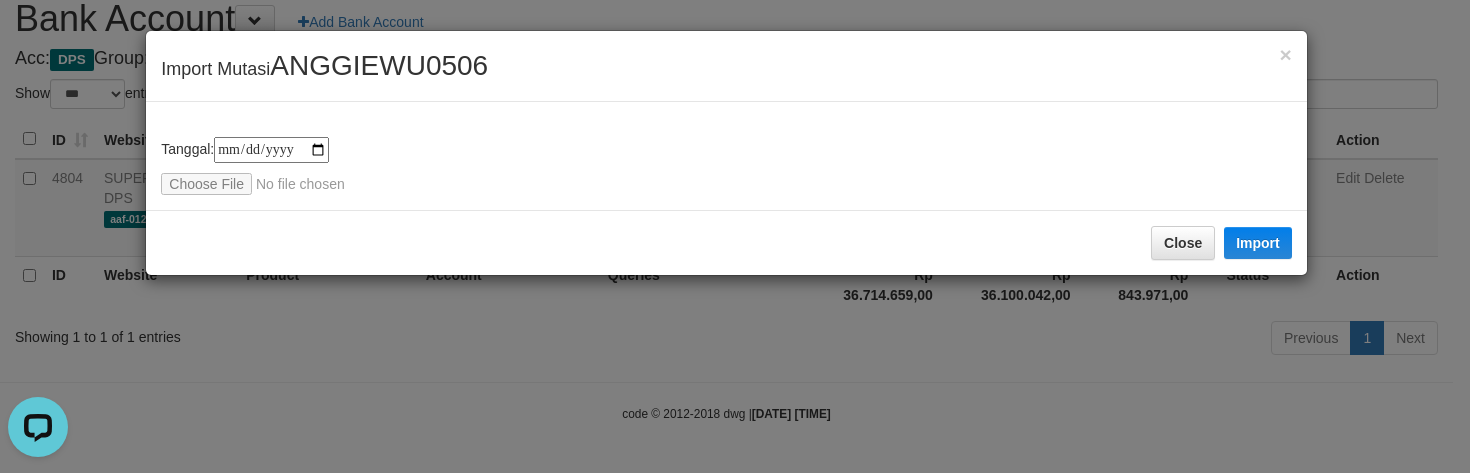 type on "**********" 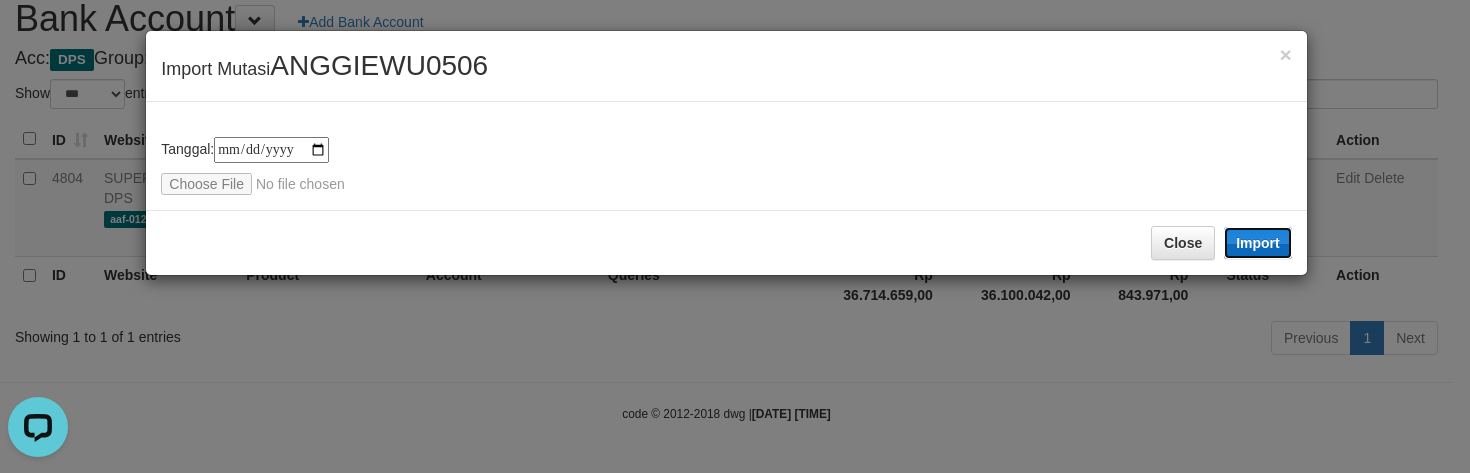 click on "Import" at bounding box center [1258, 243] 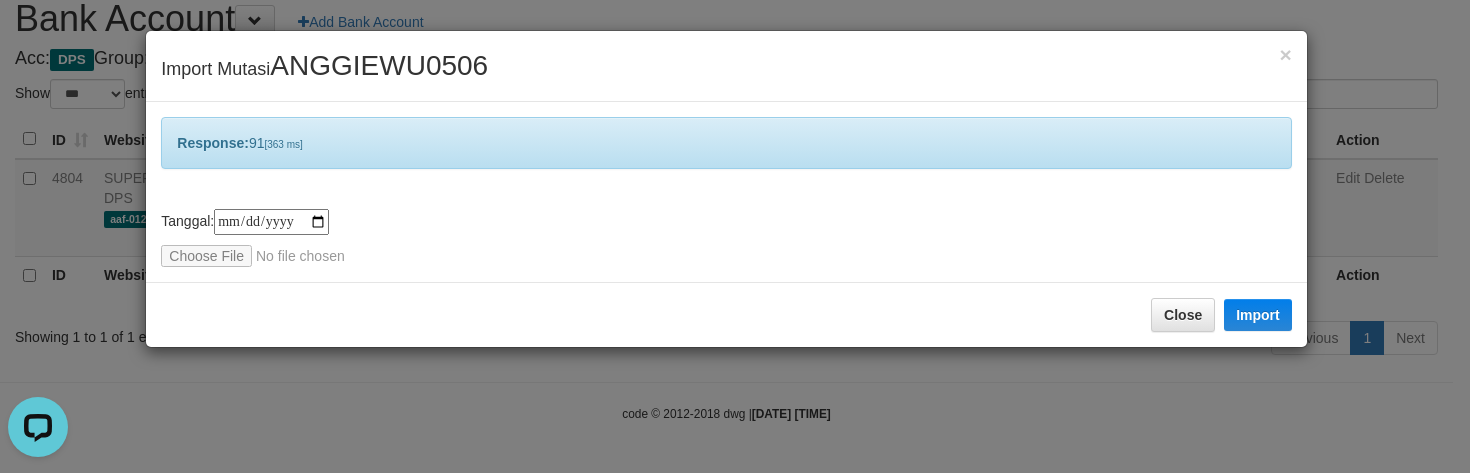 click on "**********" at bounding box center [735, 236] 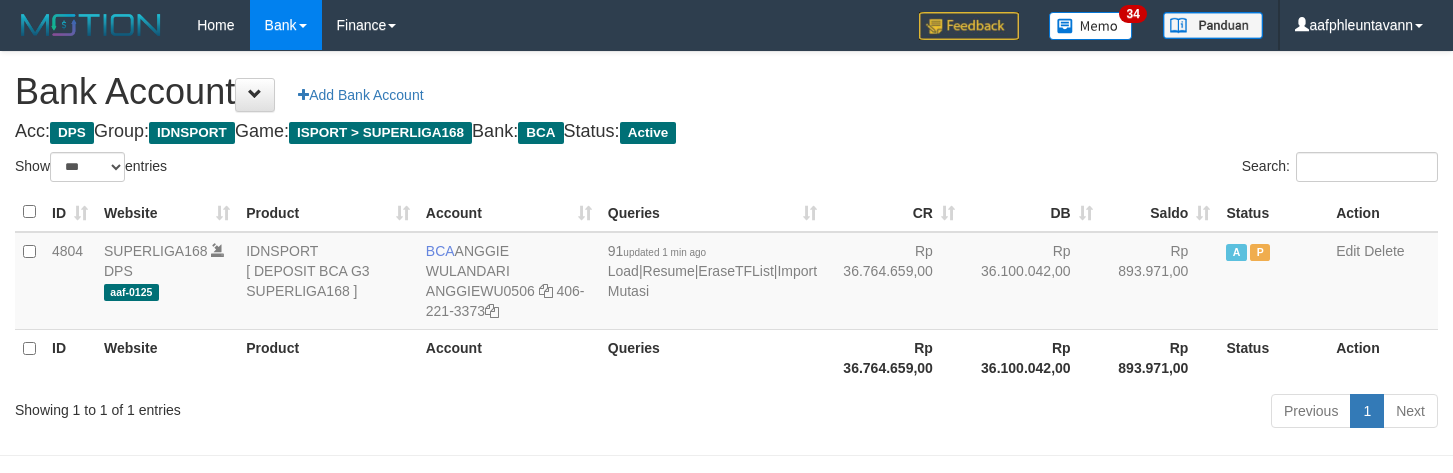 select on "***" 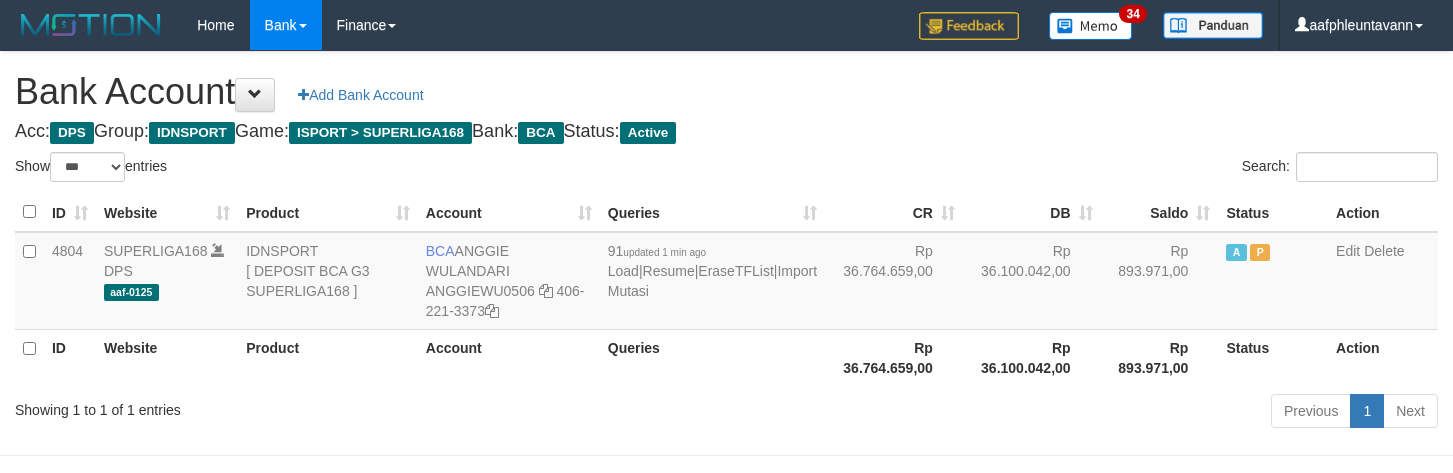 scroll, scrollTop: 75, scrollLeft: 0, axis: vertical 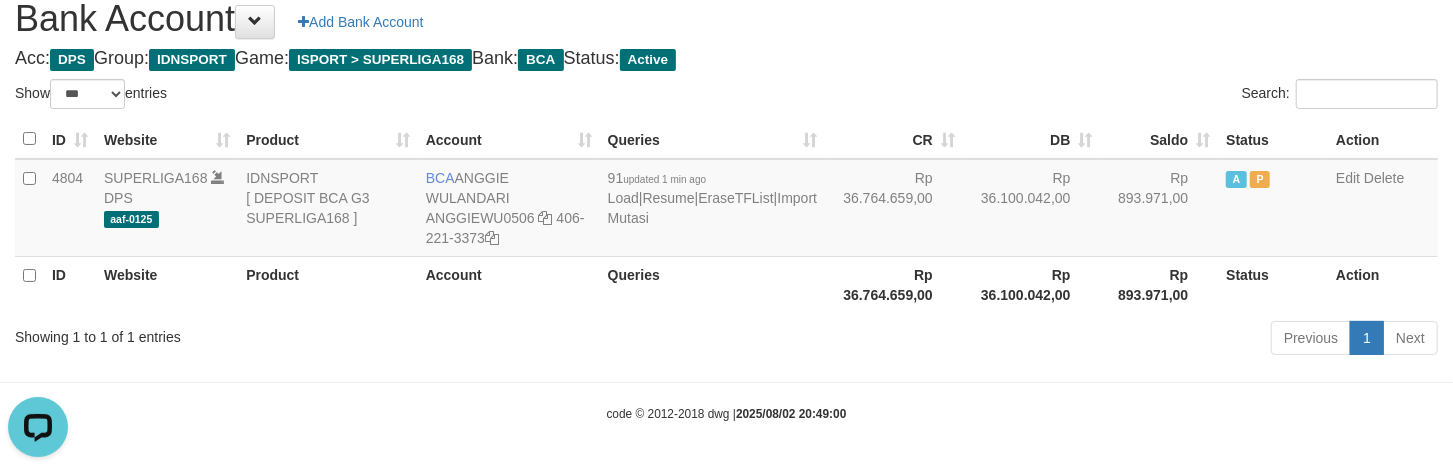 click on "ID Website Product Account Queries CR DB Saldo Status Action
4804
SUPERLIGA168
DPS
aaf-0125
IDNSPORT
[ DEPOSIT BCA G3 SUPERLIGA168 ]
BCA
[NAME] [LASTNAME]
ANGGIEWU0506
406-221-3373
91  updated 1 min ago
Load
|
Resume
|
EraseTFList
|
Import Mutasi
Rp 36.764.659,00
Rp 36.100.042,00
Rp 893.971,00
A
P
Edit
Delete
ID Website Product Account Queries Rp 36.764.659,00 Rp 36.100.042,00 Status" at bounding box center [726, 216] 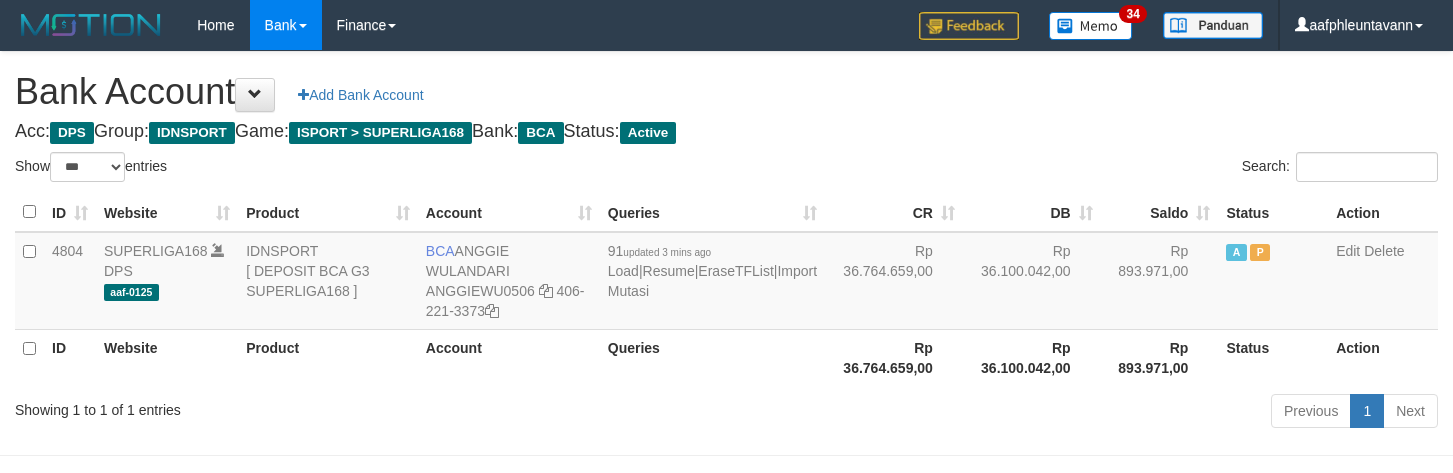 select on "***" 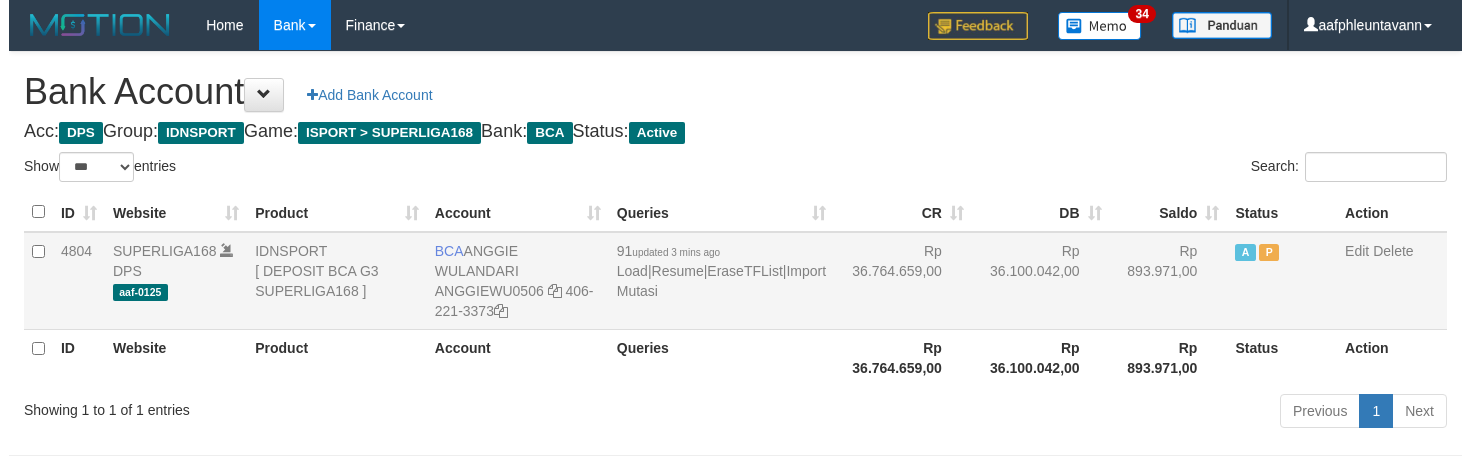 scroll, scrollTop: 75, scrollLeft: 0, axis: vertical 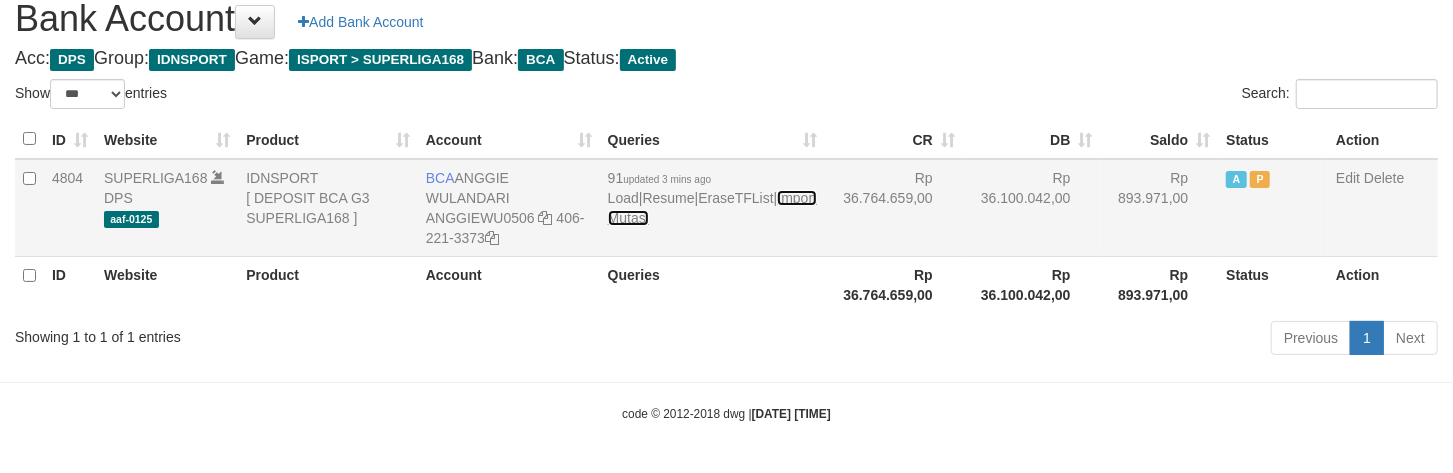 click on "Import Mutasi" at bounding box center [712, 208] 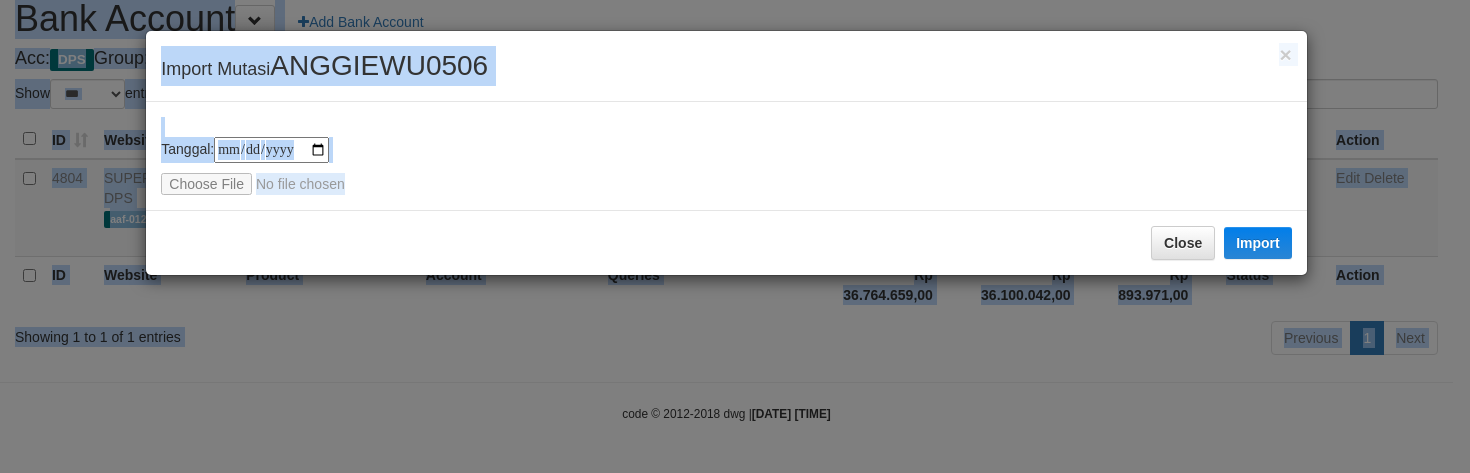 drag, startPoint x: 1021, startPoint y: 192, endPoint x: 267, endPoint y: -351, distance: 929.1744 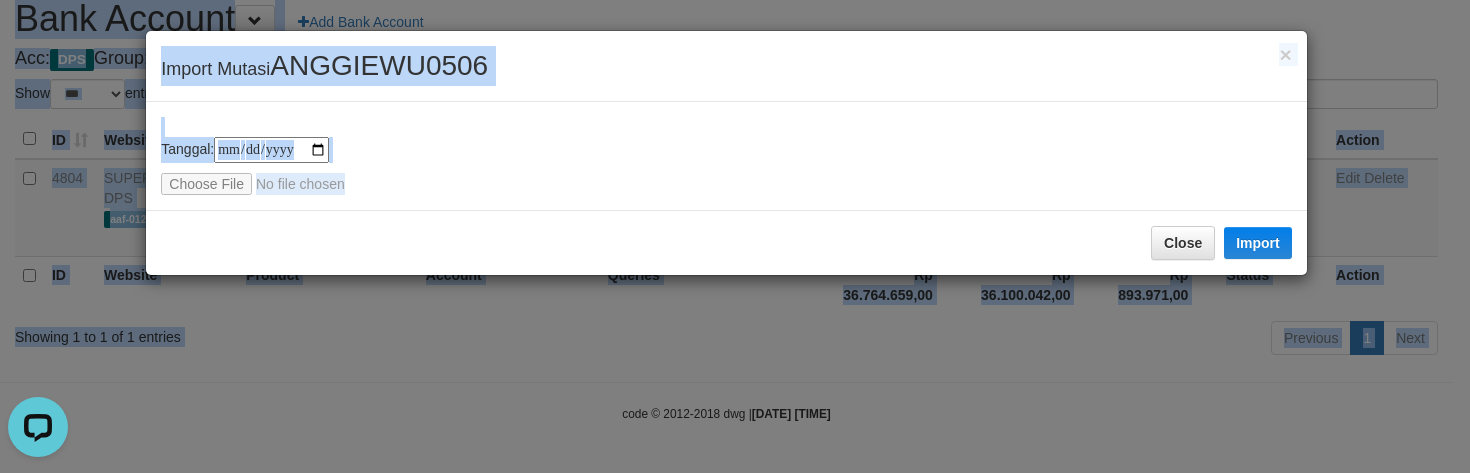 scroll, scrollTop: 0, scrollLeft: 0, axis: both 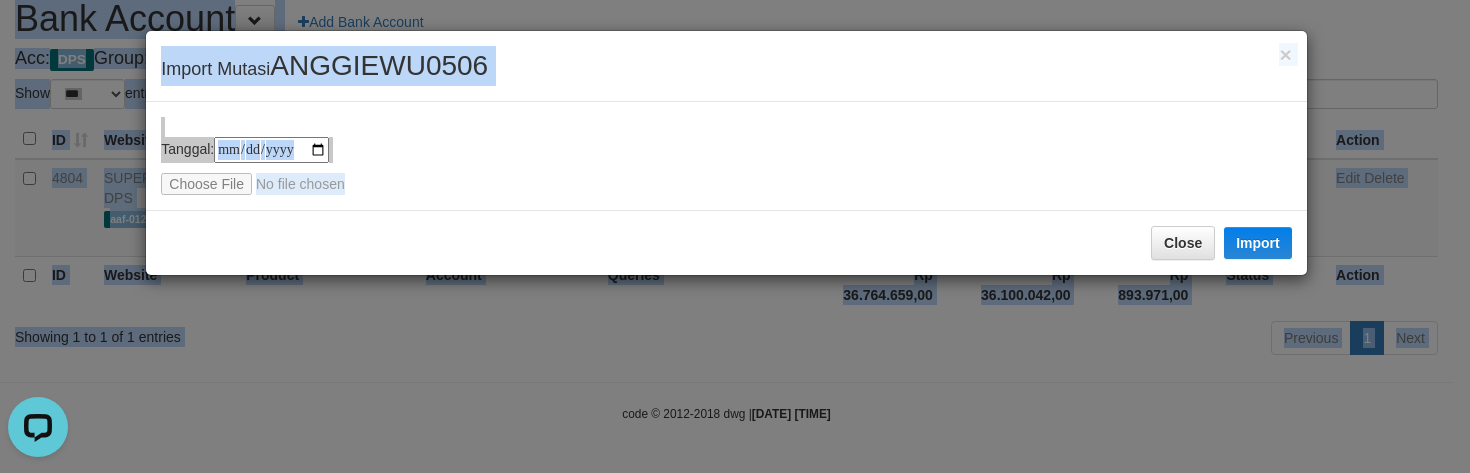 type on "**********" 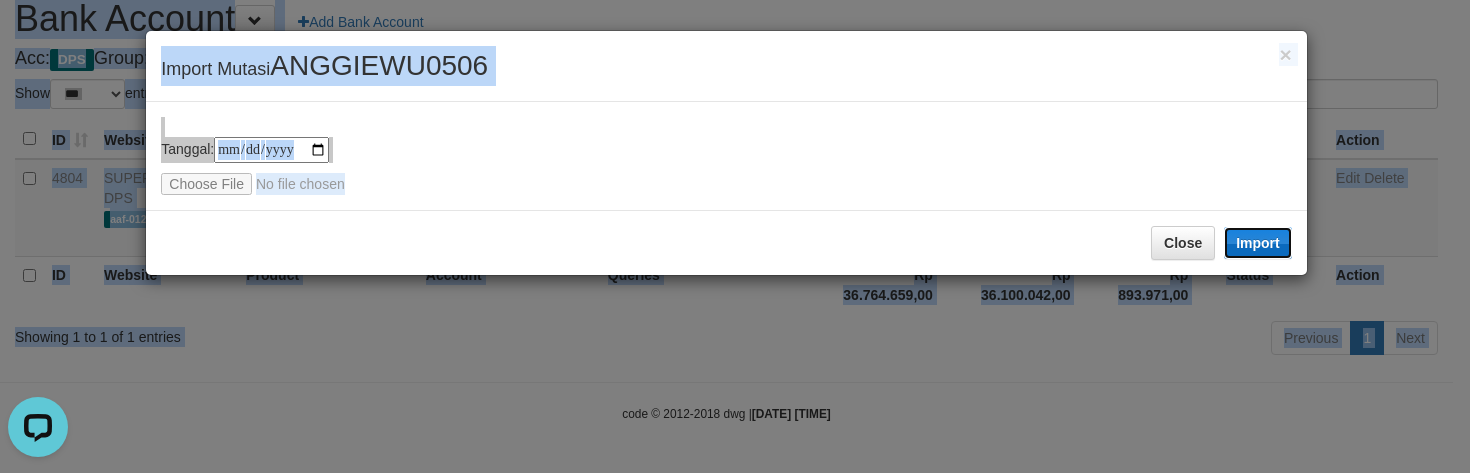 click on "Import" at bounding box center (1258, 243) 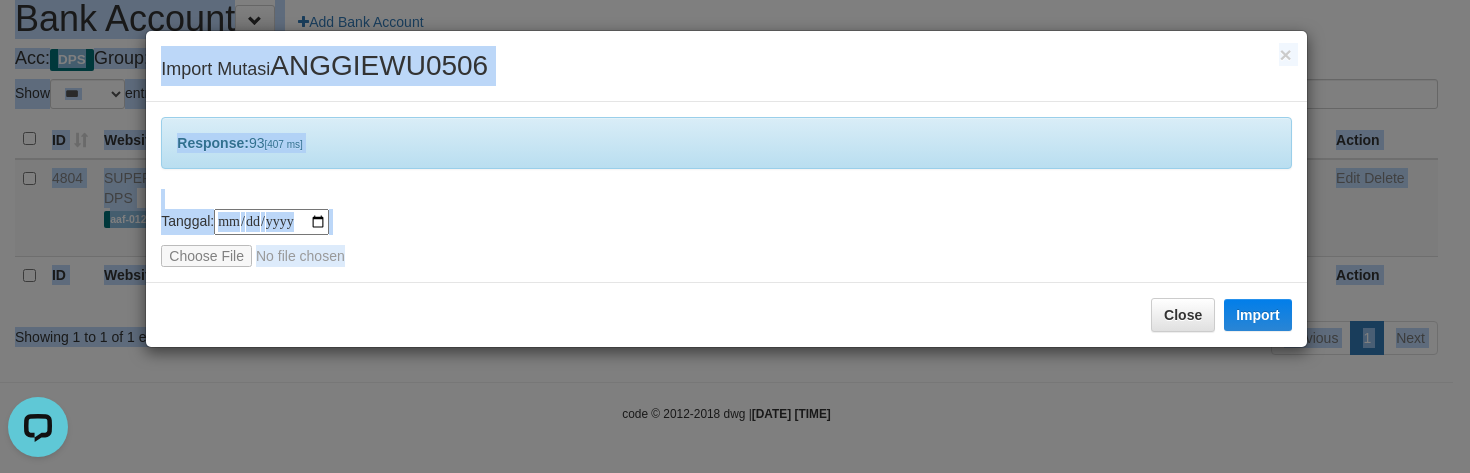 drag, startPoint x: 1132, startPoint y: 181, endPoint x: 894, endPoint y: 113, distance: 247.52374 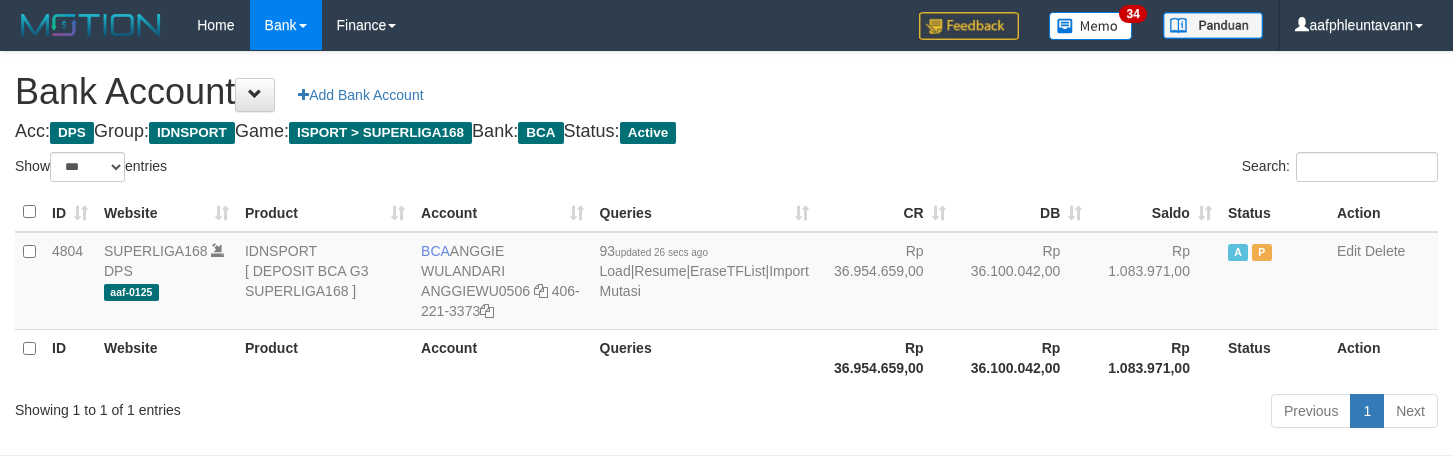 select on "***" 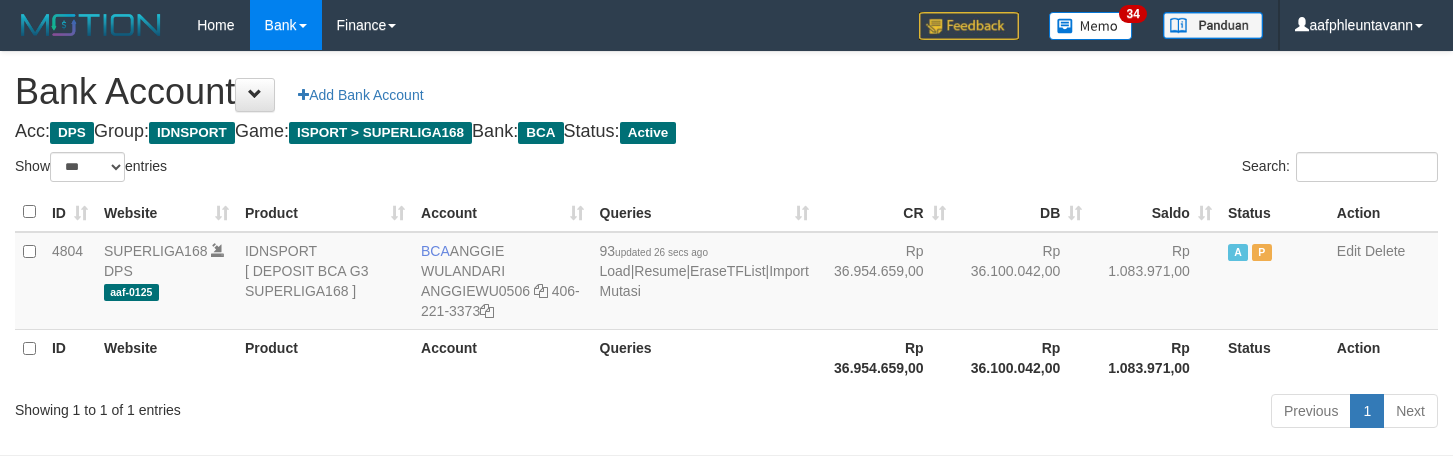 scroll, scrollTop: 75, scrollLeft: 0, axis: vertical 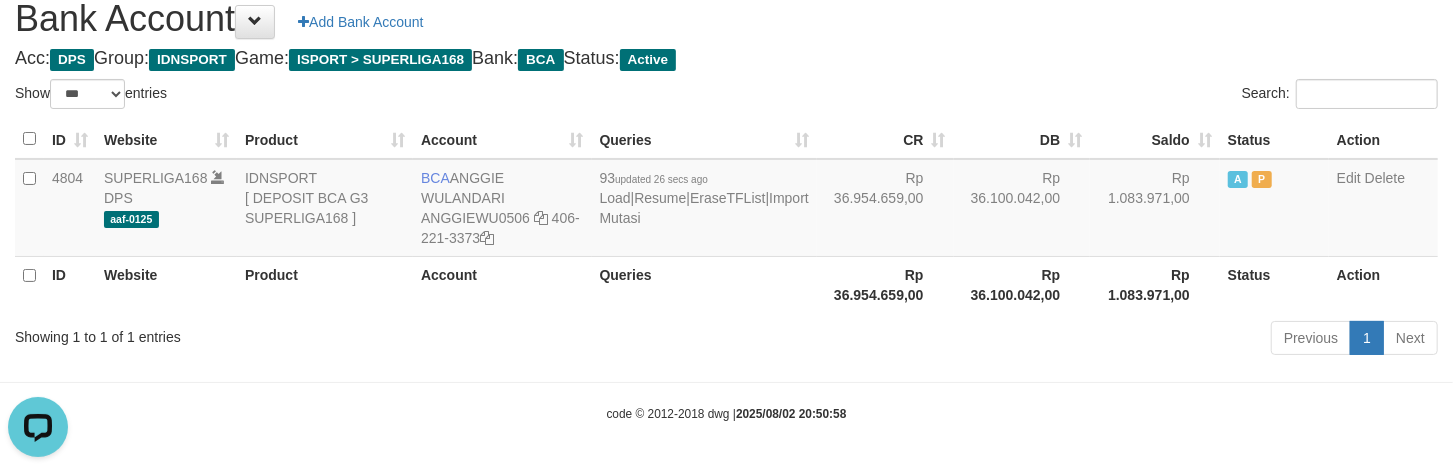 click on "Acc: 										 DPS
Group:   IDNSPORT    		Game:   ISPORT > SUPERLIGA168    		Bank:   BCA    		Status:  Active" at bounding box center (726, 59) 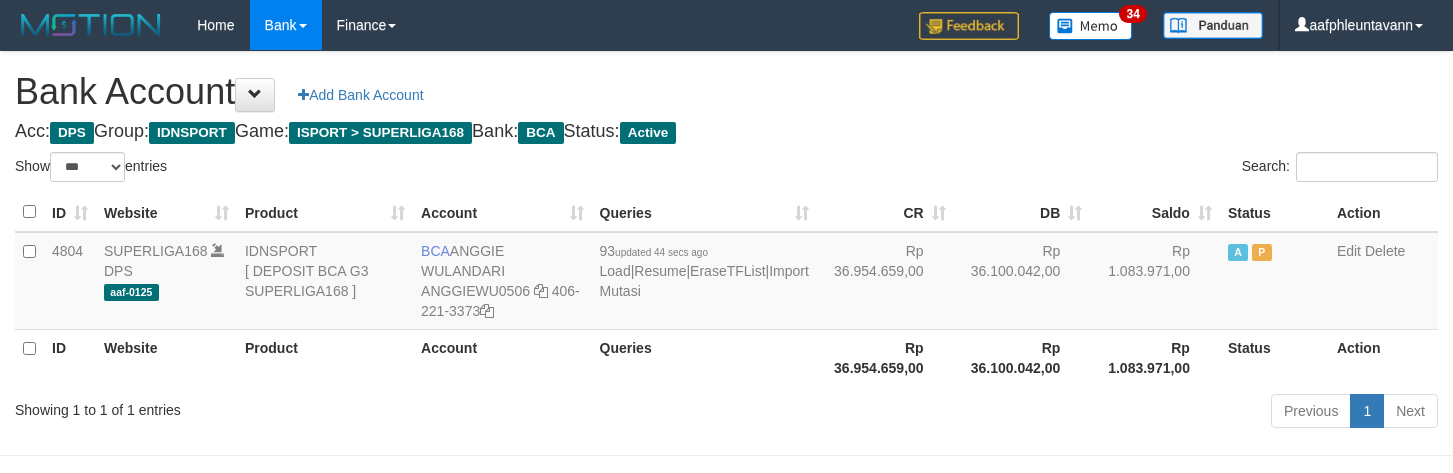 select on "***" 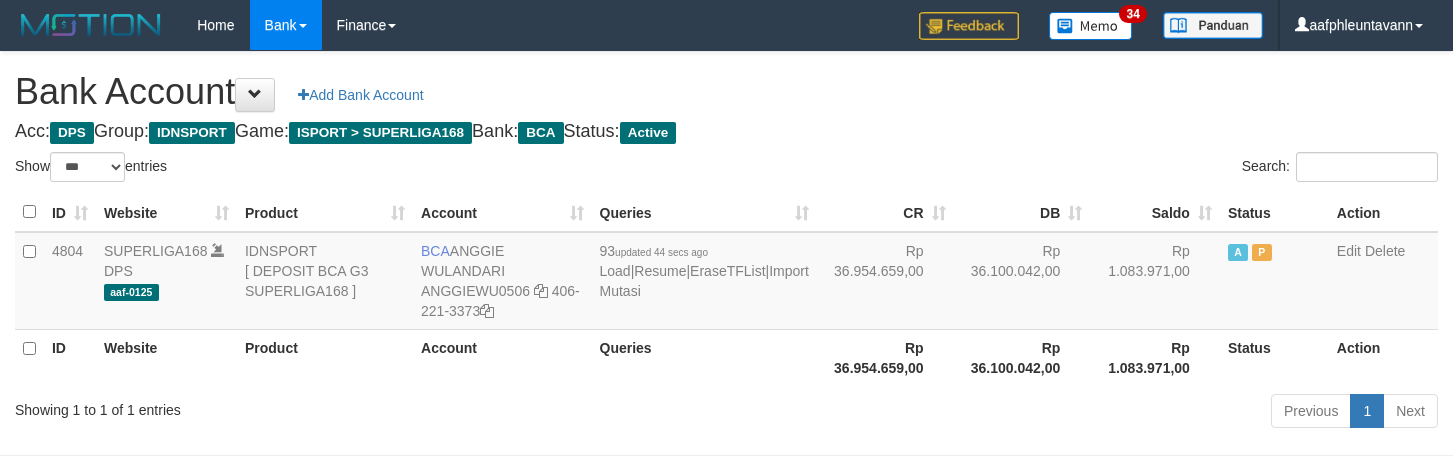 scroll, scrollTop: 75, scrollLeft: 0, axis: vertical 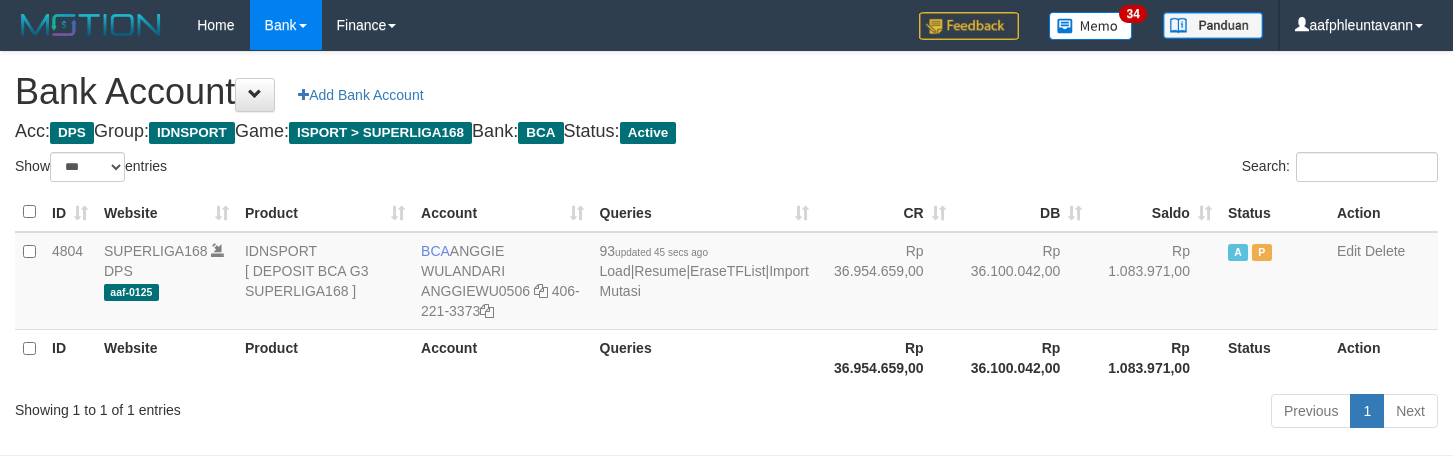 select on "***" 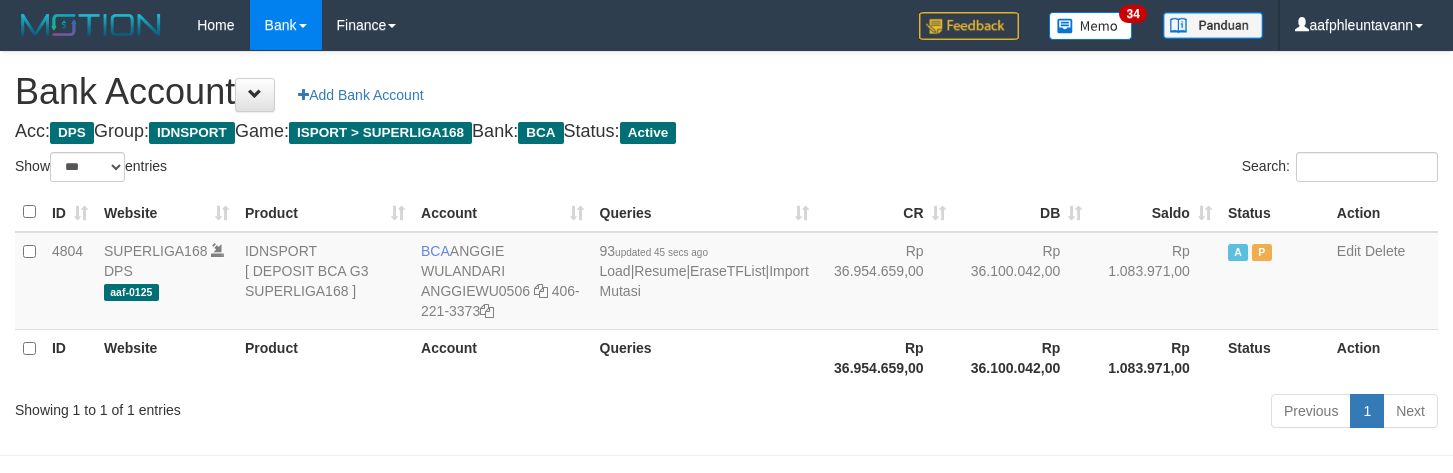 scroll, scrollTop: 75, scrollLeft: 0, axis: vertical 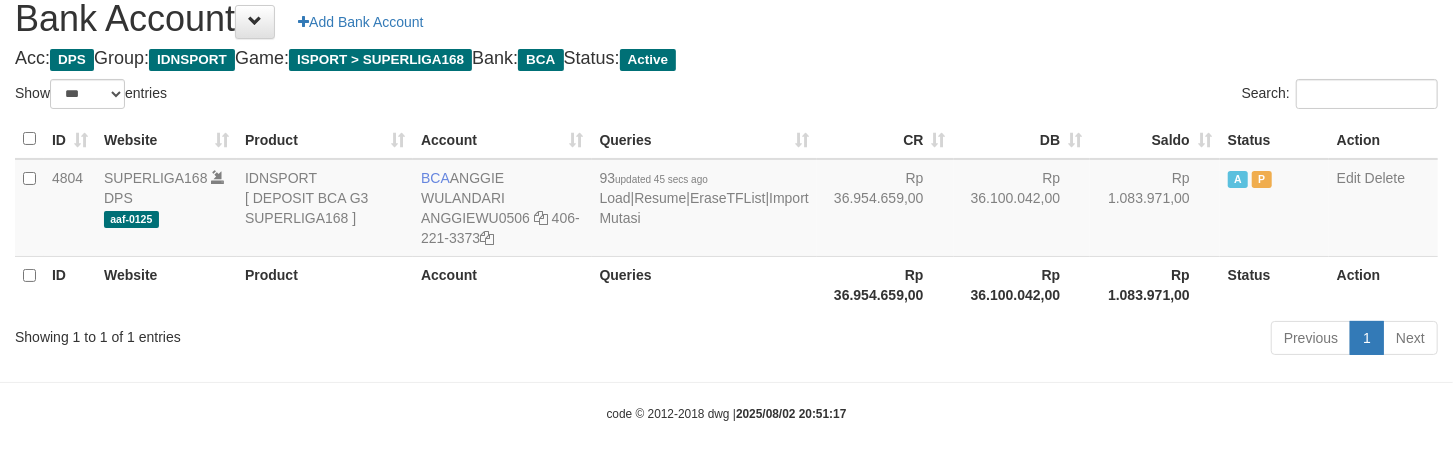 drag, startPoint x: 0, startPoint y: 0, endPoint x: 905, endPoint y: 95, distance: 909.97253 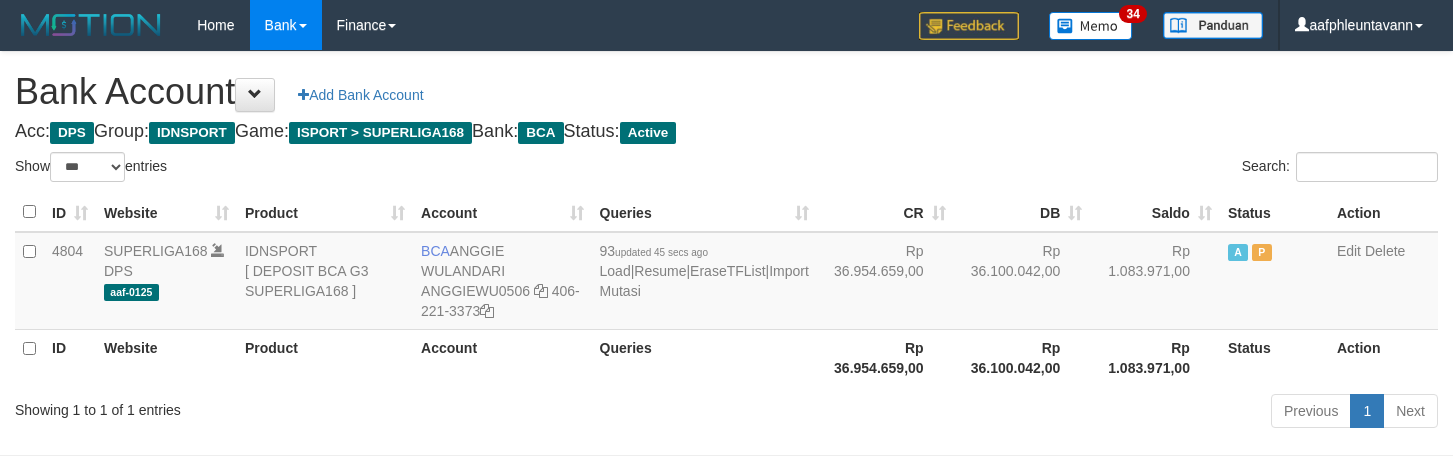 select on "***" 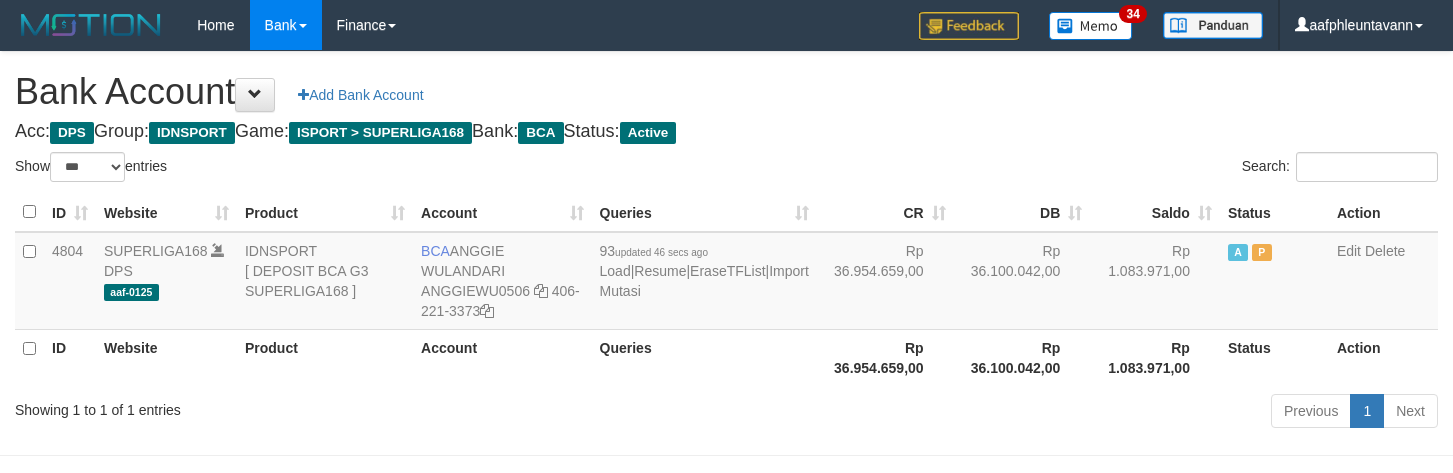 select on "***" 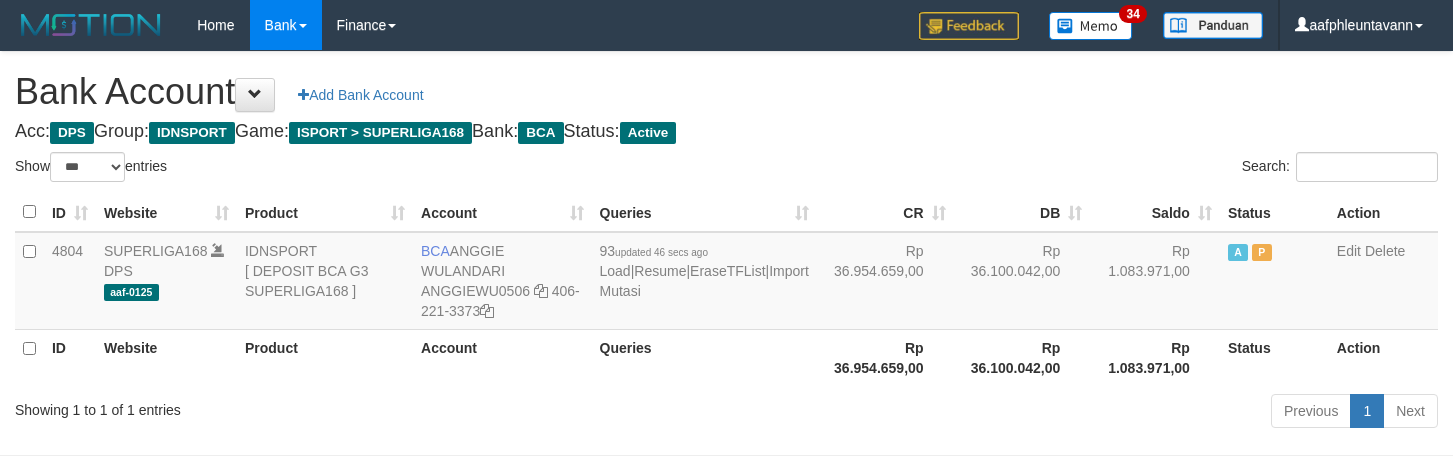 scroll, scrollTop: 75, scrollLeft: 0, axis: vertical 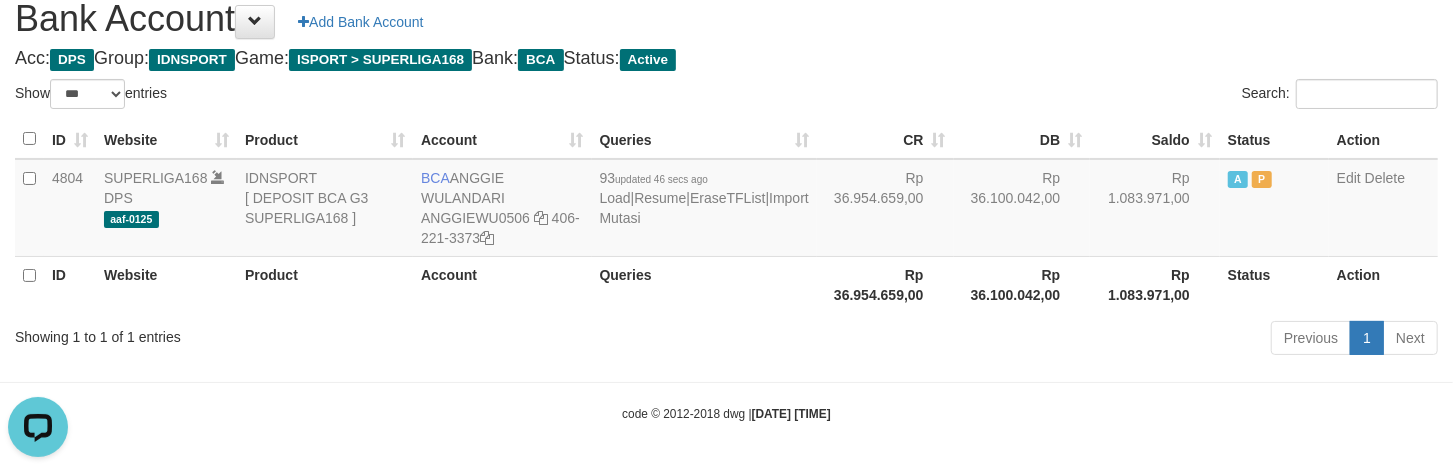 click on "Search:" at bounding box center [1090, 96] 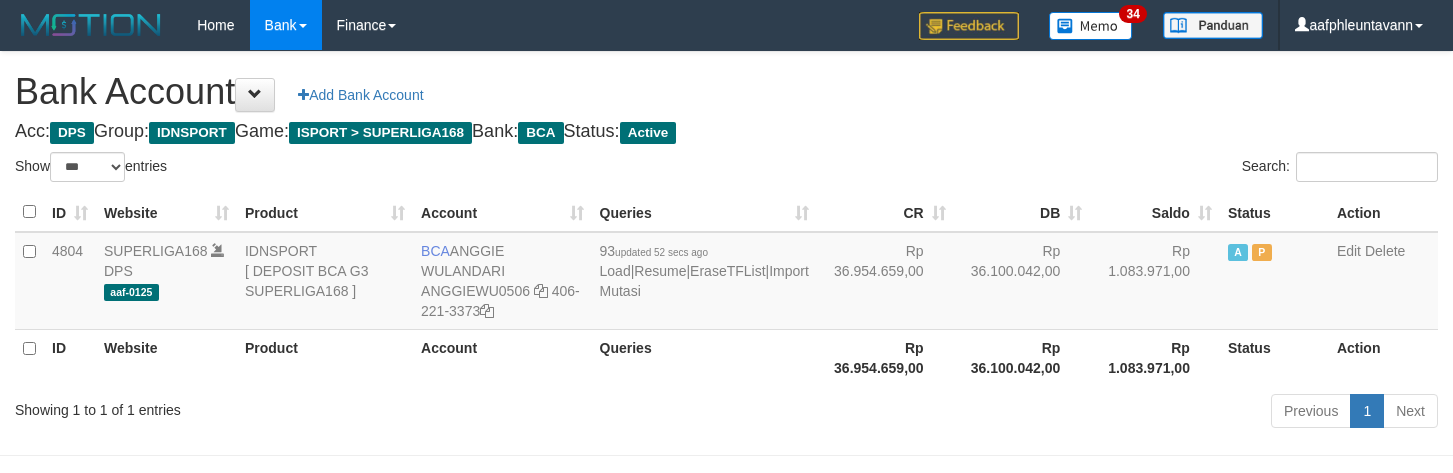 select on "***" 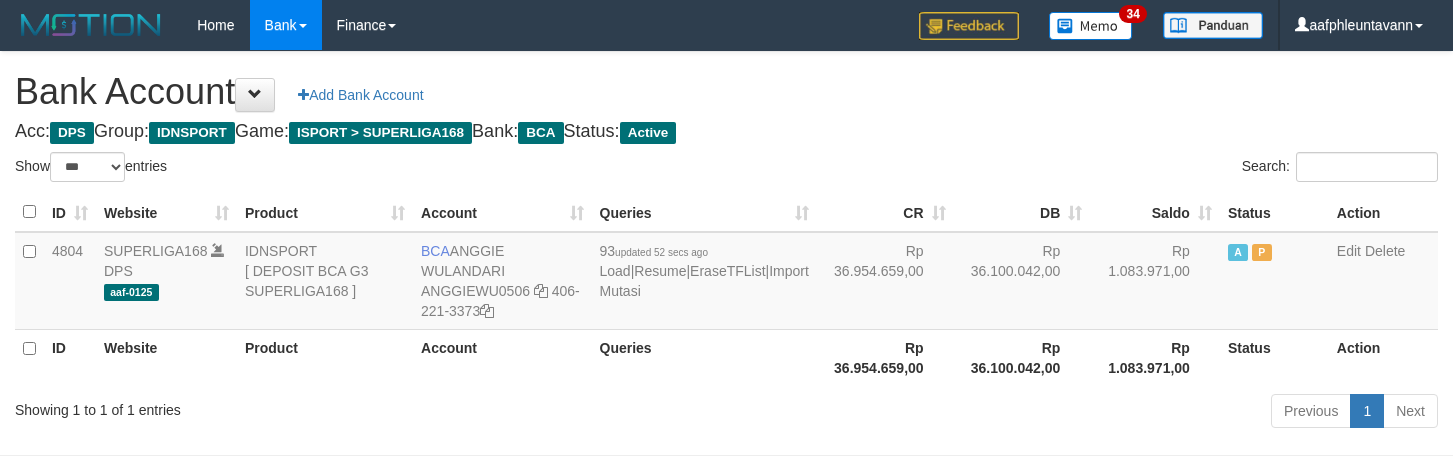 scroll, scrollTop: 75, scrollLeft: 0, axis: vertical 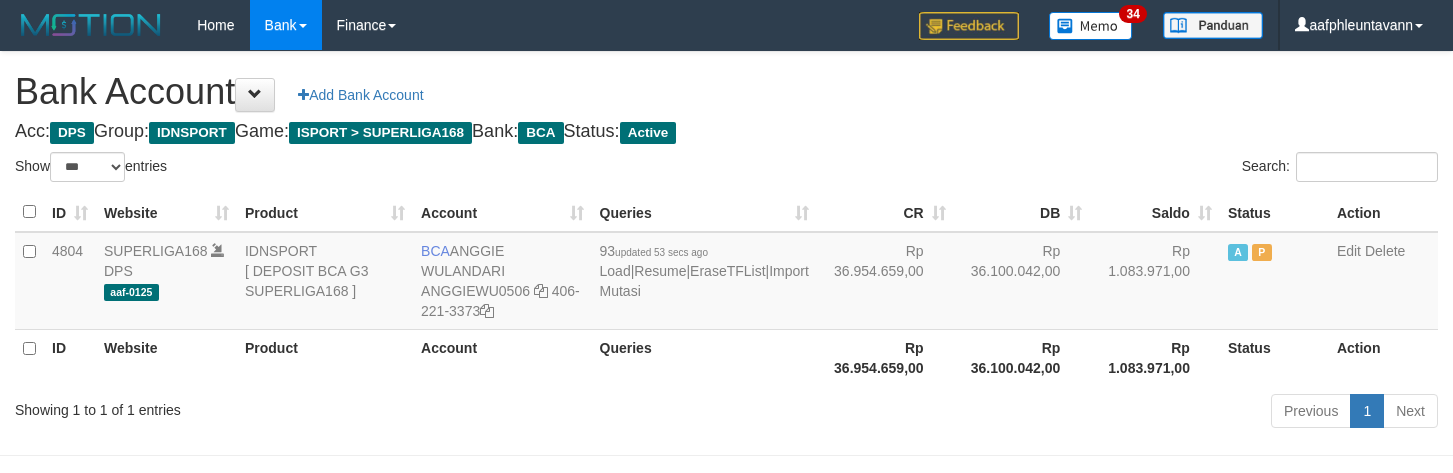select on "***" 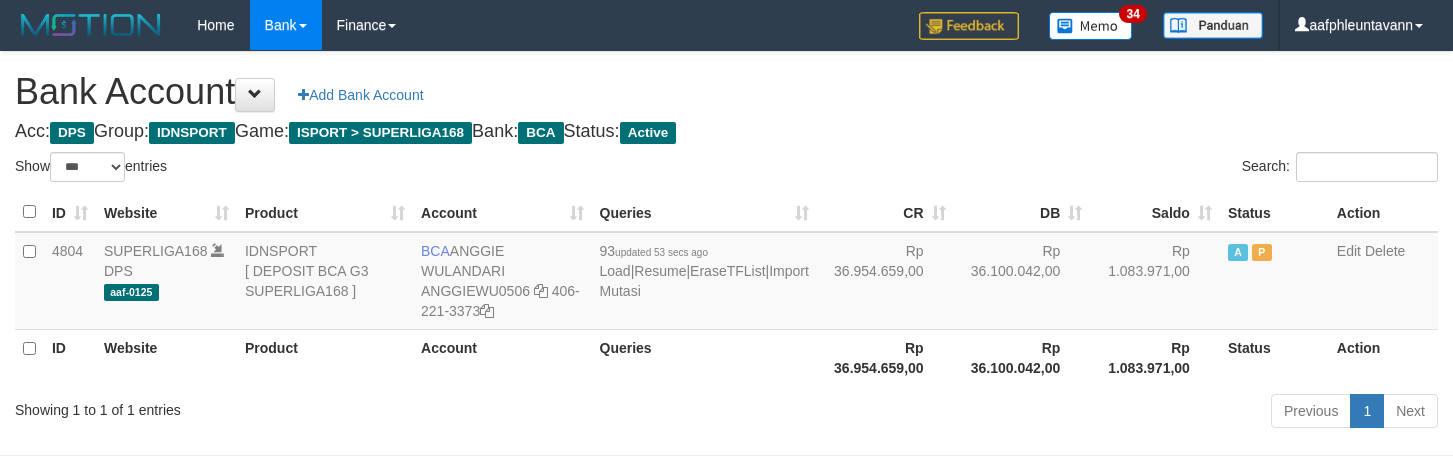 scroll, scrollTop: 75, scrollLeft: 0, axis: vertical 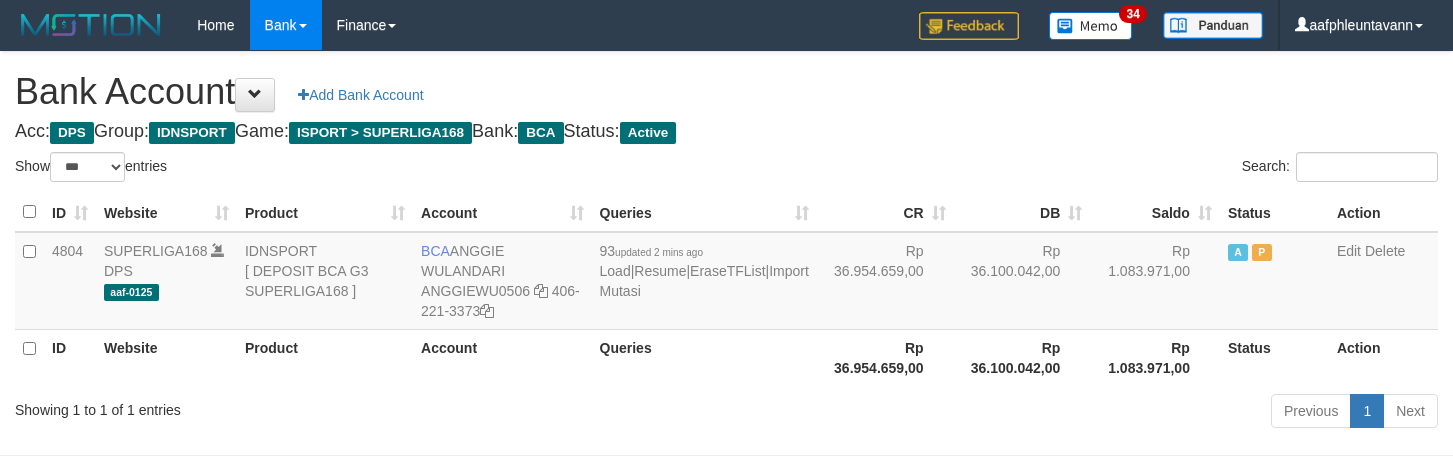 select on "***" 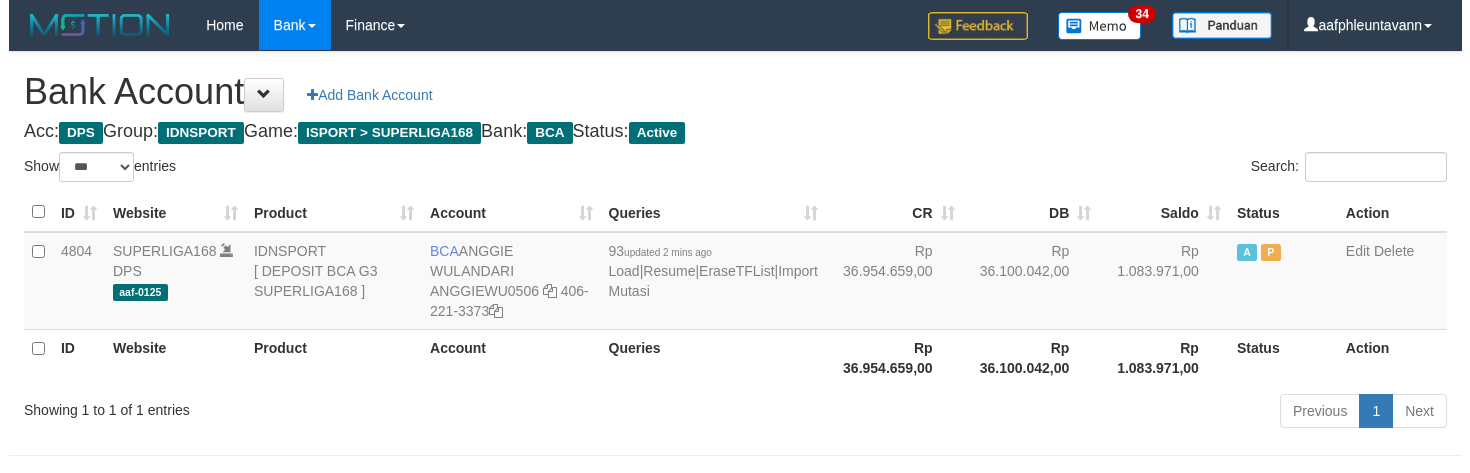 scroll, scrollTop: 75, scrollLeft: 0, axis: vertical 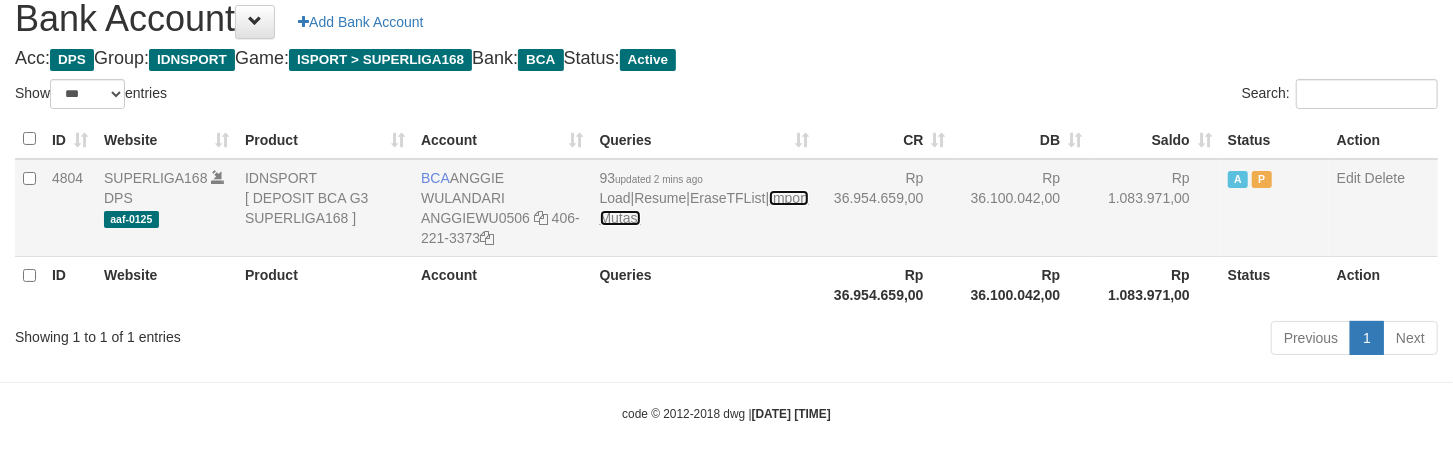click on "Import Mutasi" at bounding box center [704, 208] 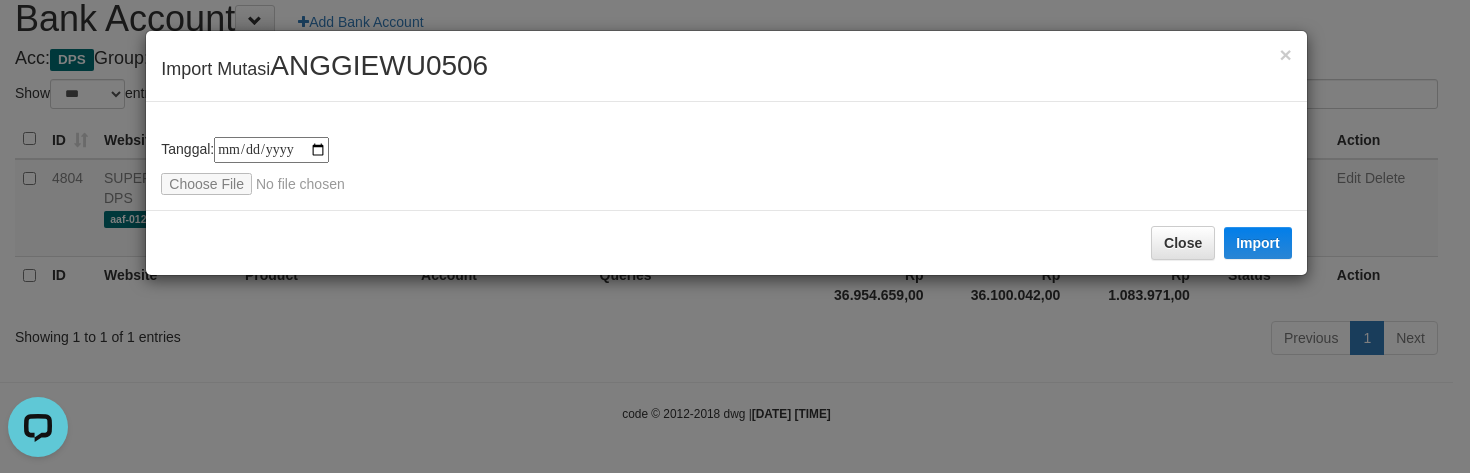 scroll, scrollTop: 0, scrollLeft: 0, axis: both 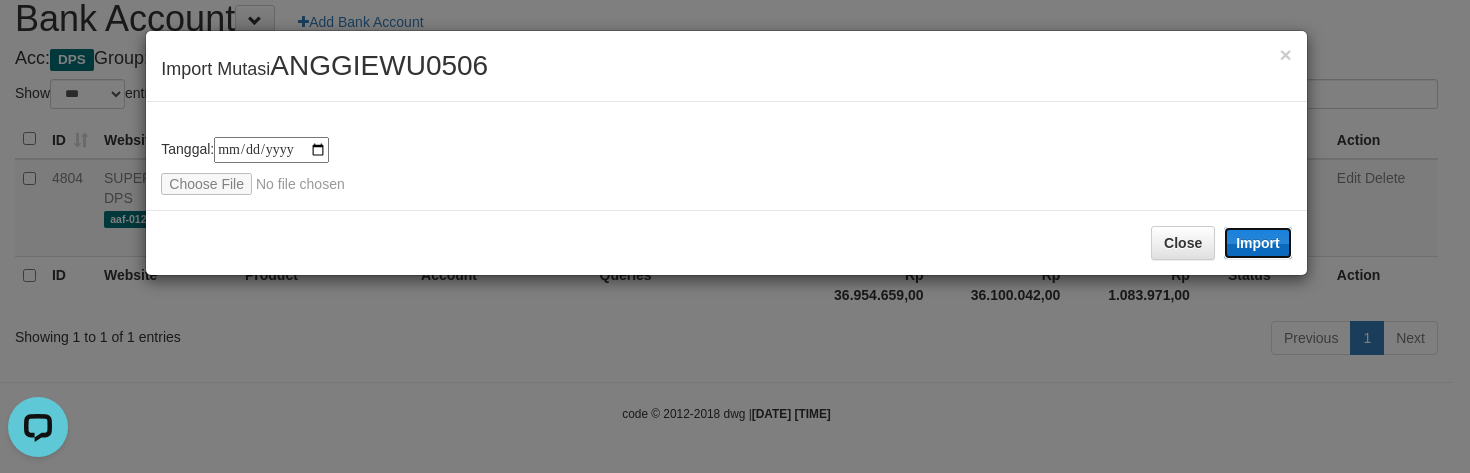 click on "Import" at bounding box center (1258, 243) 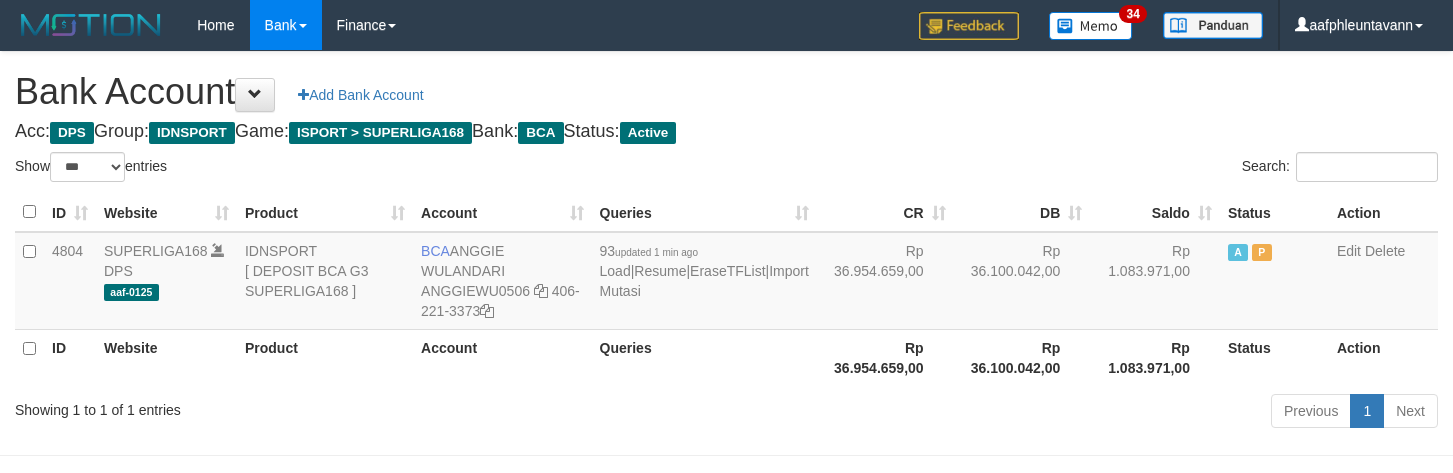 select on "***" 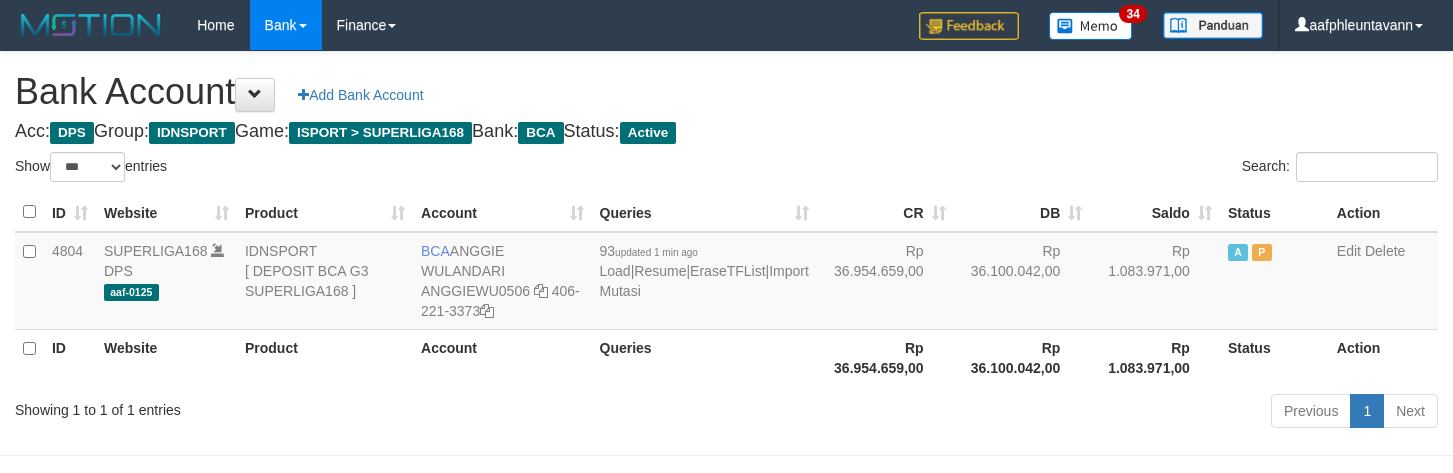 scroll, scrollTop: 75, scrollLeft: 0, axis: vertical 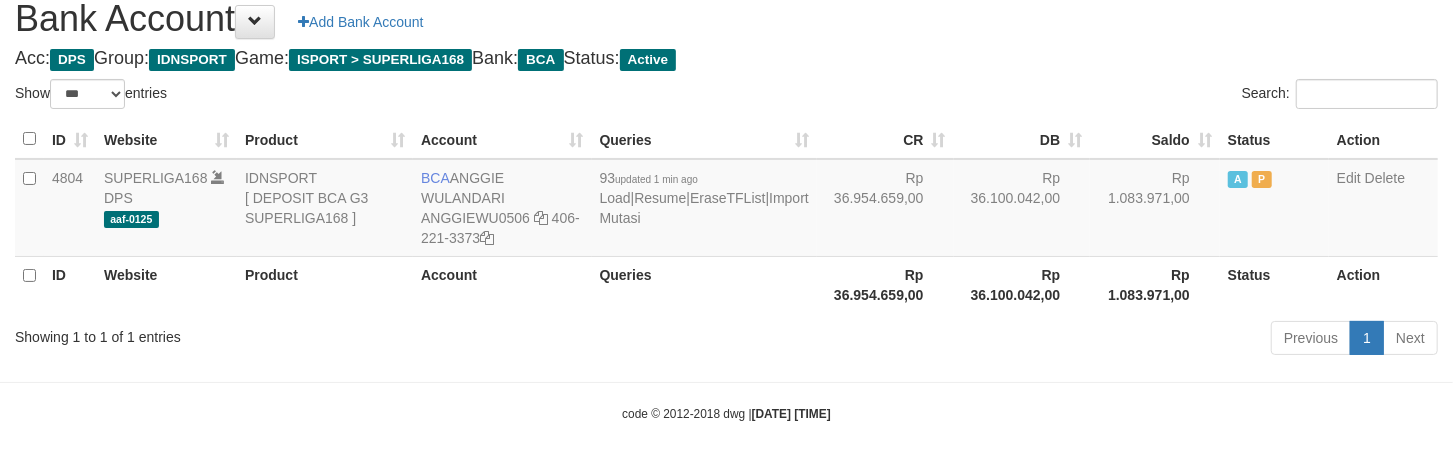 click on "Bank Account
Add Bank Account" at bounding box center (726, 19) 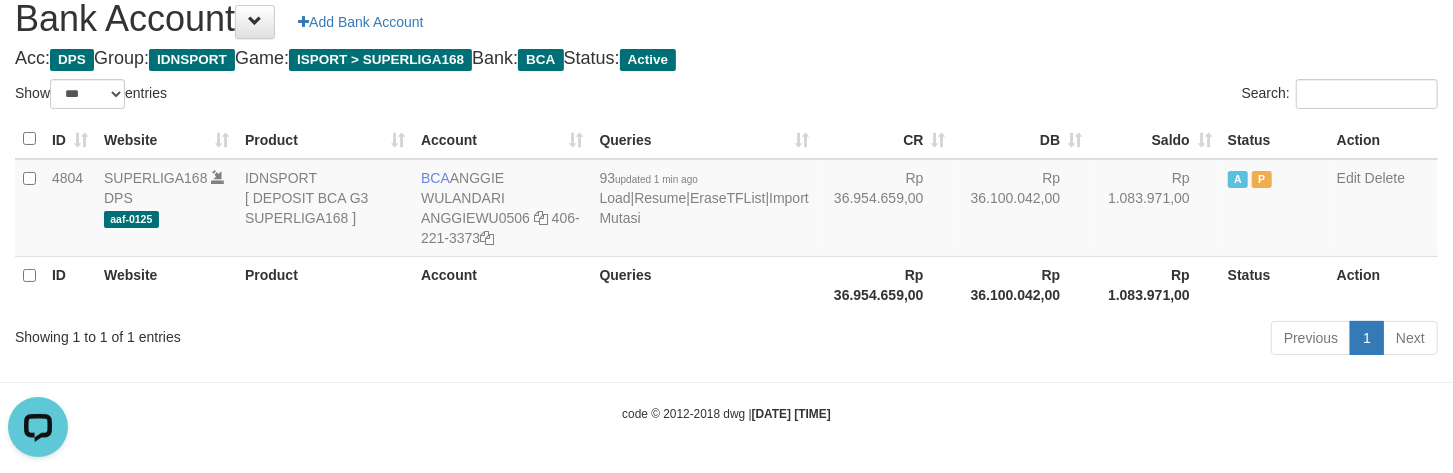 scroll, scrollTop: 0, scrollLeft: 0, axis: both 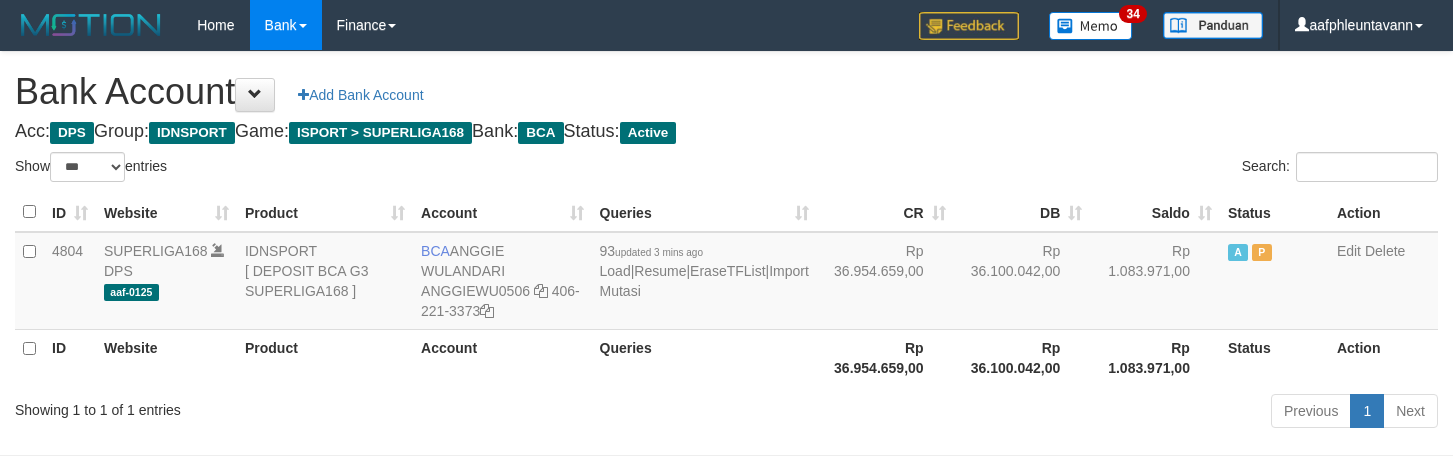 select on "***" 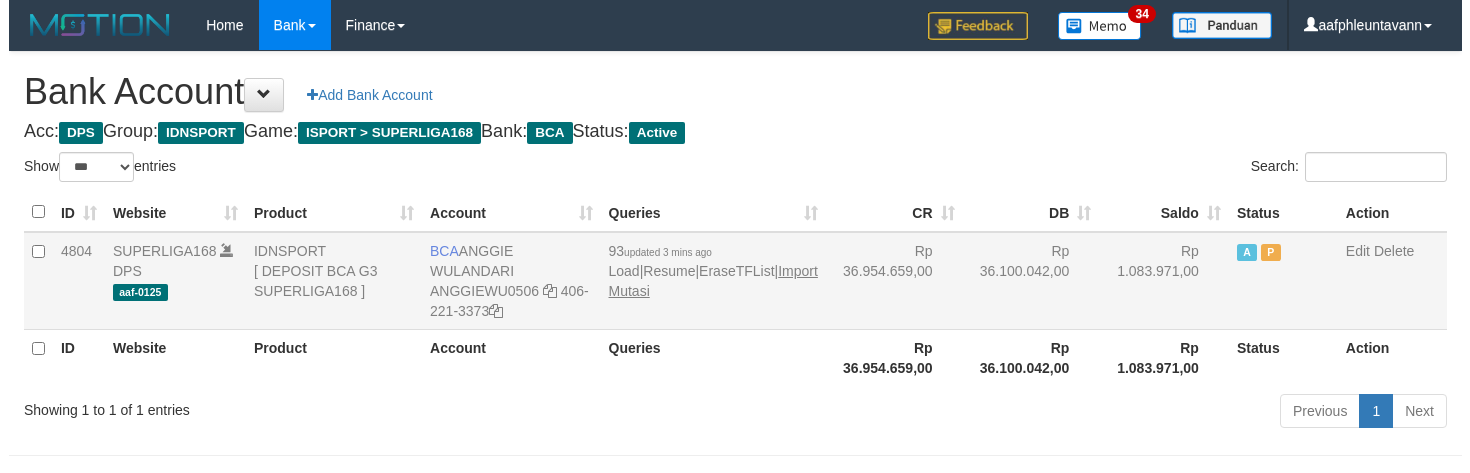 scroll, scrollTop: 75, scrollLeft: 0, axis: vertical 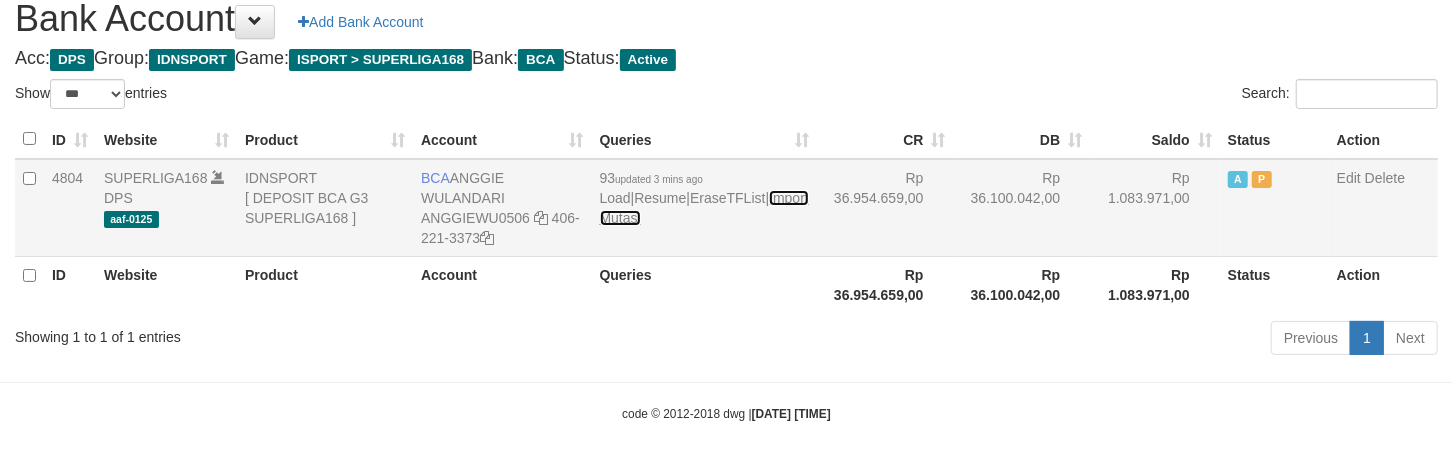 click on "Import Mutasi" at bounding box center [704, 208] 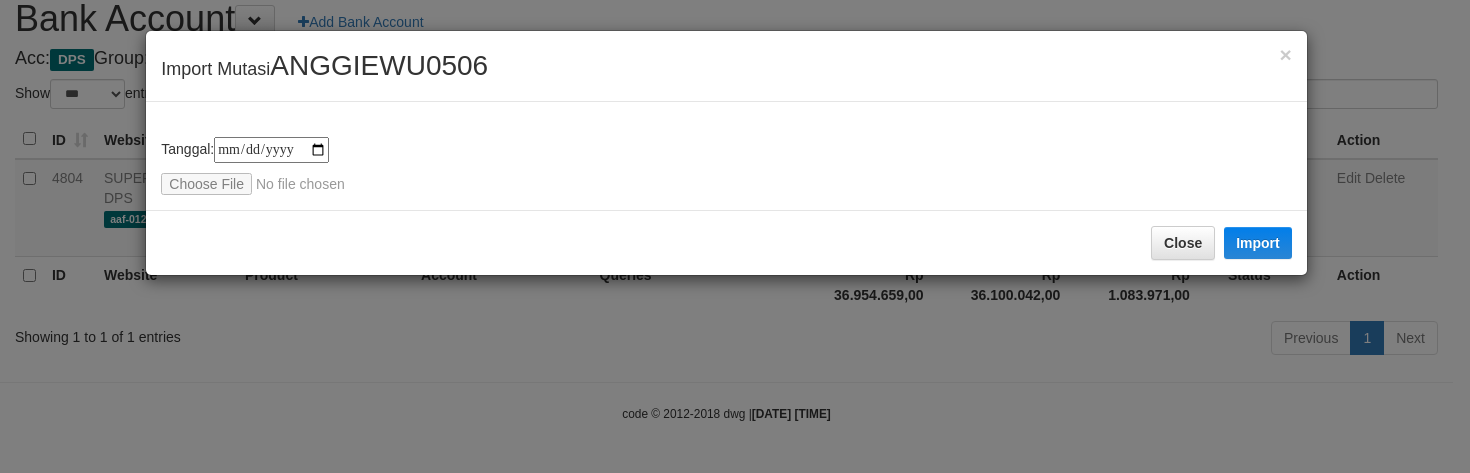 type on "**********" 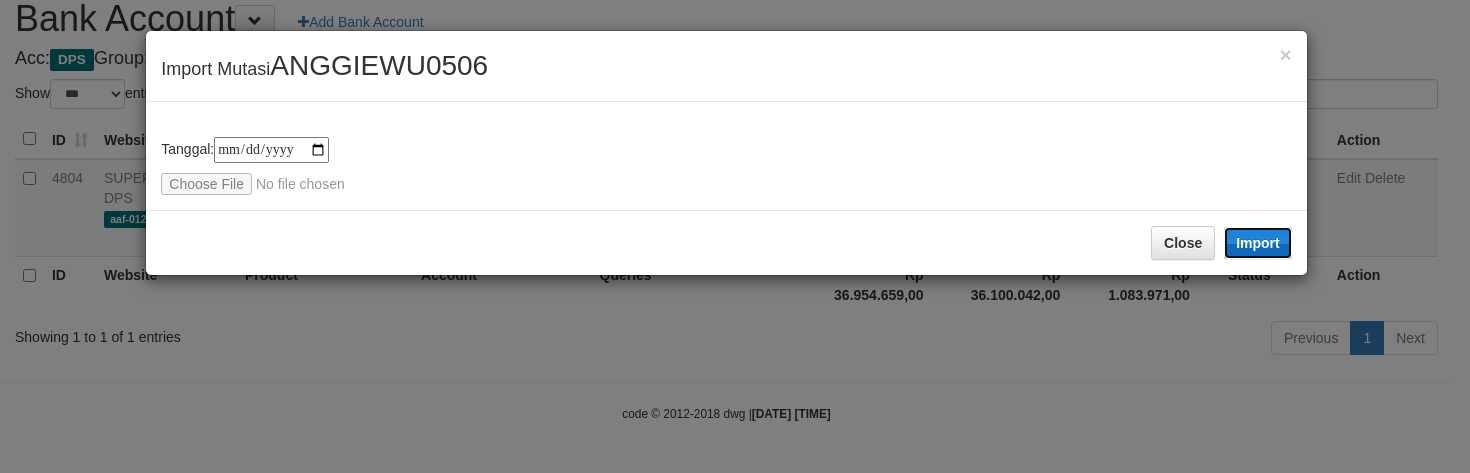 drag, startPoint x: 1223, startPoint y: 242, endPoint x: 1217, endPoint y: 251, distance: 10.816654 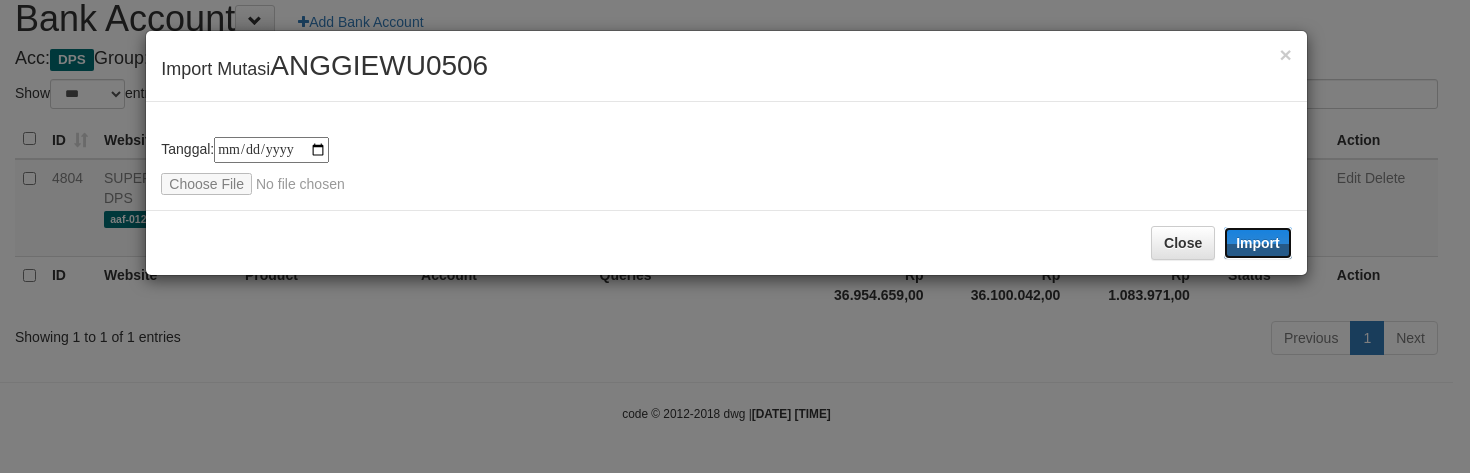 click on "Import" at bounding box center [1258, 243] 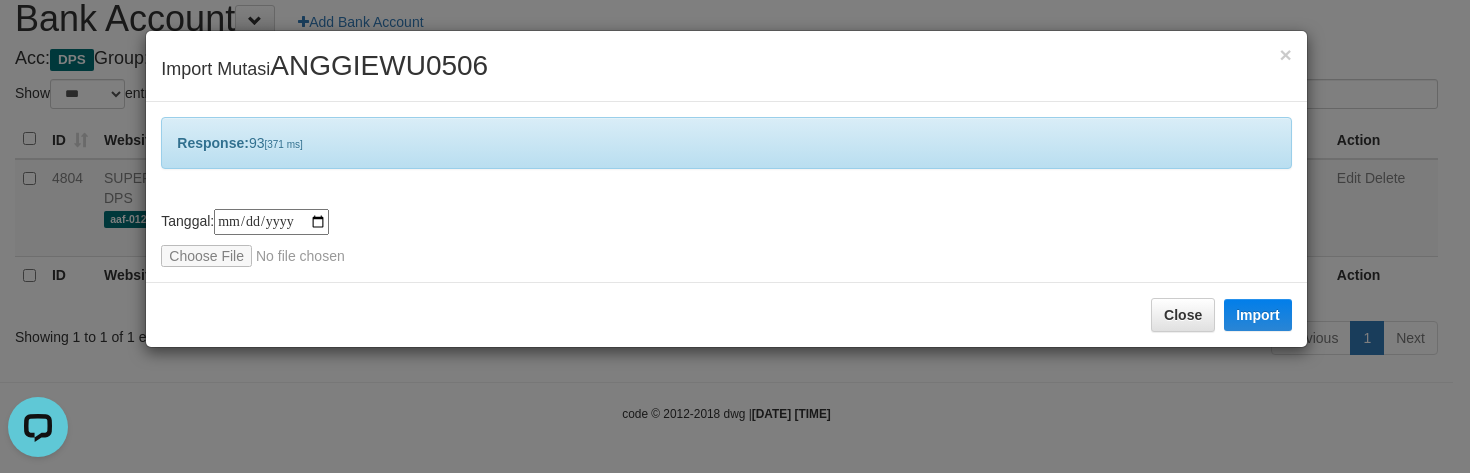 scroll, scrollTop: 0, scrollLeft: 0, axis: both 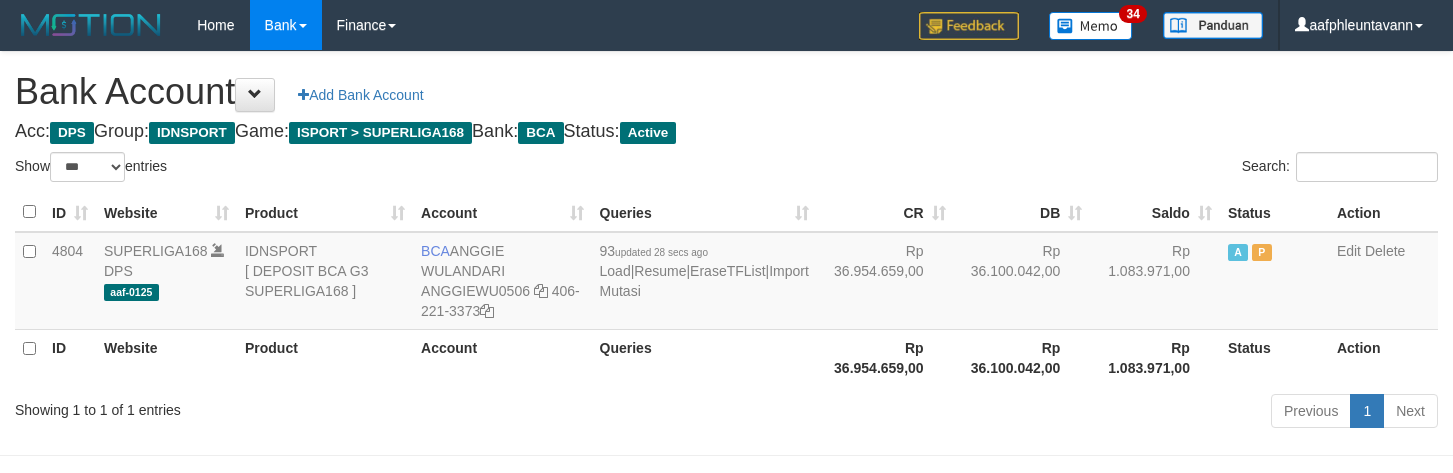 select on "***" 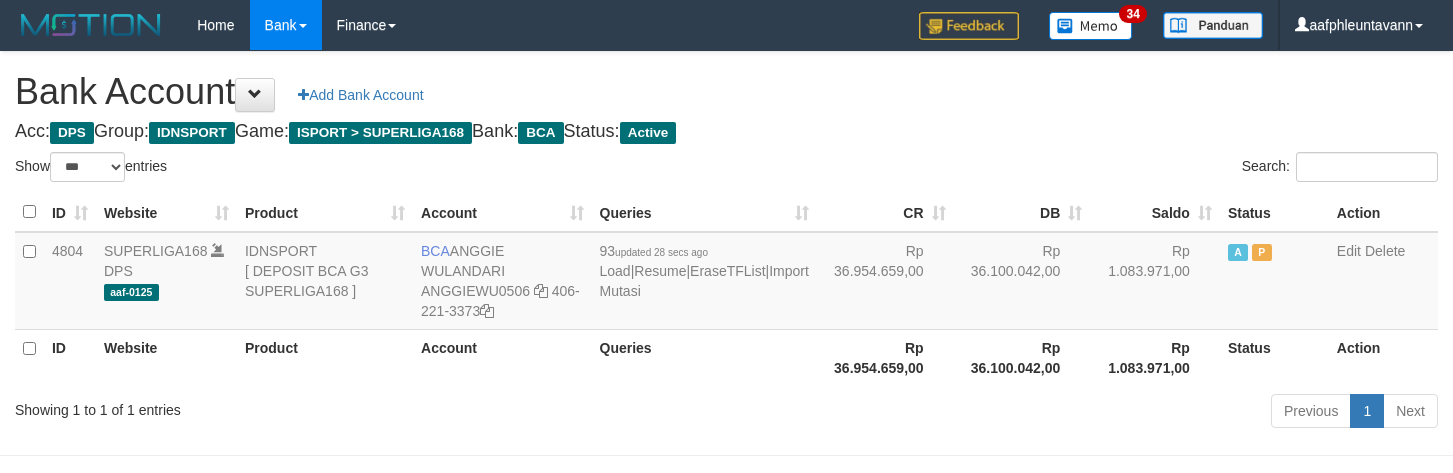 scroll, scrollTop: 75, scrollLeft: 0, axis: vertical 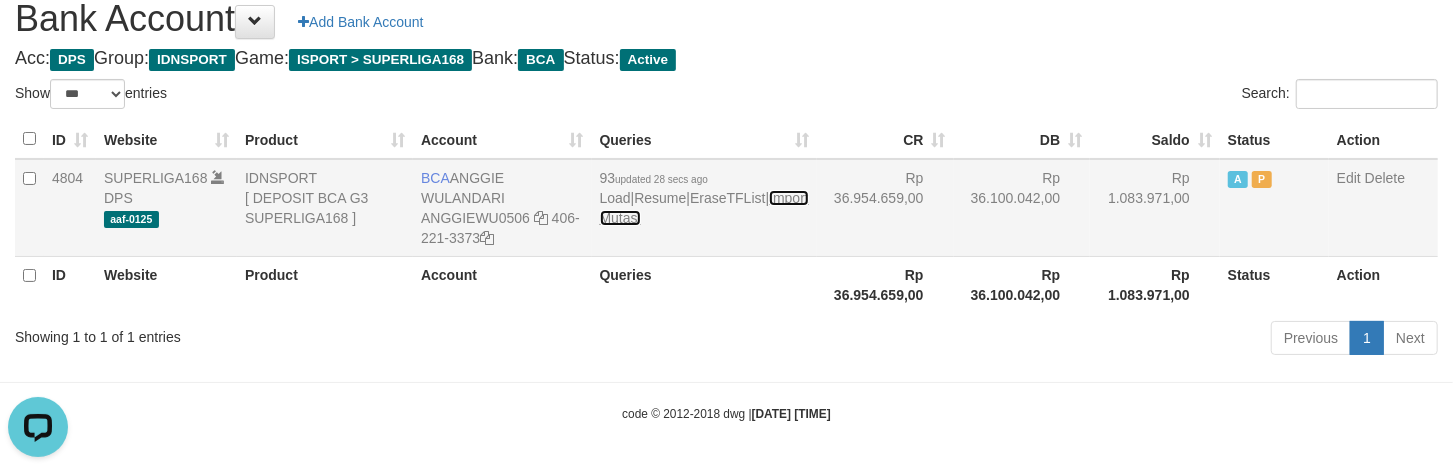 click on "Import Mutasi" at bounding box center [704, 208] 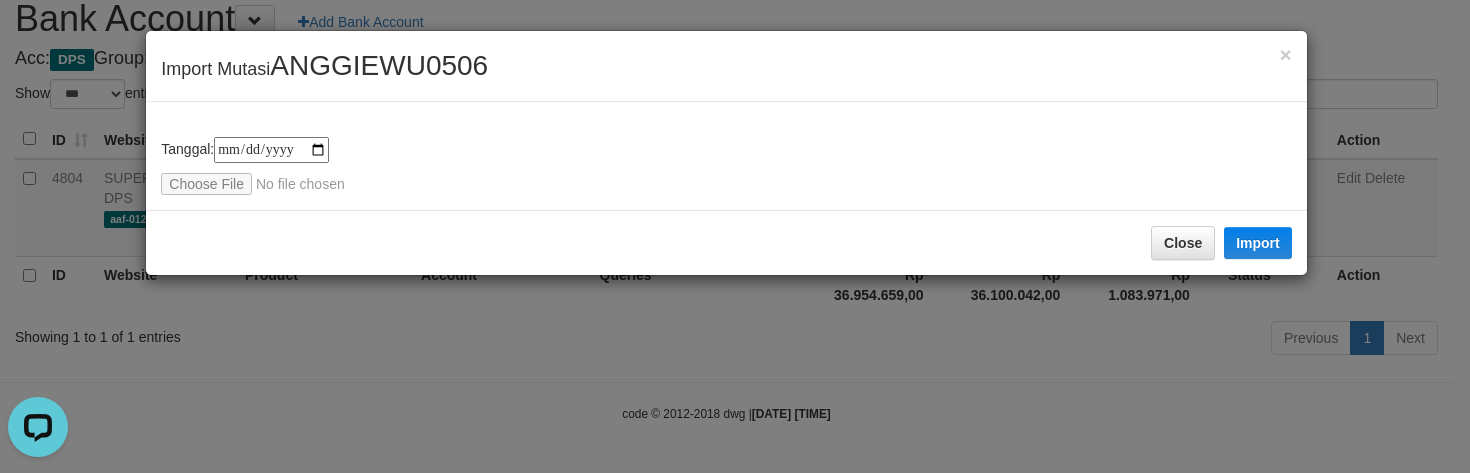 type on "**********" 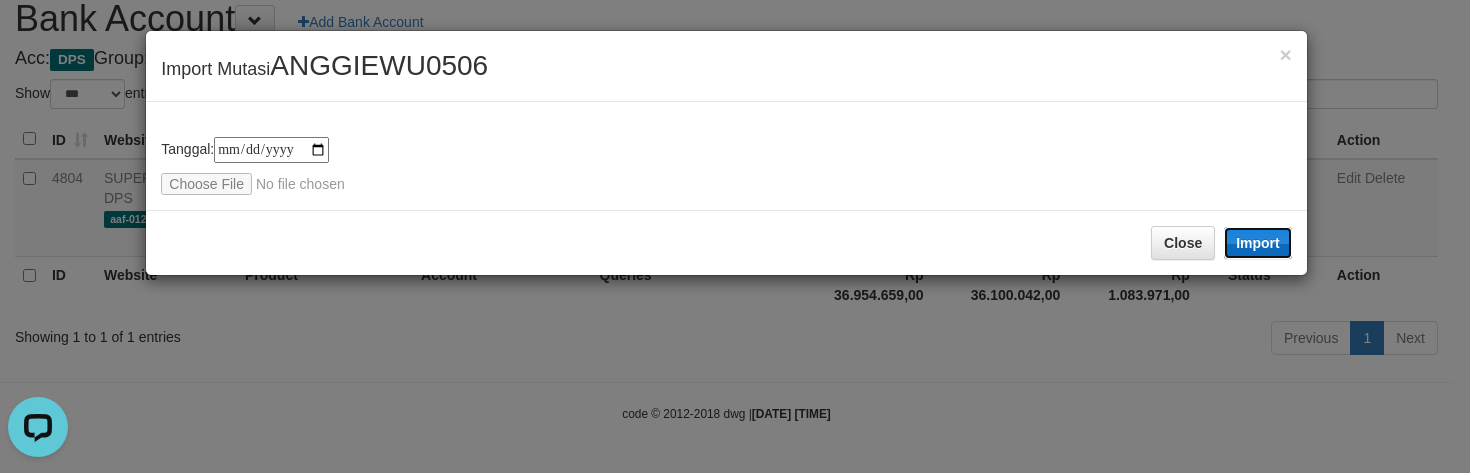 click on "Import" at bounding box center (1258, 243) 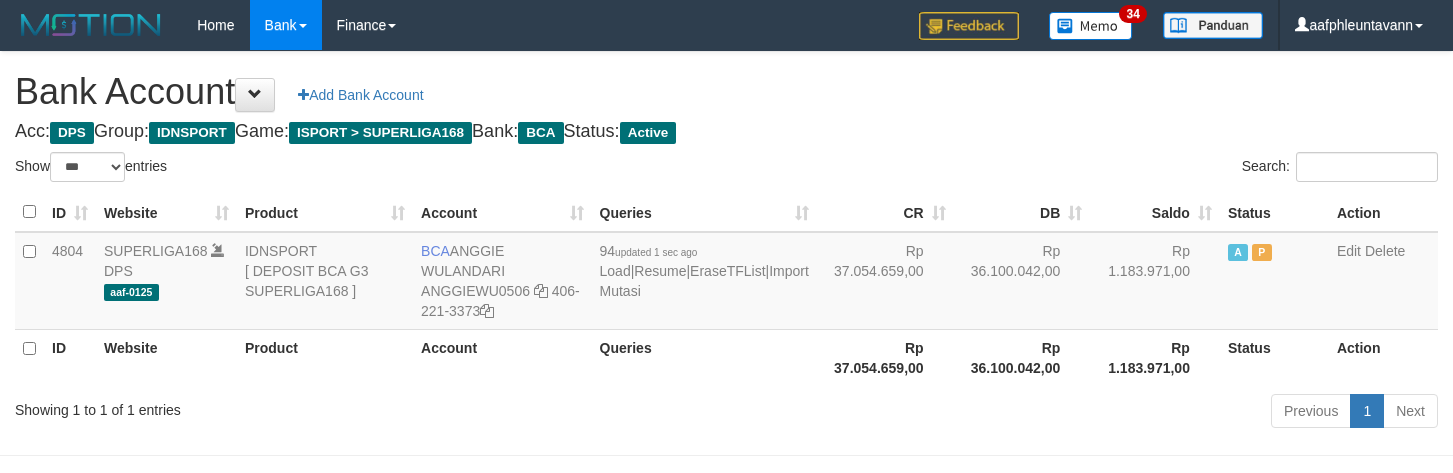 select on "***" 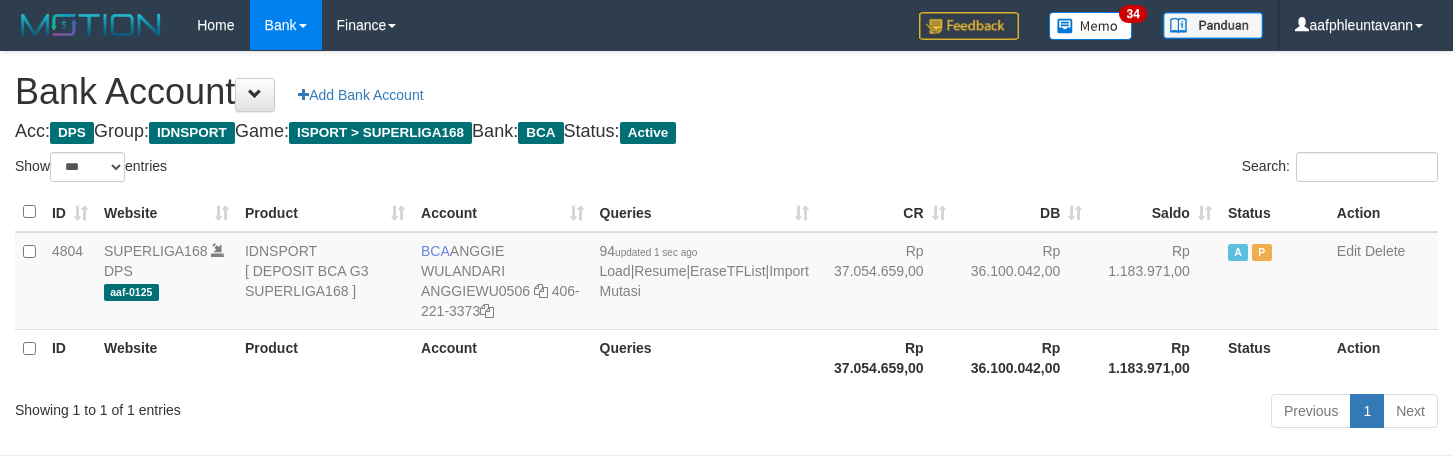 scroll, scrollTop: 75, scrollLeft: 0, axis: vertical 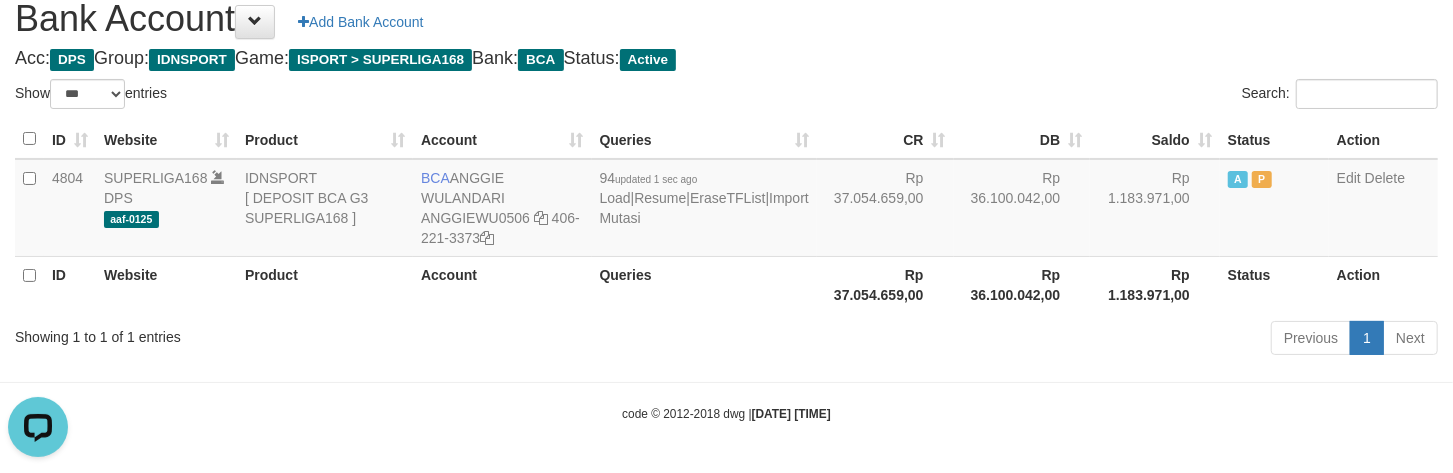 click on "Bank Account
Add Bank Account" at bounding box center [726, 19] 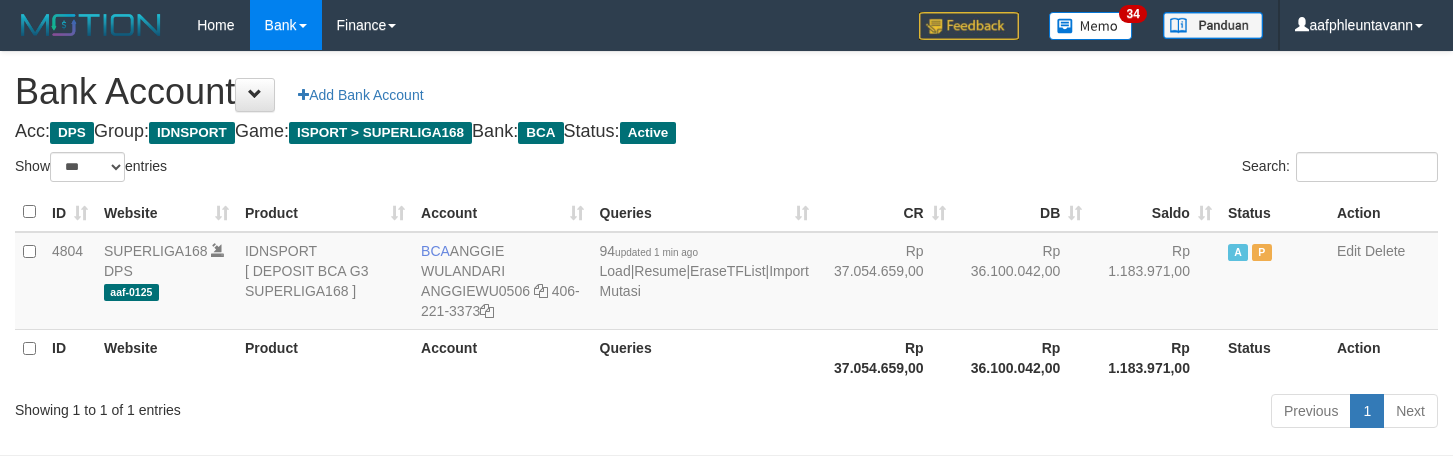 select on "***" 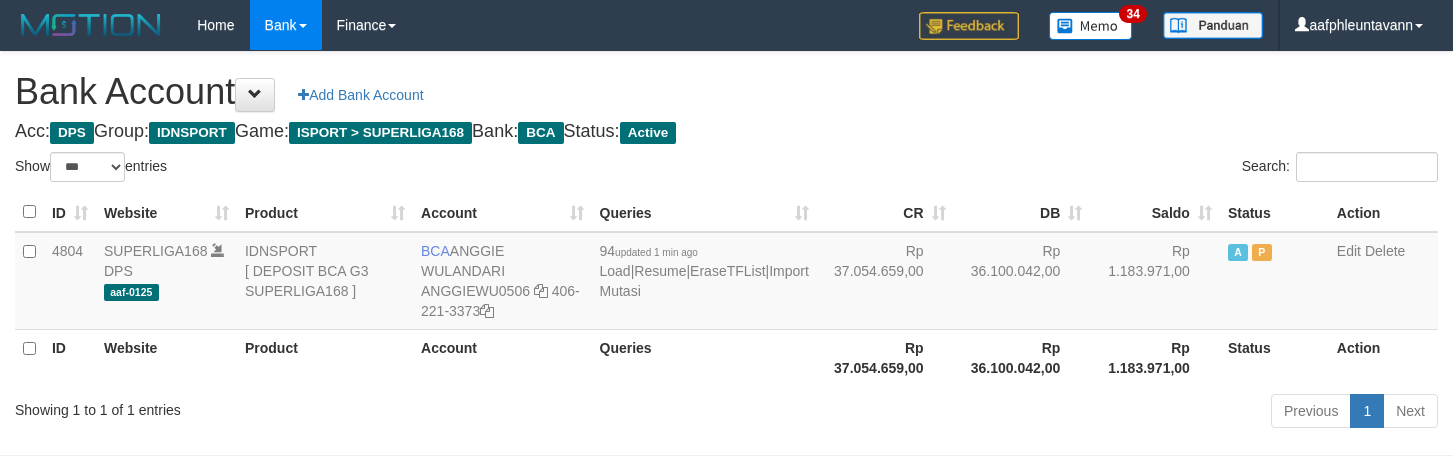 scroll, scrollTop: 75, scrollLeft: 0, axis: vertical 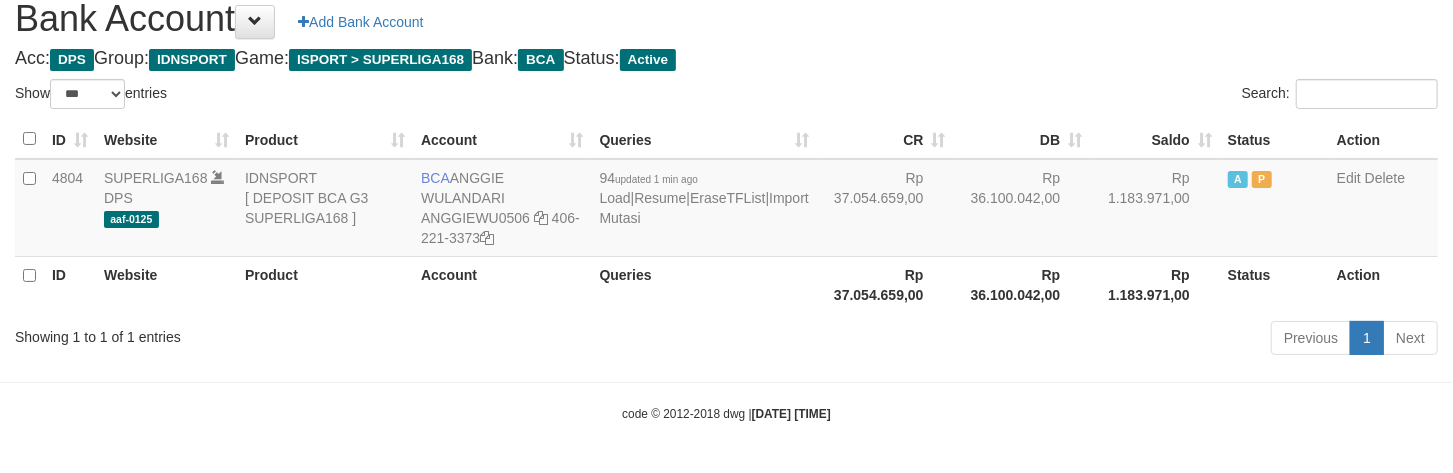 click on "Acc: 										 DPS
Group:   IDNSPORT    		Game:   ISPORT > SUPERLIGA168    		Bank:   BCA    		Status:  Active" at bounding box center (726, 59) 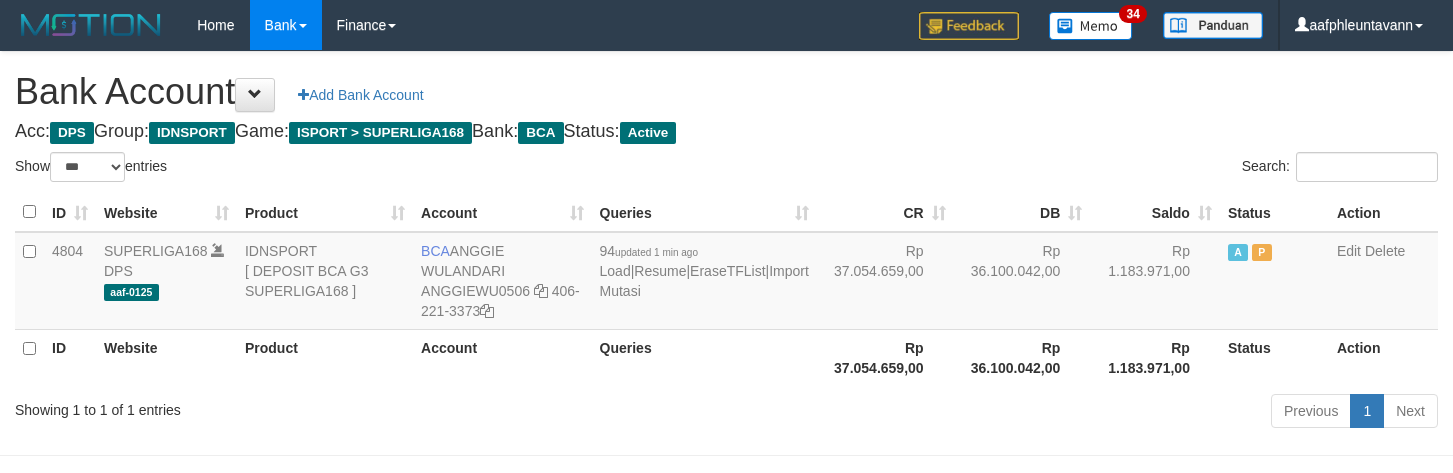 select on "***" 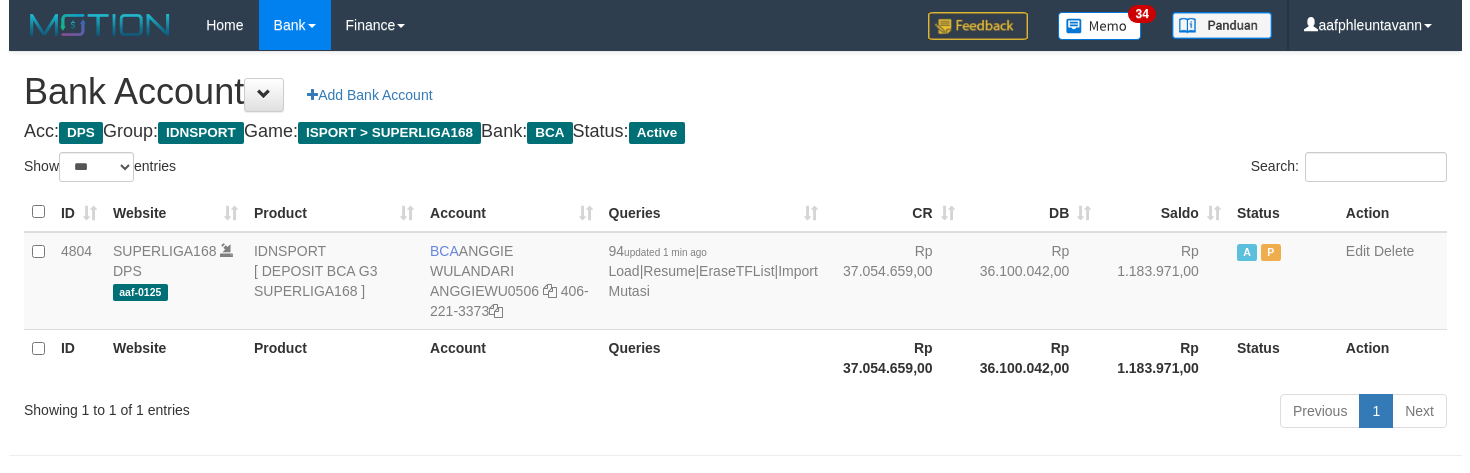 scroll, scrollTop: 75, scrollLeft: 0, axis: vertical 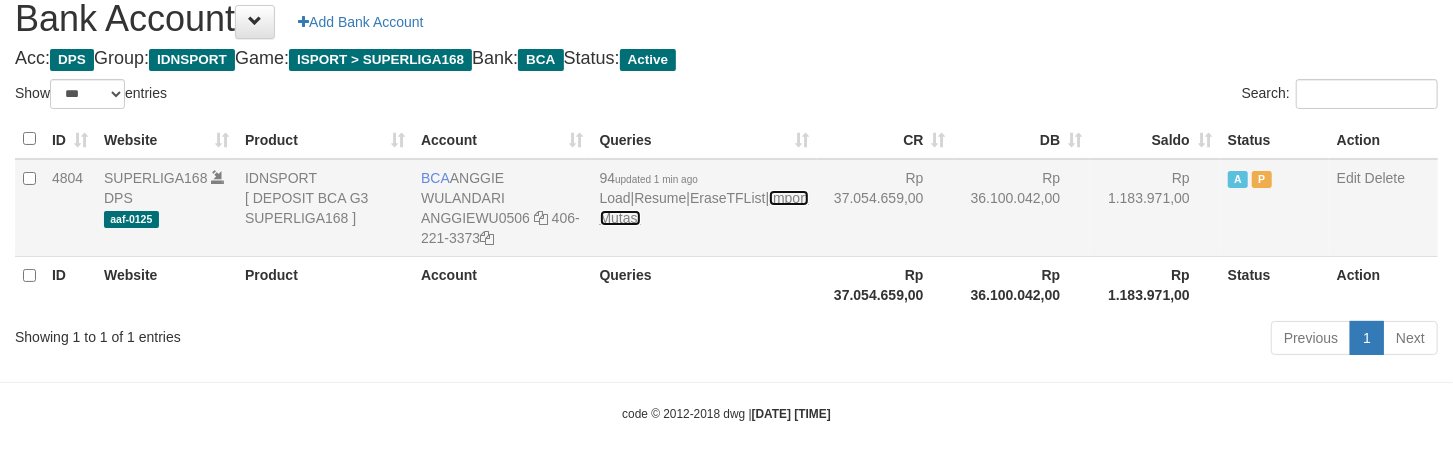 click on "Import Mutasi" at bounding box center (704, 208) 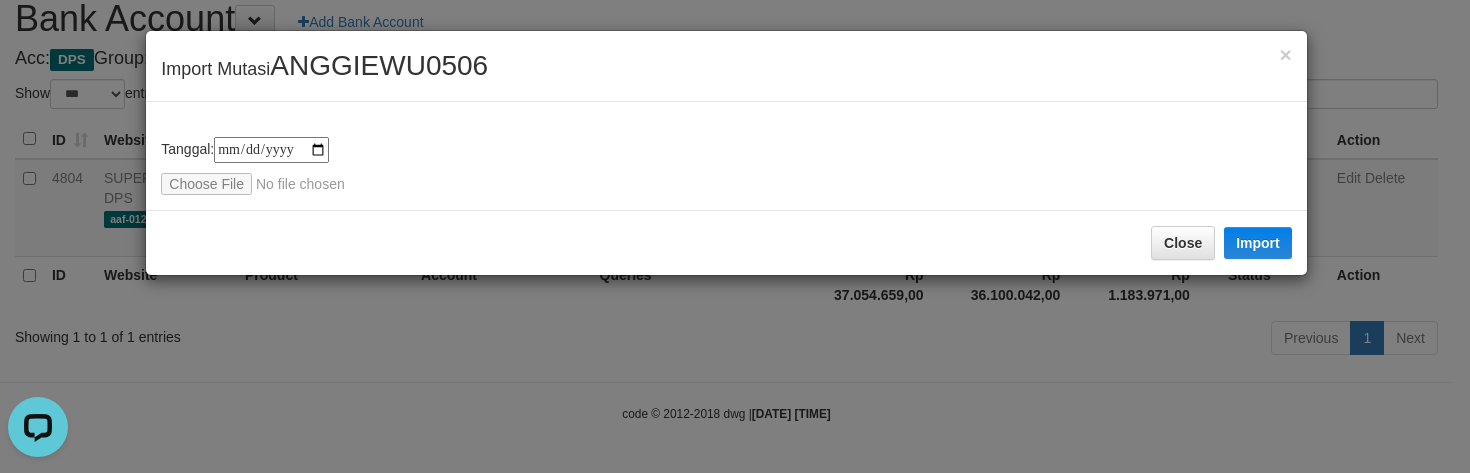 scroll, scrollTop: 0, scrollLeft: 0, axis: both 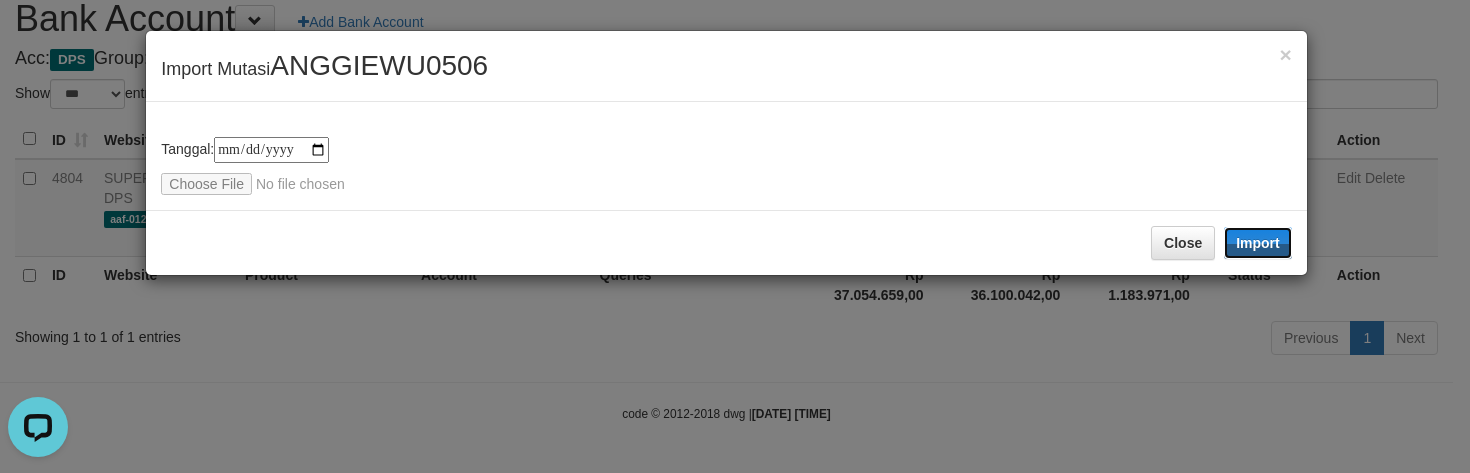 drag, startPoint x: 1271, startPoint y: 241, endPoint x: 1465, endPoint y: 194, distance: 199.61212 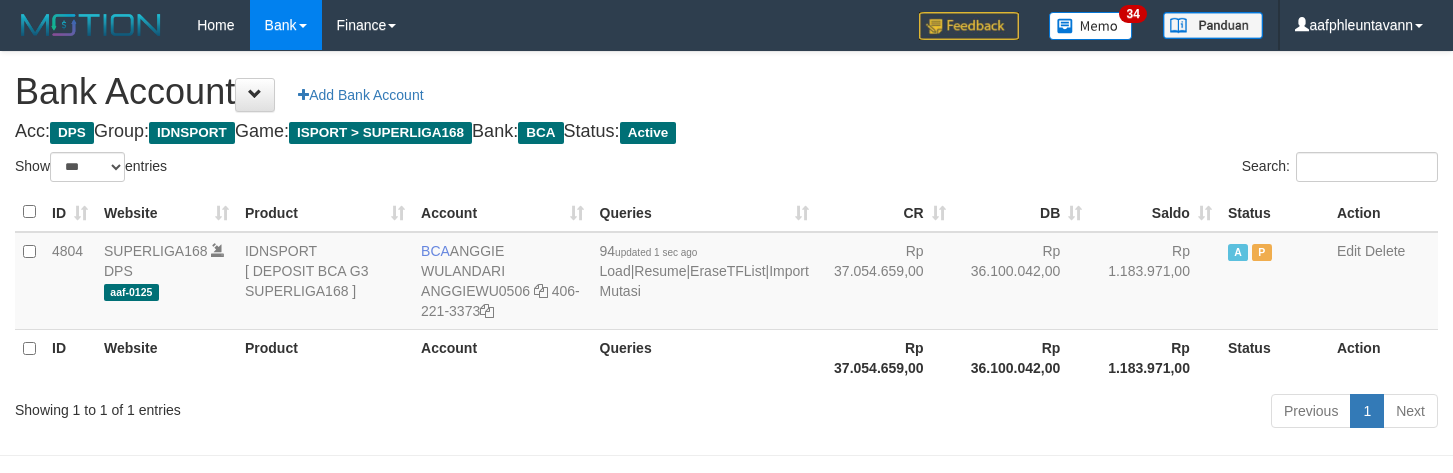 select on "***" 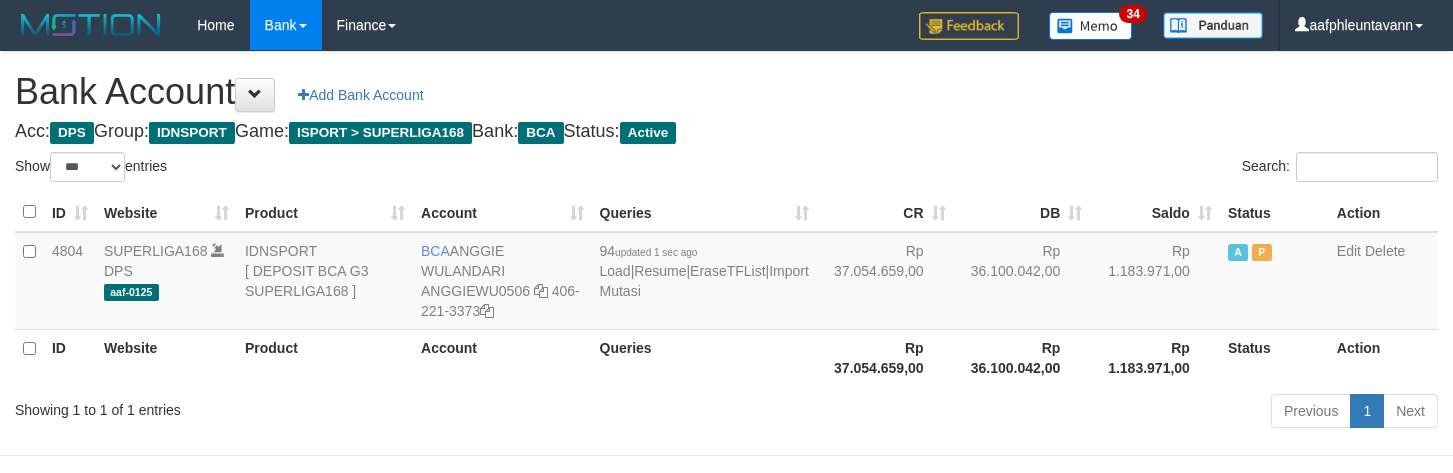 scroll, scrollTop: 75, scrollLeft: 0, axis: vertical 